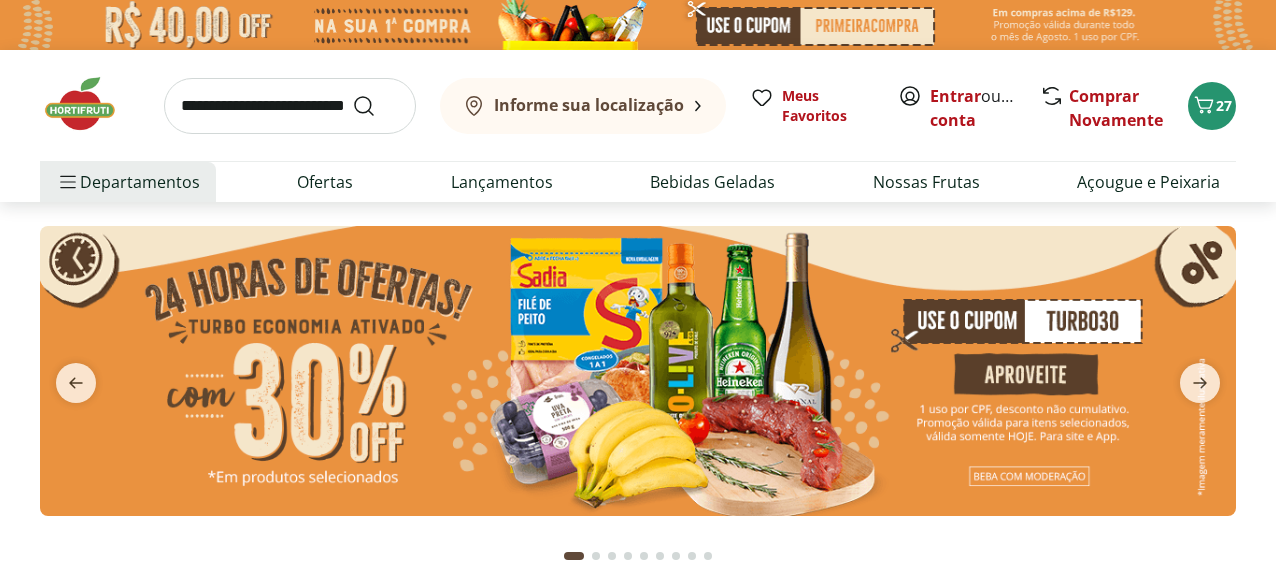 scroll, scrollTop: 0, scrollLeft: 0, axis: both 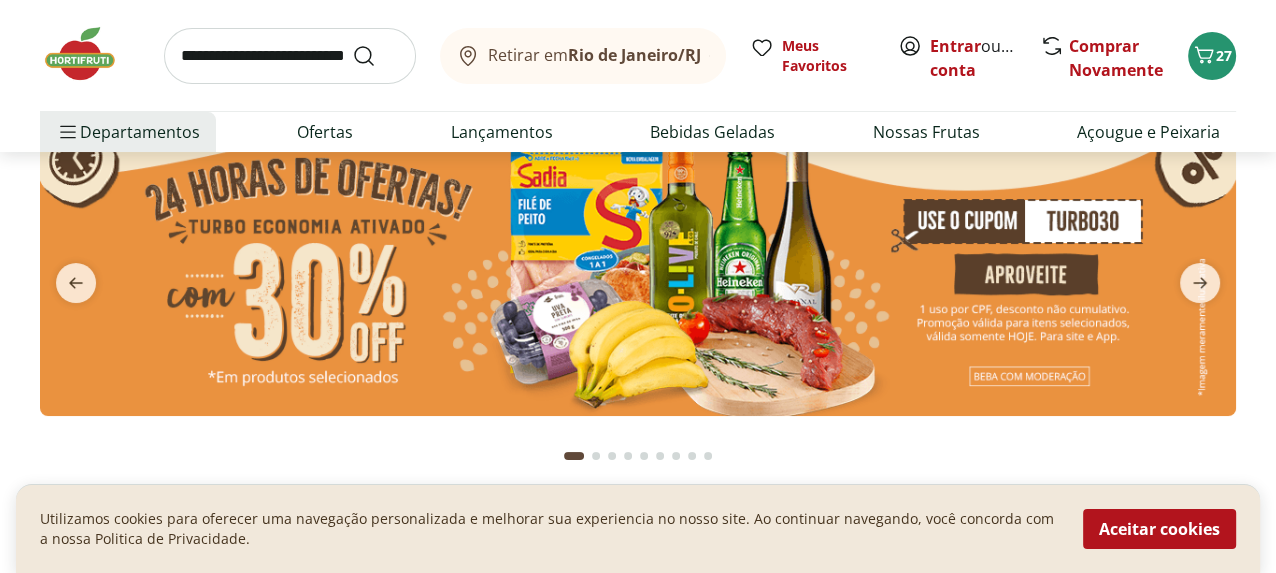 type on "*" 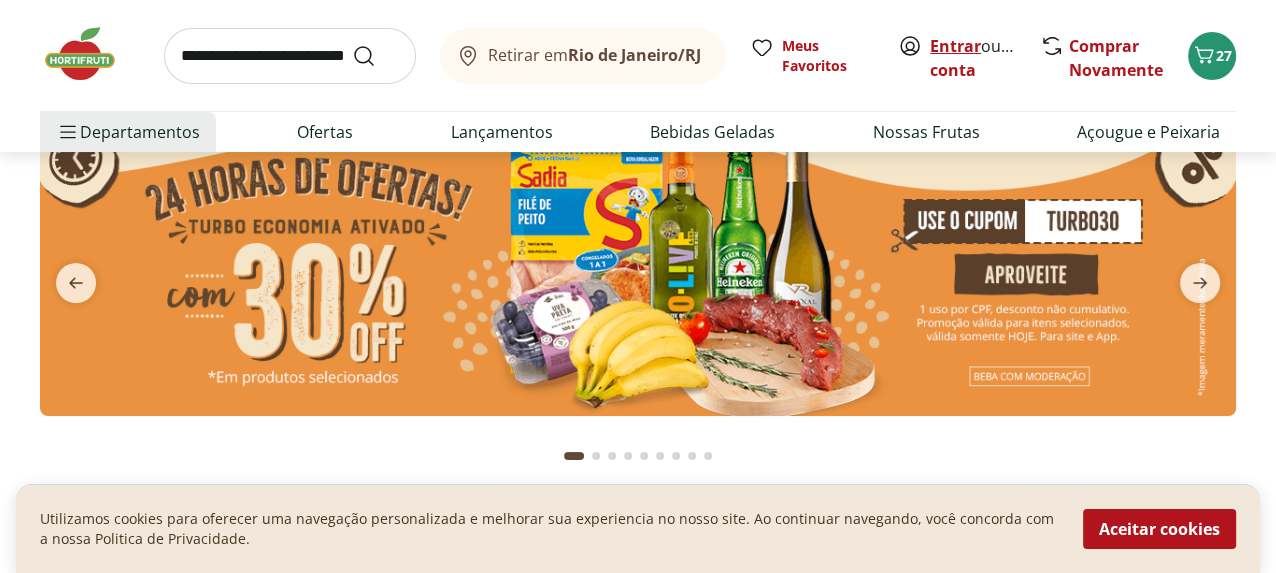 click on "Entrar" at bounding box center [955, 46] 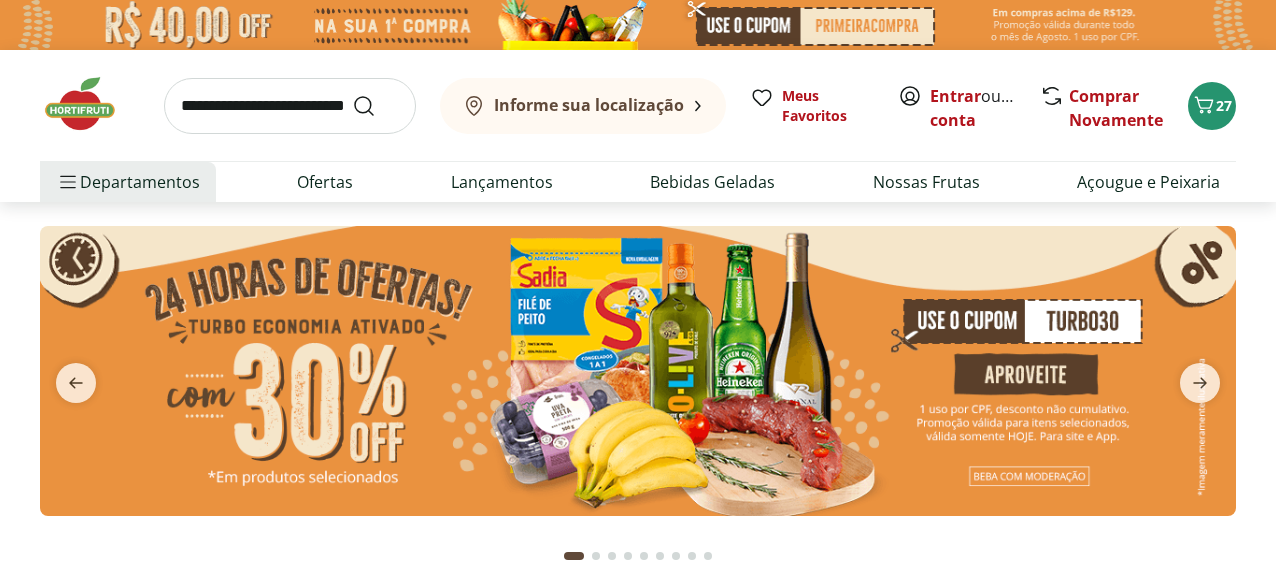 scroll, scrollTop: 0, scrollLeft: 0, axis: both 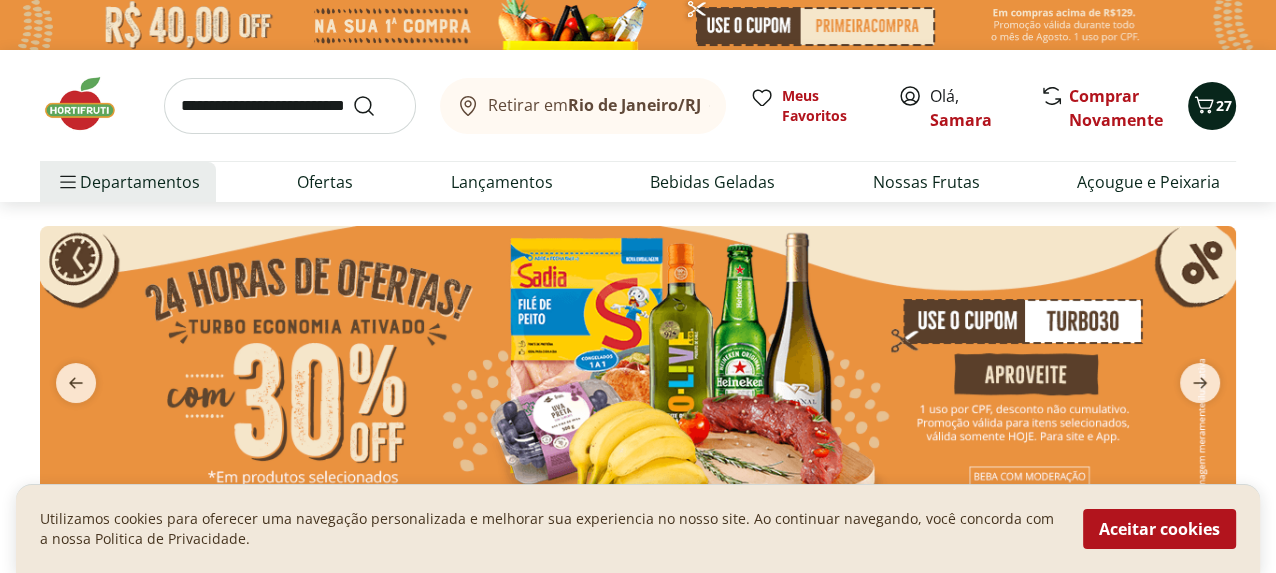 click 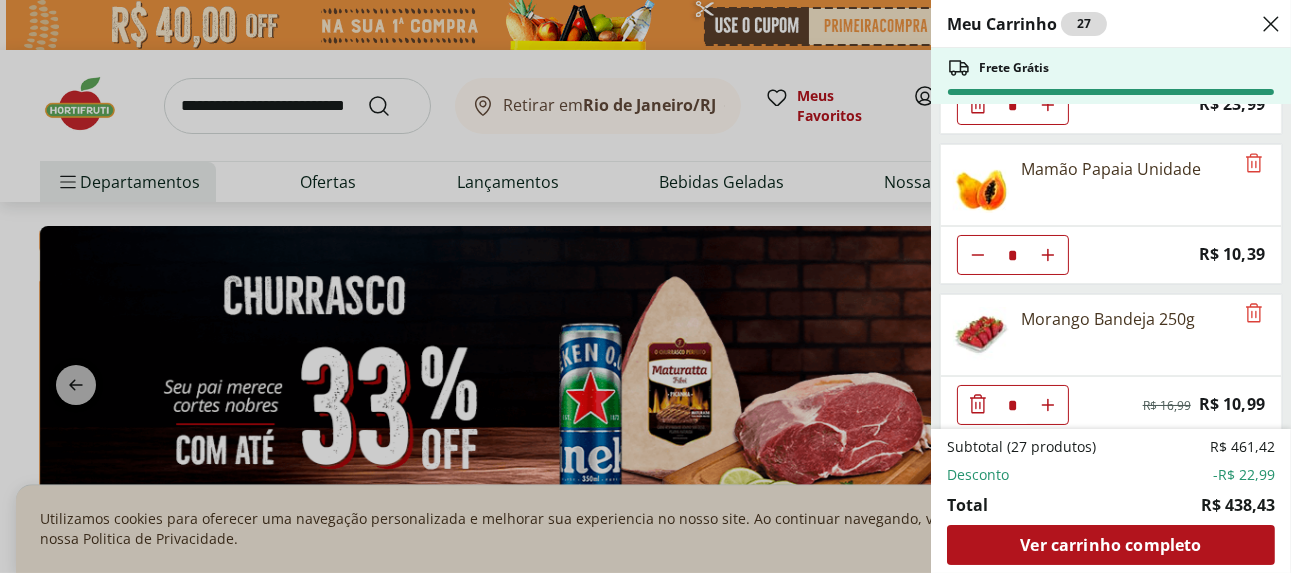 scroll, scrollTop: 1200, scrollLeft: 0, axis: vertical 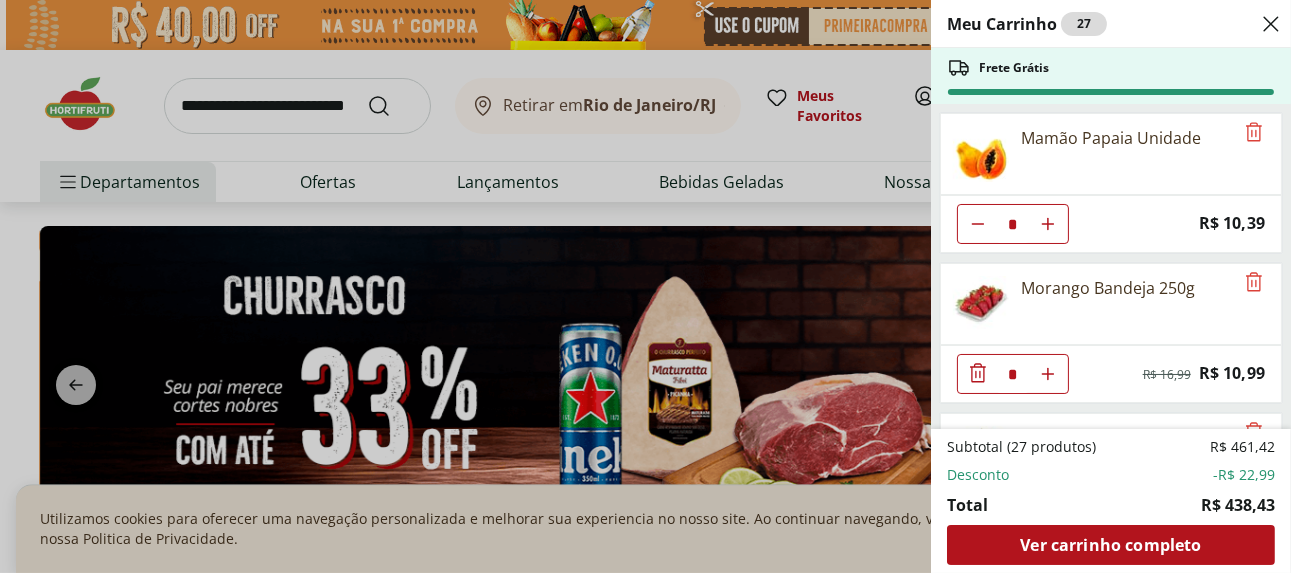 click at bounding box center (1048, -976) 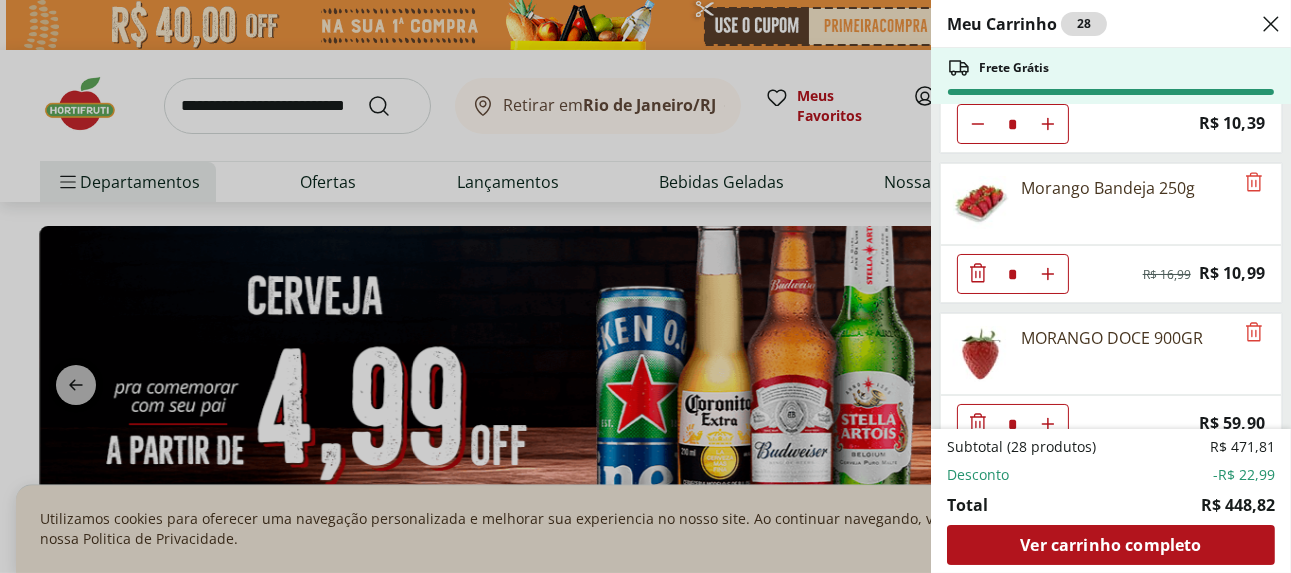 scroll, scrollTop: 1400, scrollLeft: 0, axis: vertical 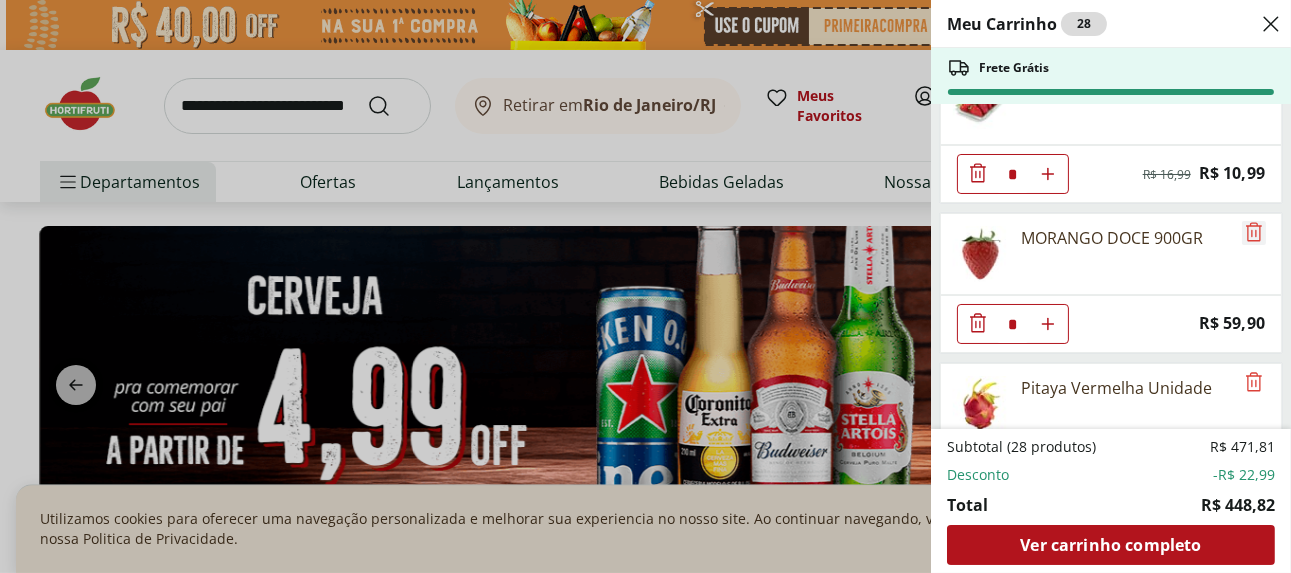 click 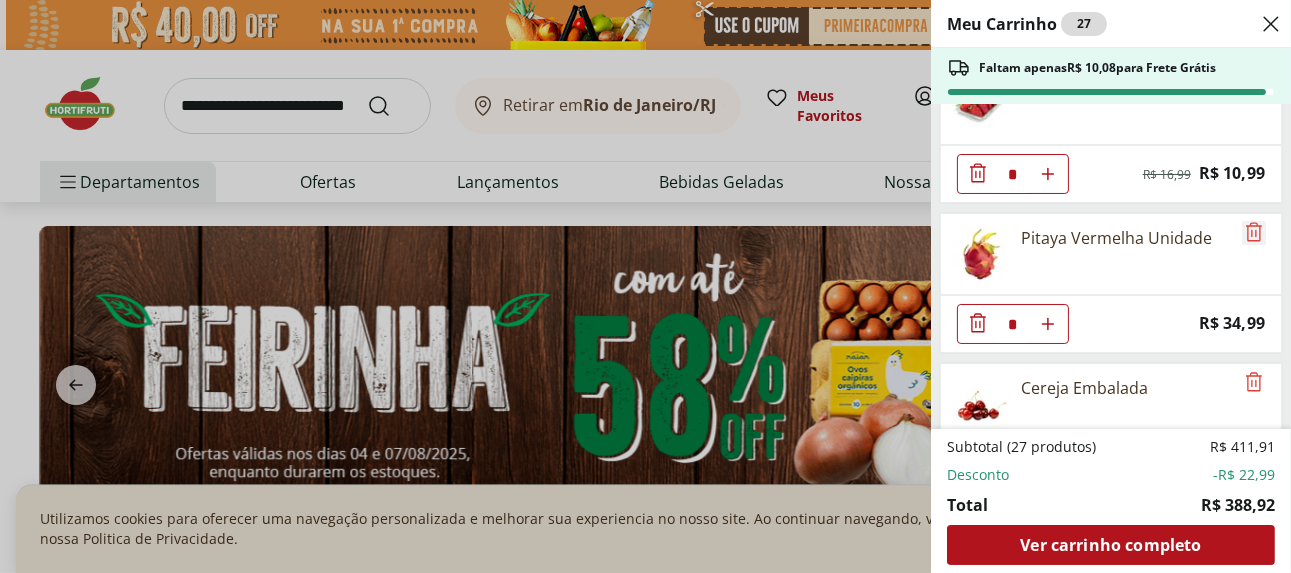 click 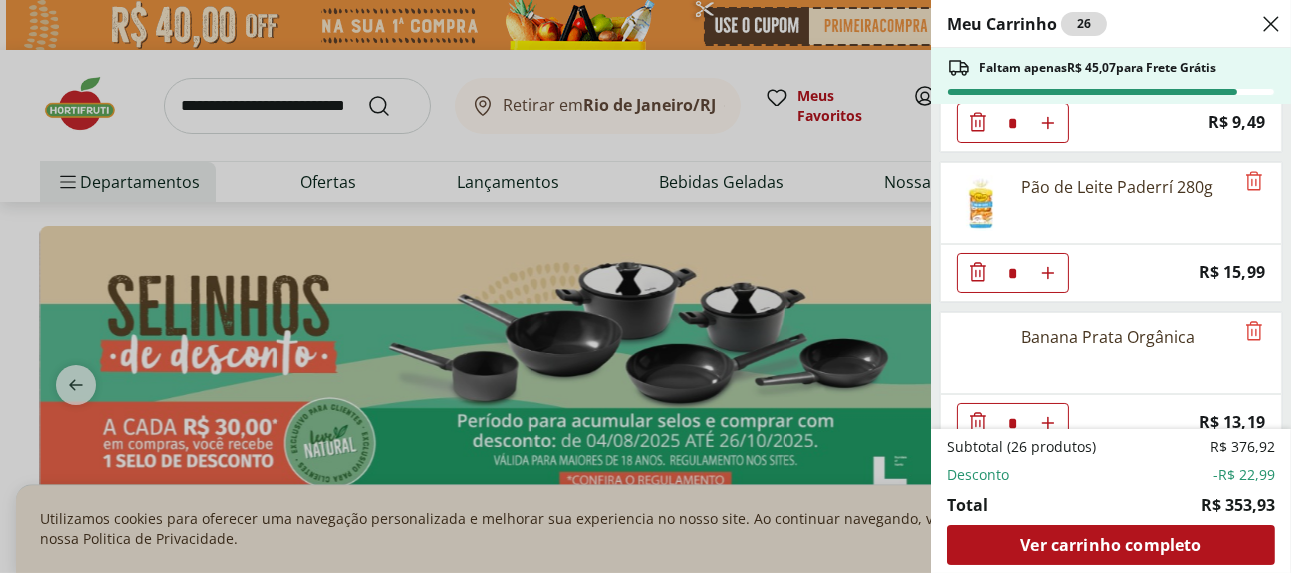 scroll, scrollTop: 2100, scrollLeft: 0, axis: vertical 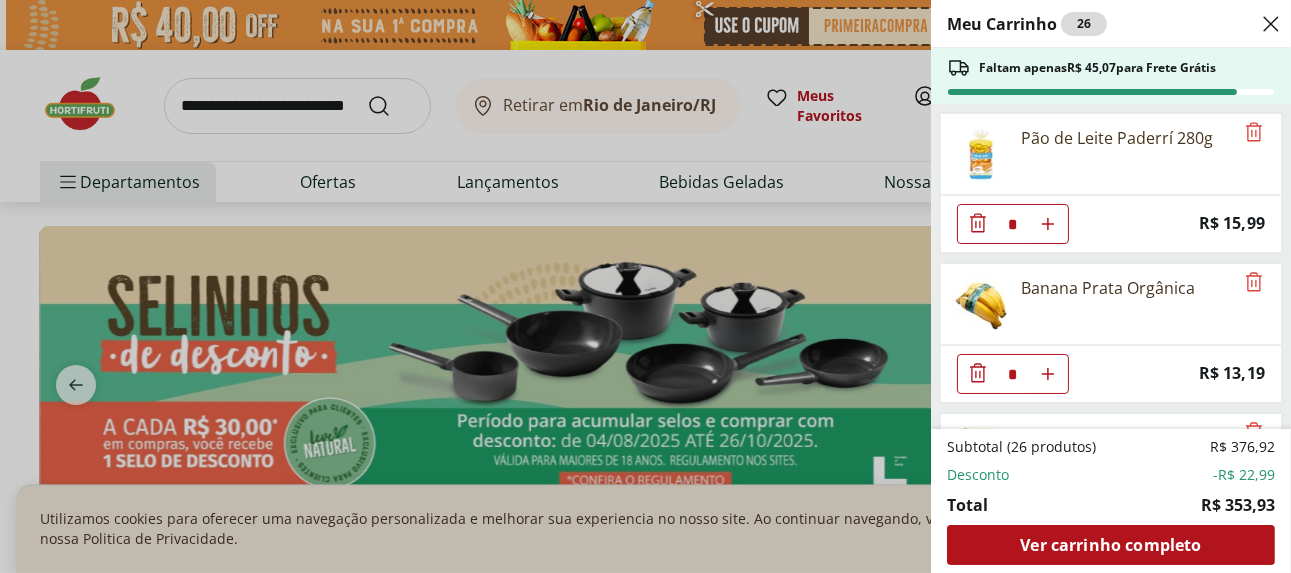click on "Banana Prata Orgânica" at bounding box center (1108, 288) 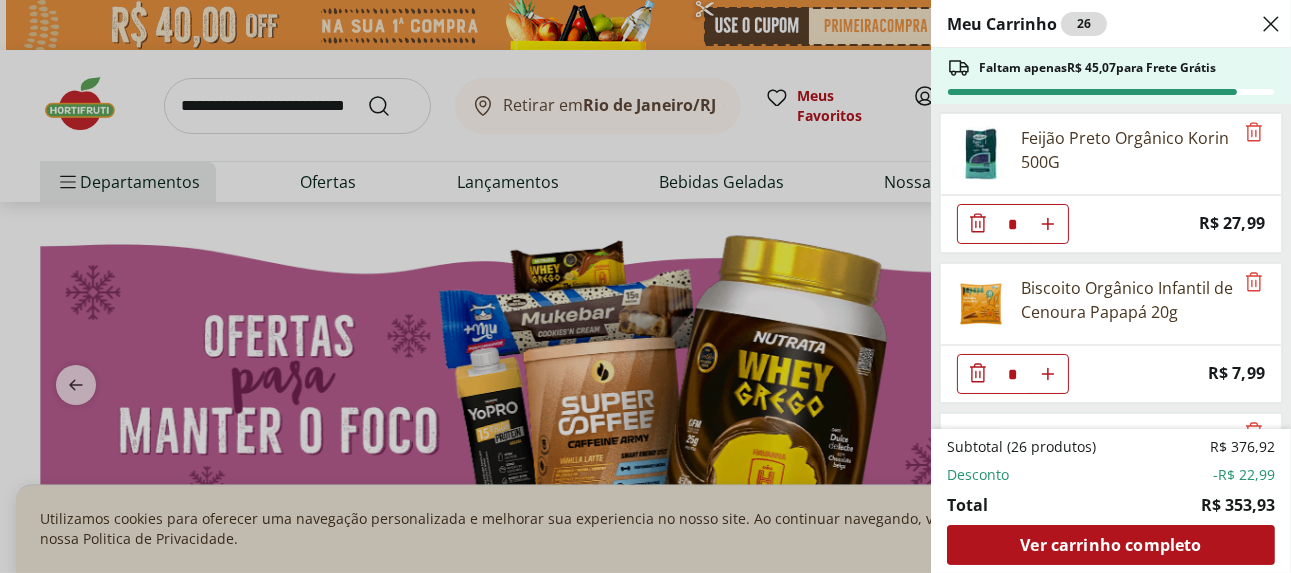 scroll, scrollTop: 2800, scrollLeft: 0, axis: vertical 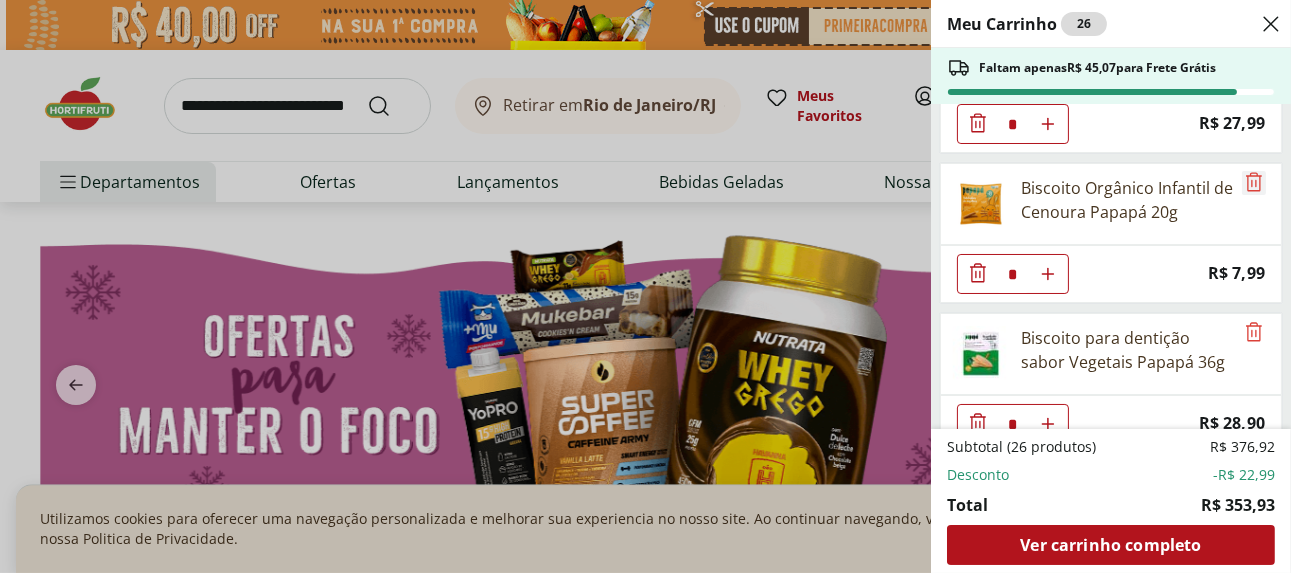 click 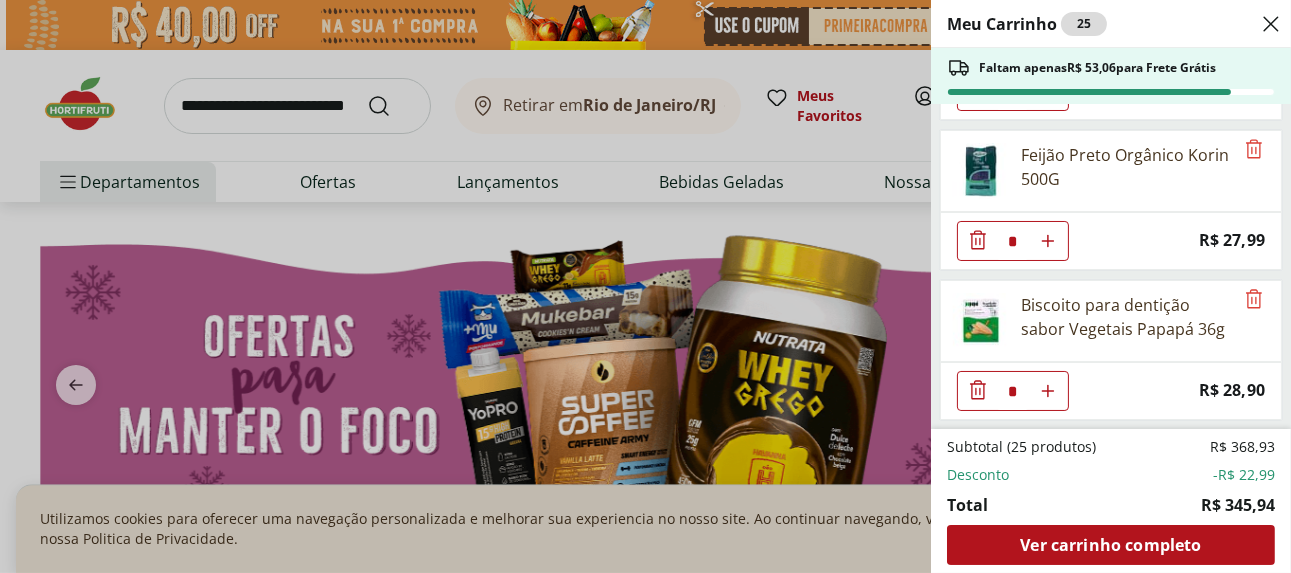 scroll, scrollTop: 2658, scrollLeft: 0, axis: vertical 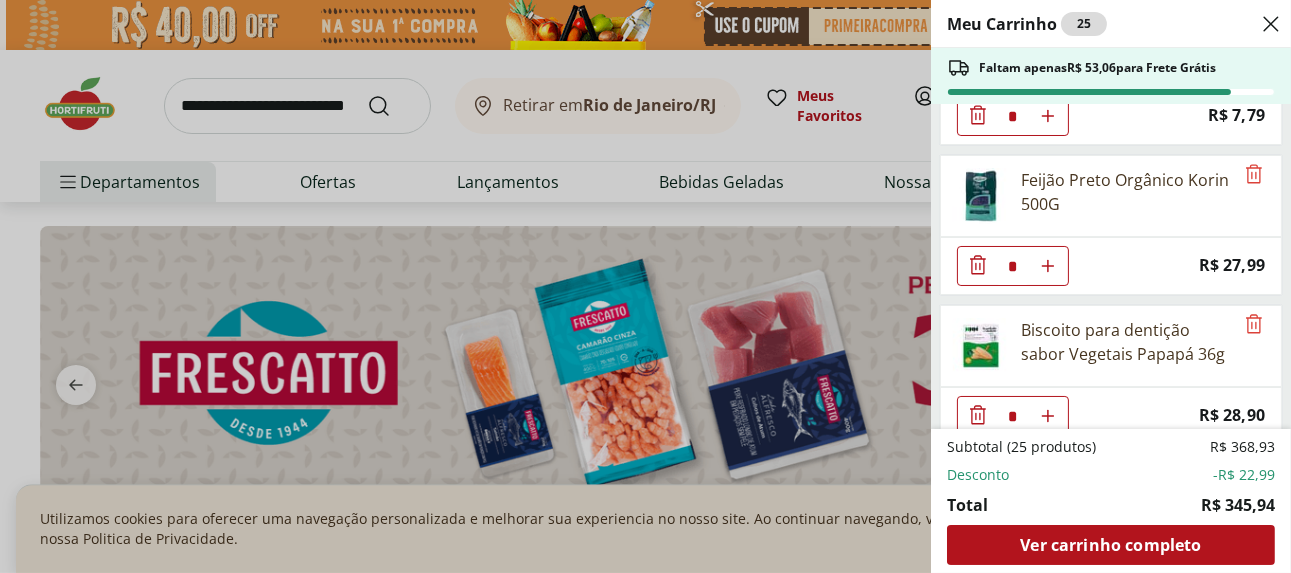 click at bounding box center [1048, -2434] 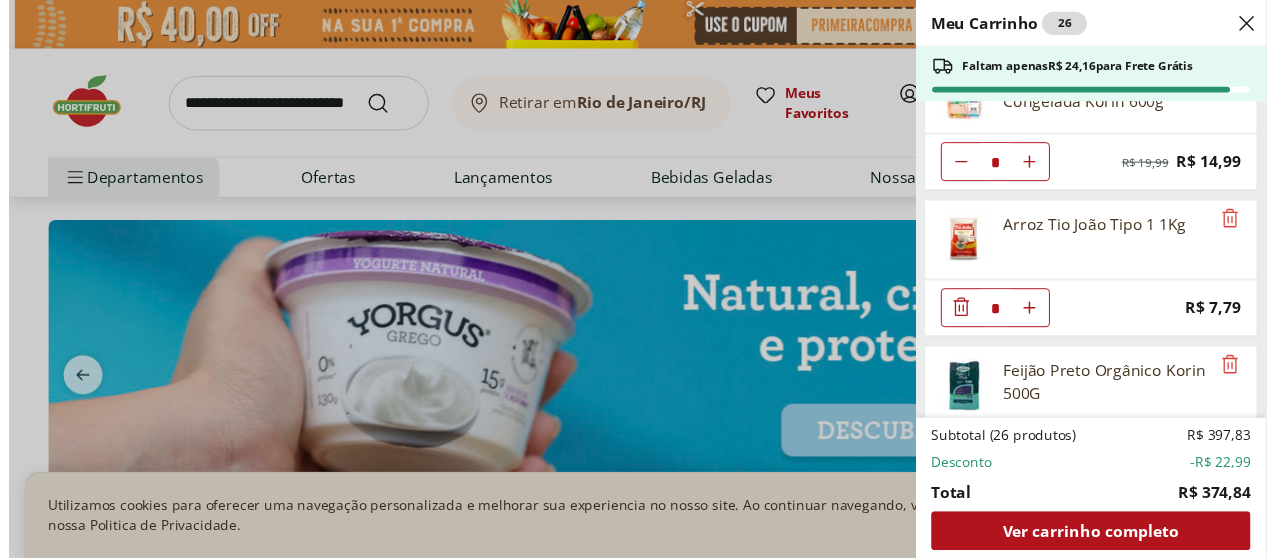 scroll, scrollTop: 2658, scrollLeft: 0, axis: vertical 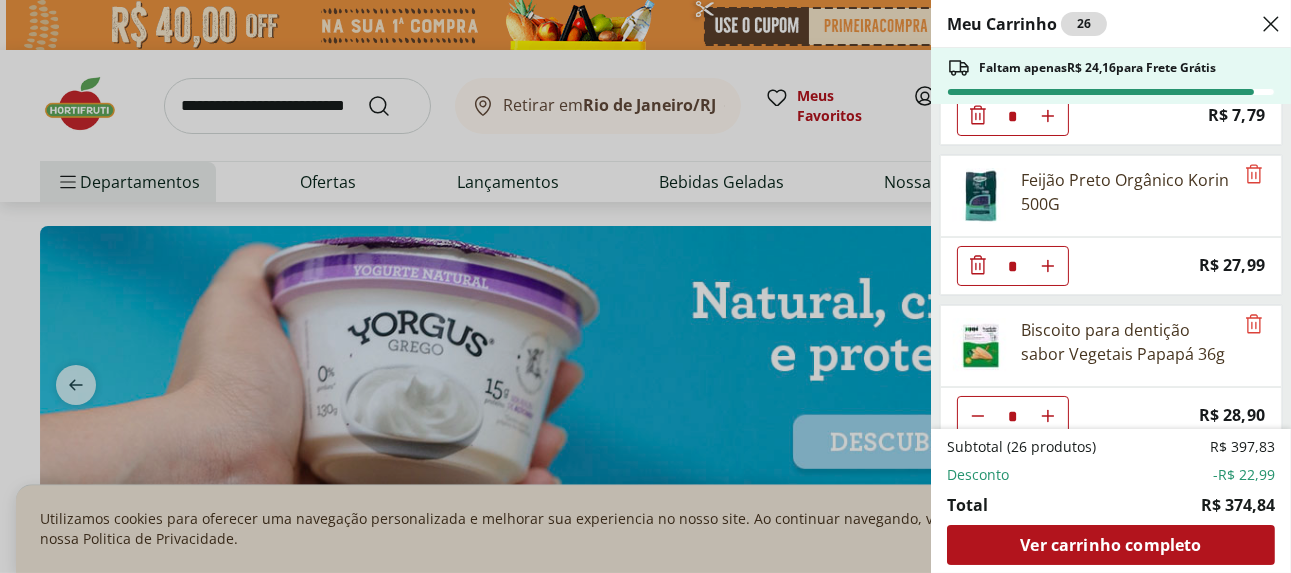 click on "Meu Carrinho 26 Faltam apenas  R$ 24,16  para Frete Grátis Batata Doce Roxa unidade * Price: R$ 3,72 Couve Mineira Orgânica Maço * Price: R$ 5,99 Tomate Mini Italiano Orgânico 300g * Price: R$ 9,99 FRAMBOESA EMBALADA 100G * Price: R$ 30,99 Blanquet de Peru Fatiado Sadia * Price: R$ 8,30 Palmito de Pupunha Inteiro Natural da Terra 270g * Price: R$ 34,99 Caqui Rama Forte * Price: R$ 2,25 Amora Embalada 100G * Price: R$ 23,99 Mamão Papaia Unidade * Price: R$ 10,39 Morango Bandeja 250g * Original price: R$ 16,99 Price: R$ 10,99 Cereja Embalada * Original price: R$ 11,99 Price: R$ 10,00 Uva Moscato 500g * Price: R$ 19,99 Batata Doce unidade * Price: R$ 1,53 Abóbora Madura Pedaço * Price: R$ 9,49 Pão de Leite Paderrí 280g * Price: R$ 15,99 Banana Prata Orgânica * Price: R$ 13,19 Sobrecoxa de Frango Congelada Korin 600g * Original price: R$ 19,99 Price: R$ 14,99 Arroz Tio João Tipo 1 1Kg * Price: R$ 7,79 Feijão Preto Orgânico Korin 500G * Price: R$ 27,99 * Price: R$ 28,90 Total" at bounding box center [645, 286] 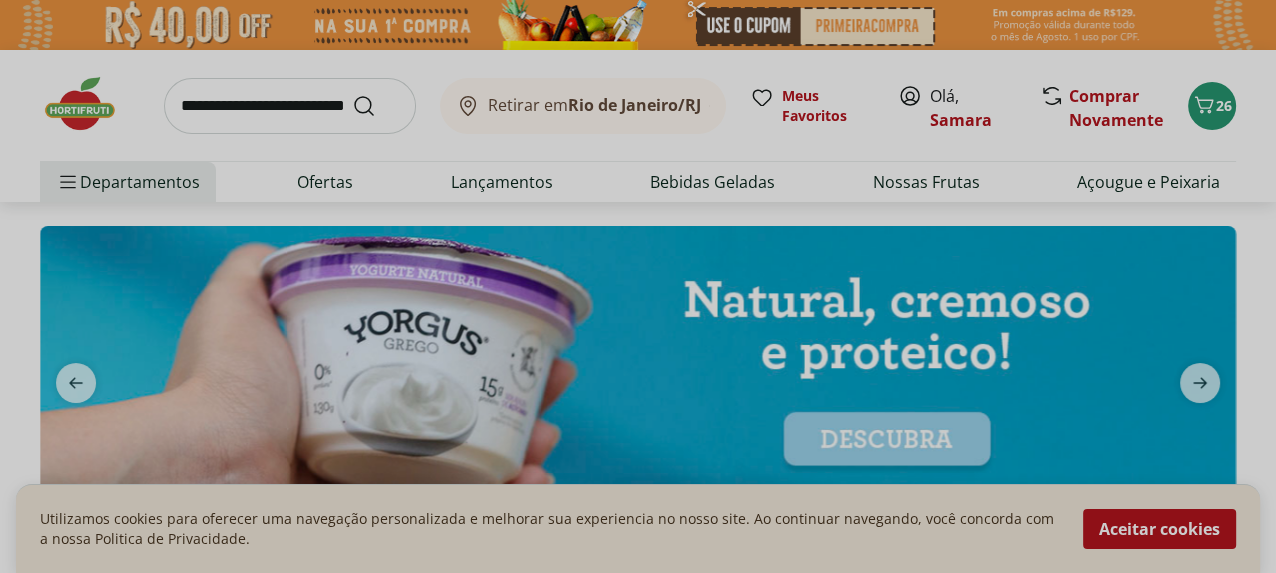 click at bounding box center (290, 106) 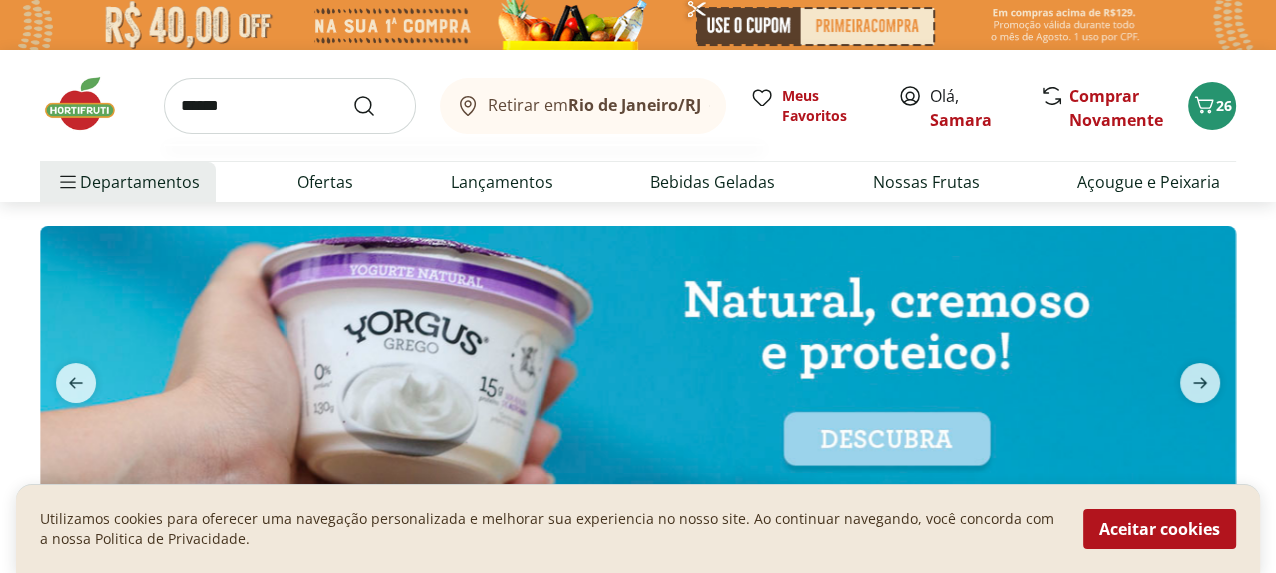 type on "*****" 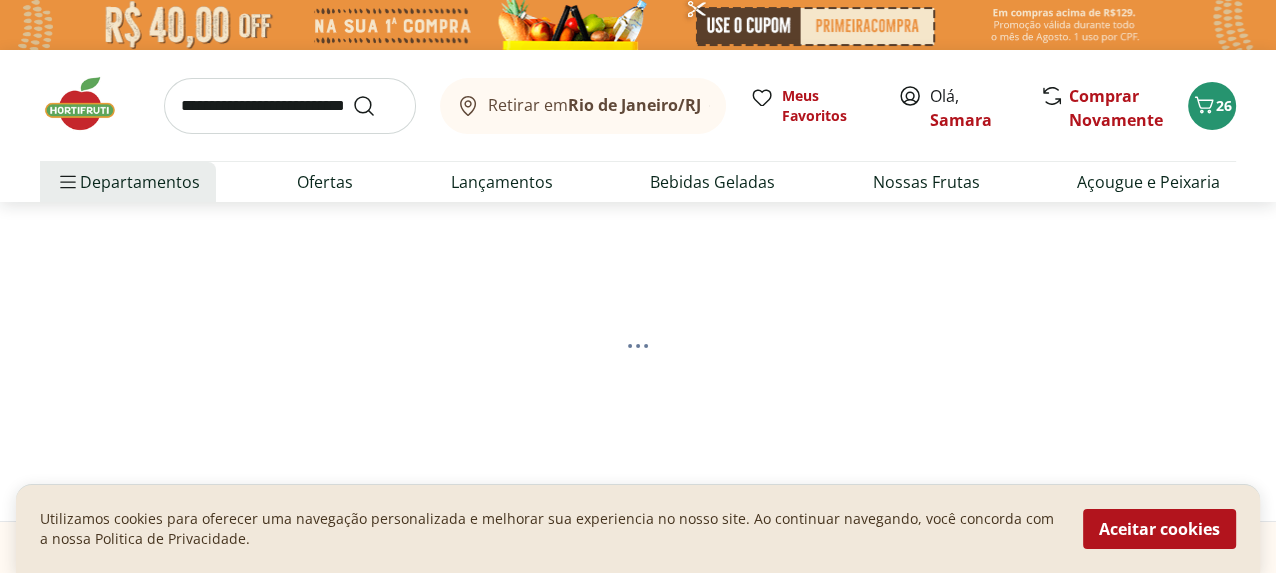 select on "**********" 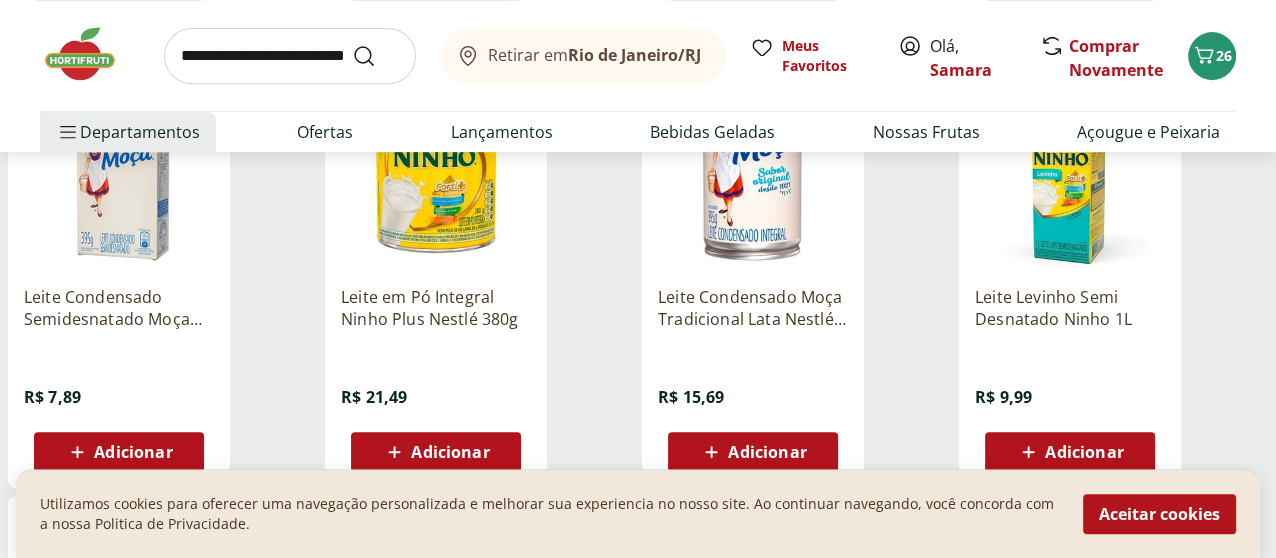 scroll, scrollTop: 800, scrollLeft: 0, axis: vertical 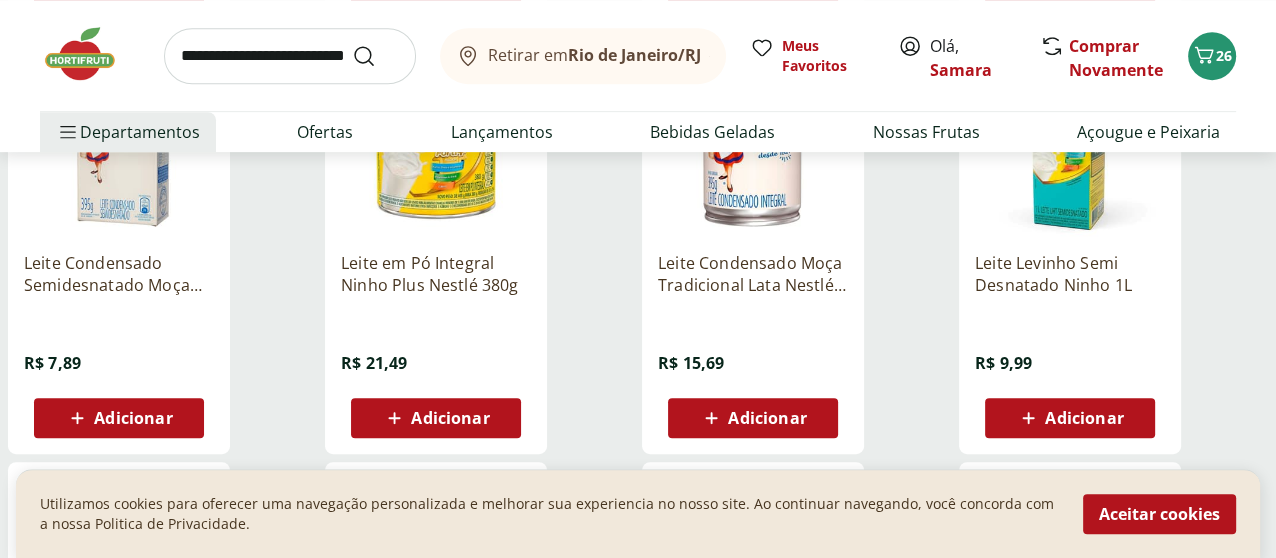 click on "Adicionar" at bounding box center [450, 418] 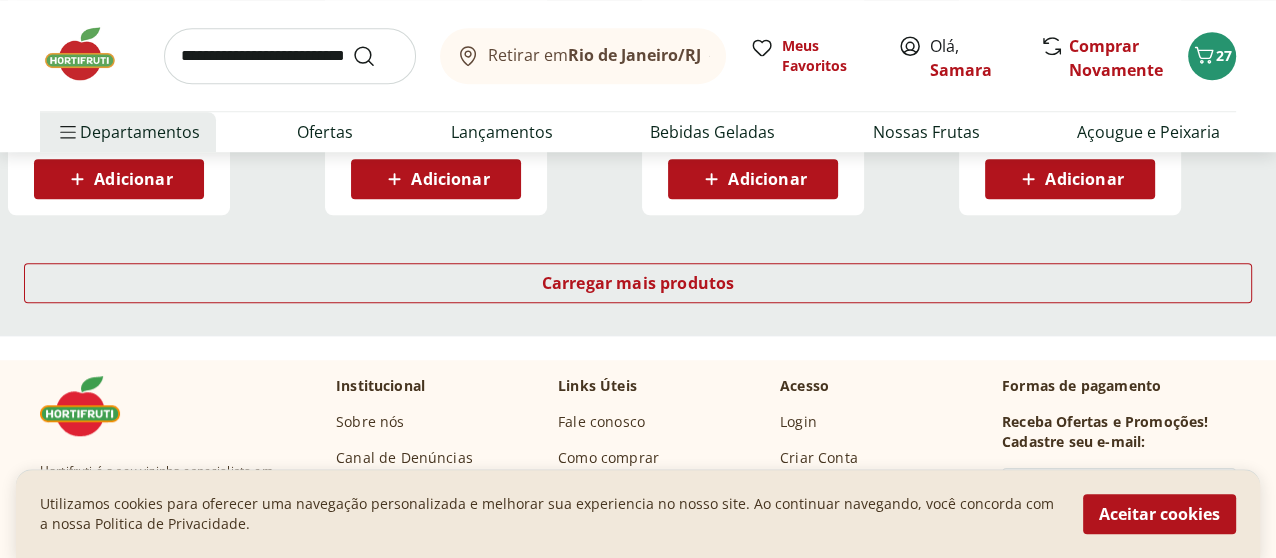 scroll, scrollTop: 1500, scrollLeft: 0, axis: vertical 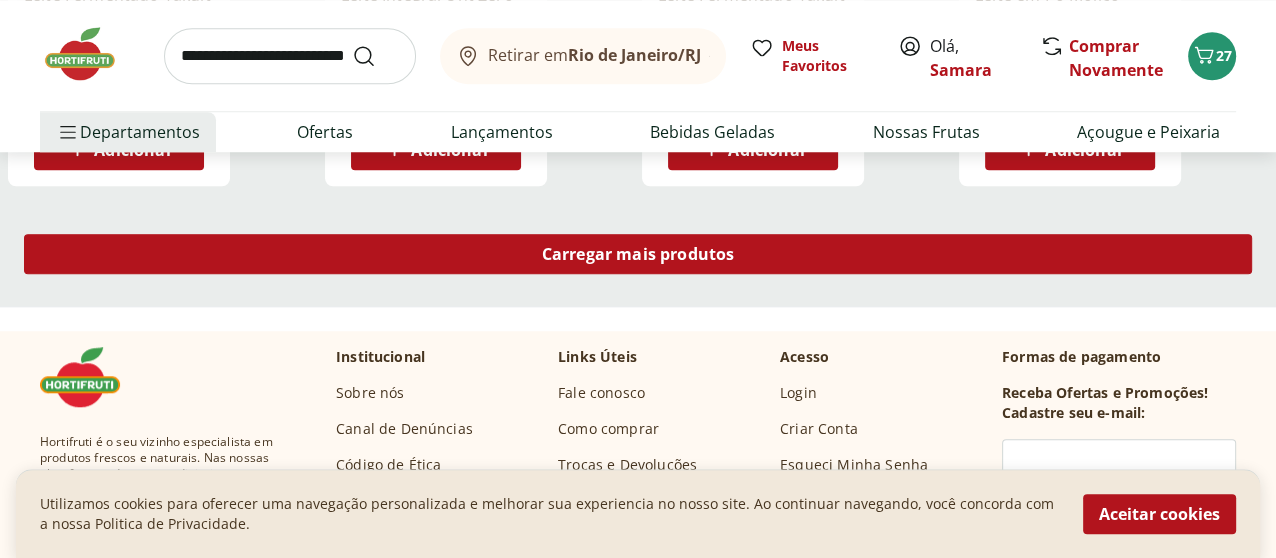 click on "Carregar mais produtos" at bounding box center [638, 254] 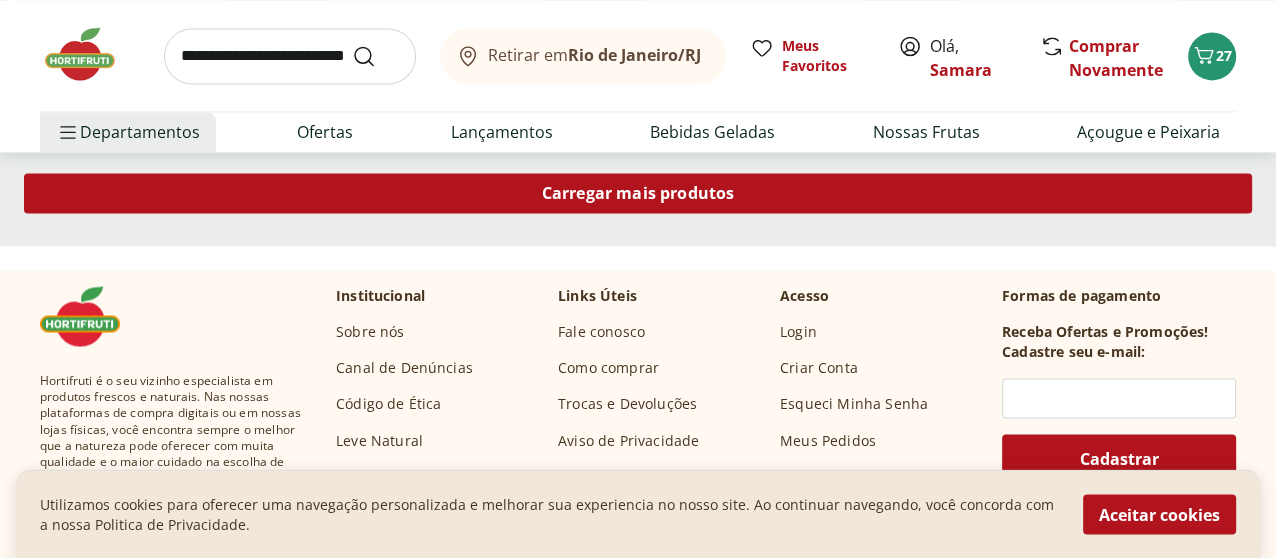 scroll, scrollTop: 2900, scrollLeft: 0, axis: vertical 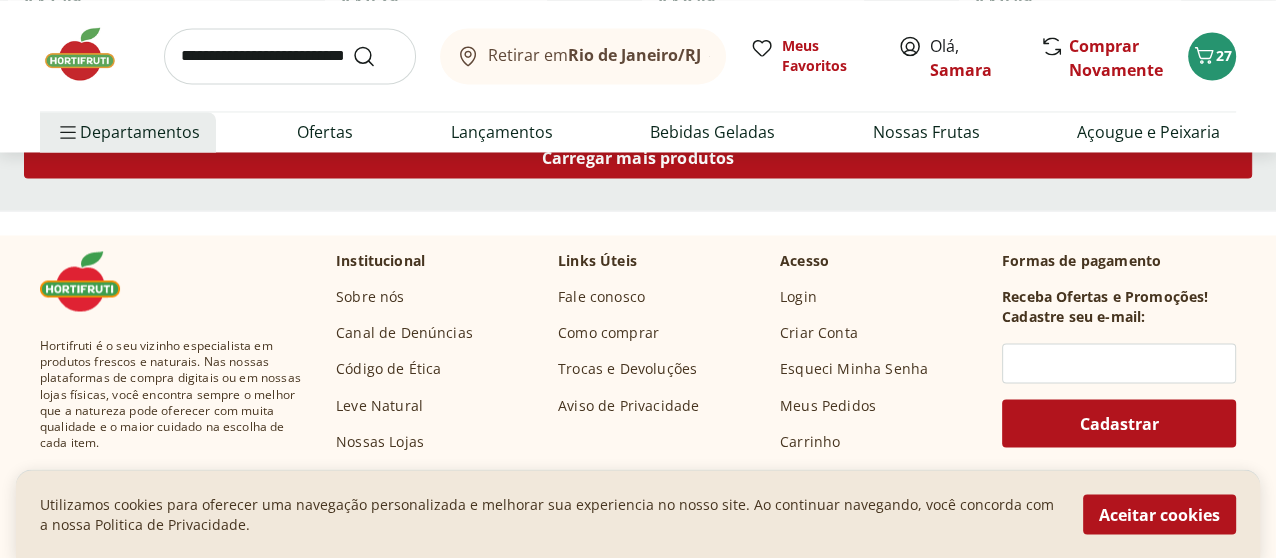 click on "Carregar mais produtos" at bounding box center (638, 162) 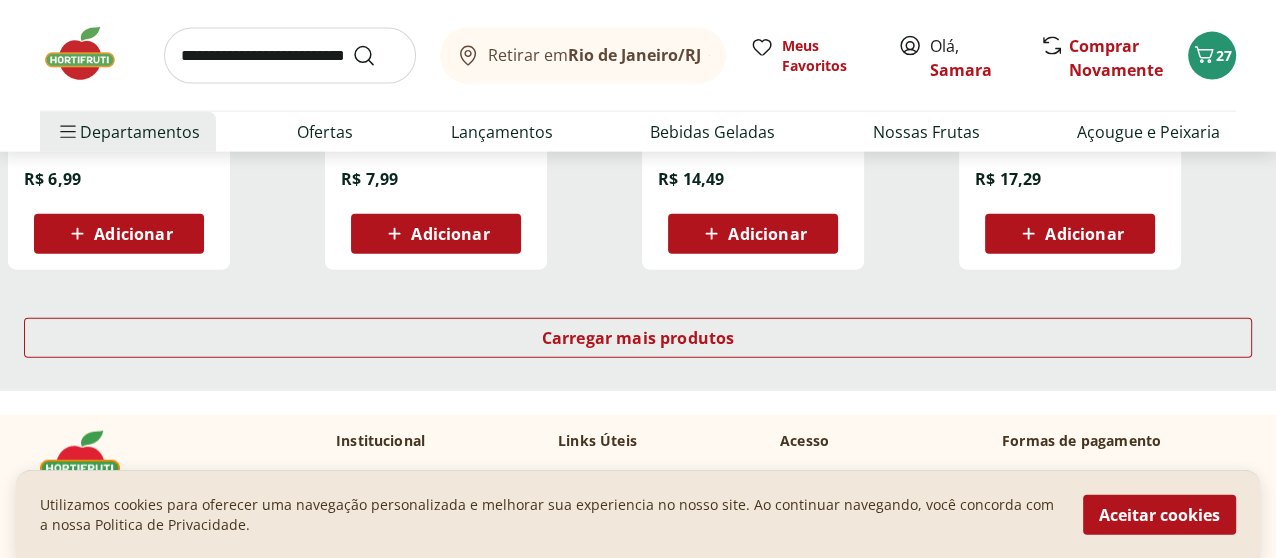 scroll, scrollTop: 4100, scrollLeft: 0, axis: vertical 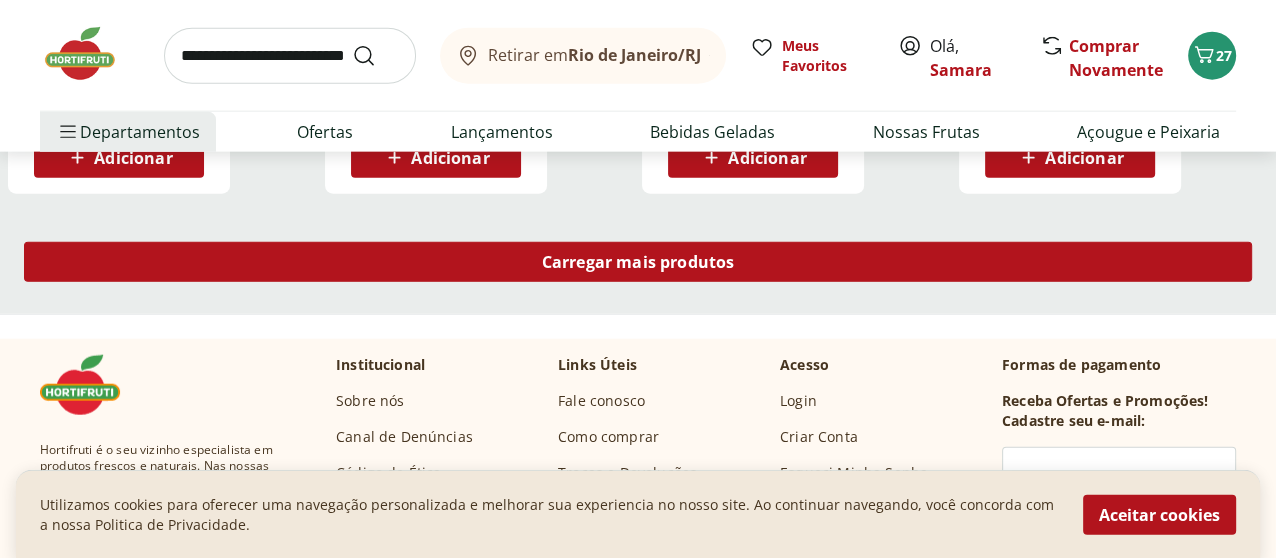 click on "Carregar mais produtos" at bounding box center [638, 262] 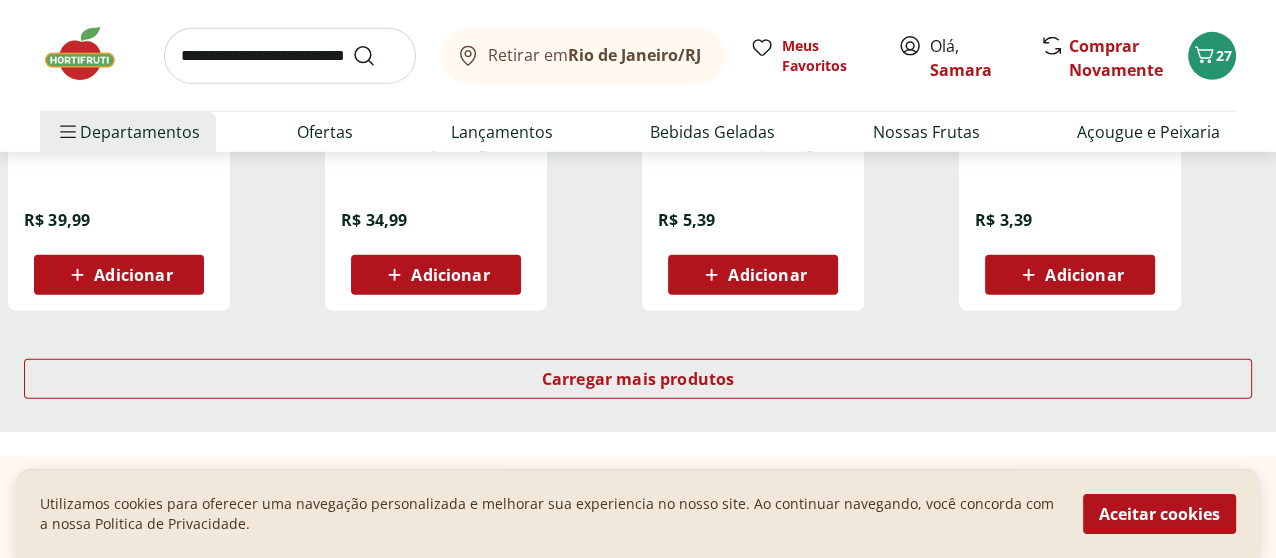 scroll, scrollTop: 5300, scrollLeft: 0, axis: vertical 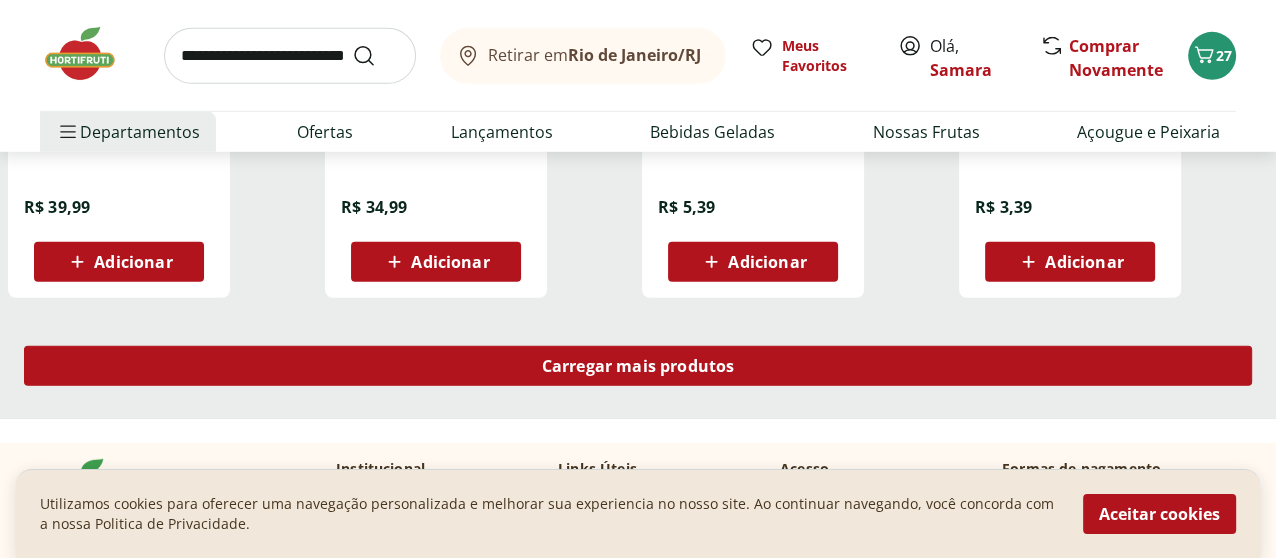 click on "Carregar mais produtos" at bounding box center (638, 366) 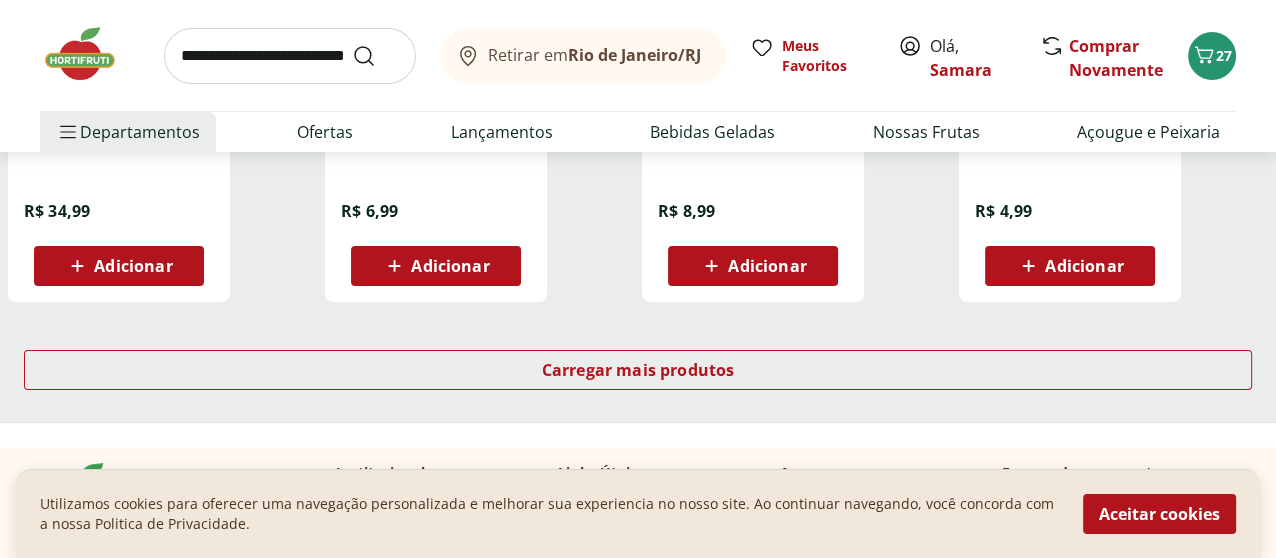 scroll, scrollTop: 6700, scrollLeft: 0, axis: vertical 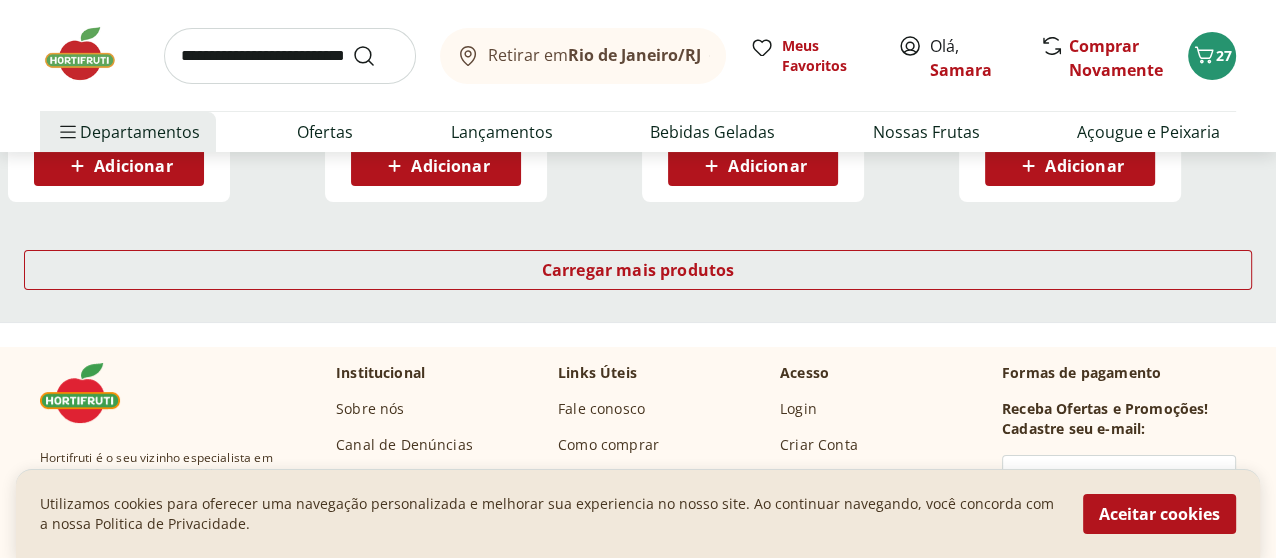 click on "Hortifruti Retirar em [CITY]/[STATE] Olá, [FIRST] [LAST] Retirar em [CITY]/[STATE] Meus Favoritos Olá, [FIRST] [LAST] Comprar Novamente 27 Departamentos Nossa Marca Nossa Marca Ver tudo do departamento Açougue & Peixaria Congelados e Refrigerados Frutas, Legumes e Verduras Orgânicos Mercearia Sorvetes Hortifruti Hortifruti Ver tudo do departamento Cogumelos Frutas Legumes Ovos Temperos Frescos Verduras Orgânicos Orgânicos Ver tudo do departamento Bebidas Orgânicas Frutas Orgânicas Legumes Orgânicos Ovos Orgânicos Perecíveis Orgânicos Verduras Orgânicas Temperos Frescos Açougue e Peixaria Açougue e Peixaria Ver tudo do departamento Aves Bovinos Exóticos Frutos do Mar Linguiça e Salsicha Peixes Salgados e Defumados Suínos Prontinhos Prontinhos Ver tudo do departamento Frutas Cortadinhas Pré Preparados Prontos para Consumo Saladas Sucos e Água de Coco Padaria Padaria Ver tudo do departamento Bolos e Mini Bolos Doces Pão Padaria Própria Salgados Torradas Bebidas Bebidas Água Água de Coco" at bounding box center (638, -2336) 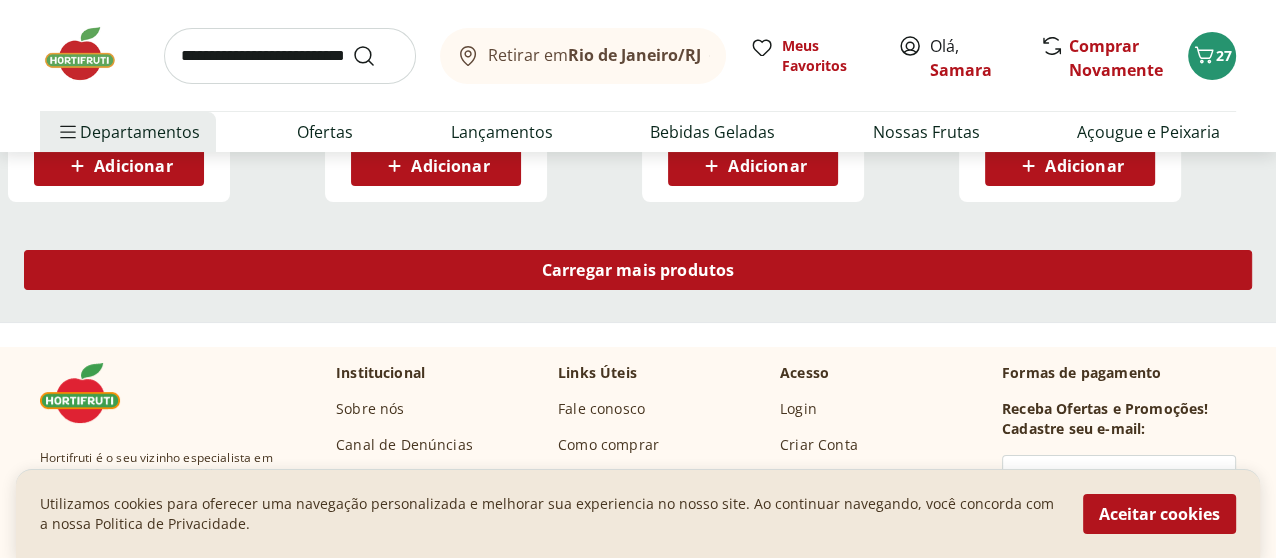 click on "Carregar mais produtos" at bounding box center (638, 270) 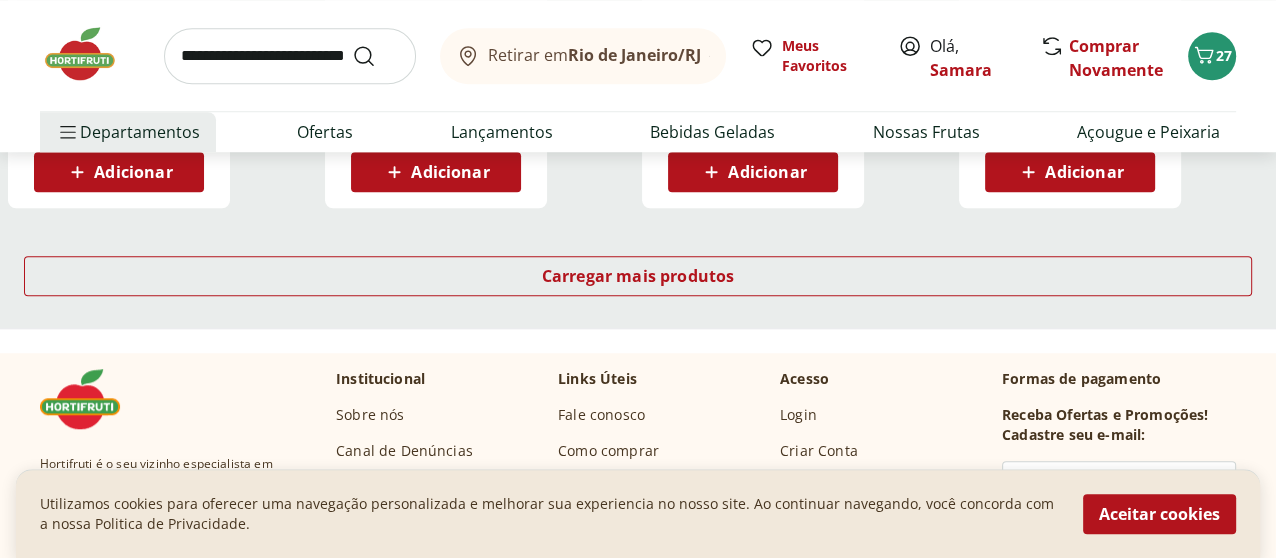 scroll, scrollTop: 8000, scrollLeft: 0, axis: vertical 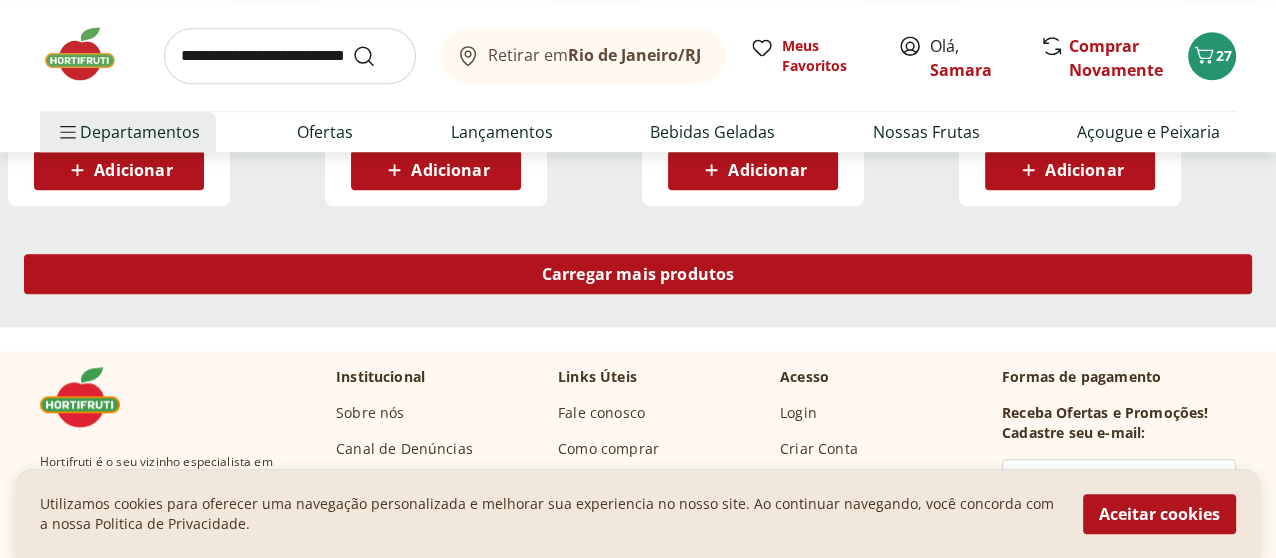 click on "Carregar mais produtos" at bounding box center (638, 274) 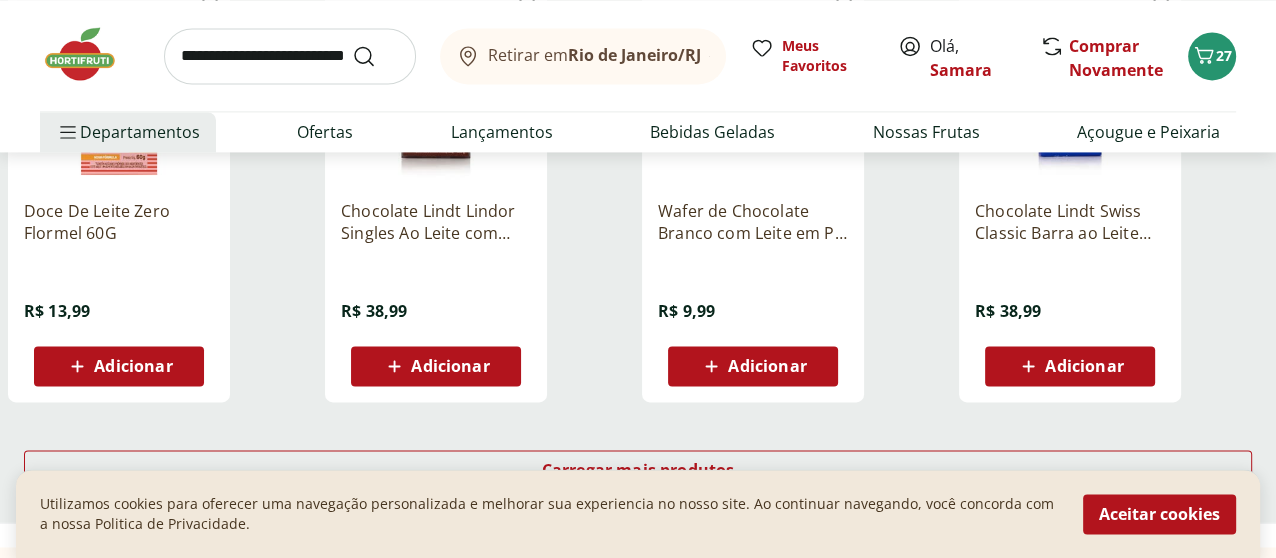 scroll, scrollTop: 9300, scrollLeft: 0, axis: vertical 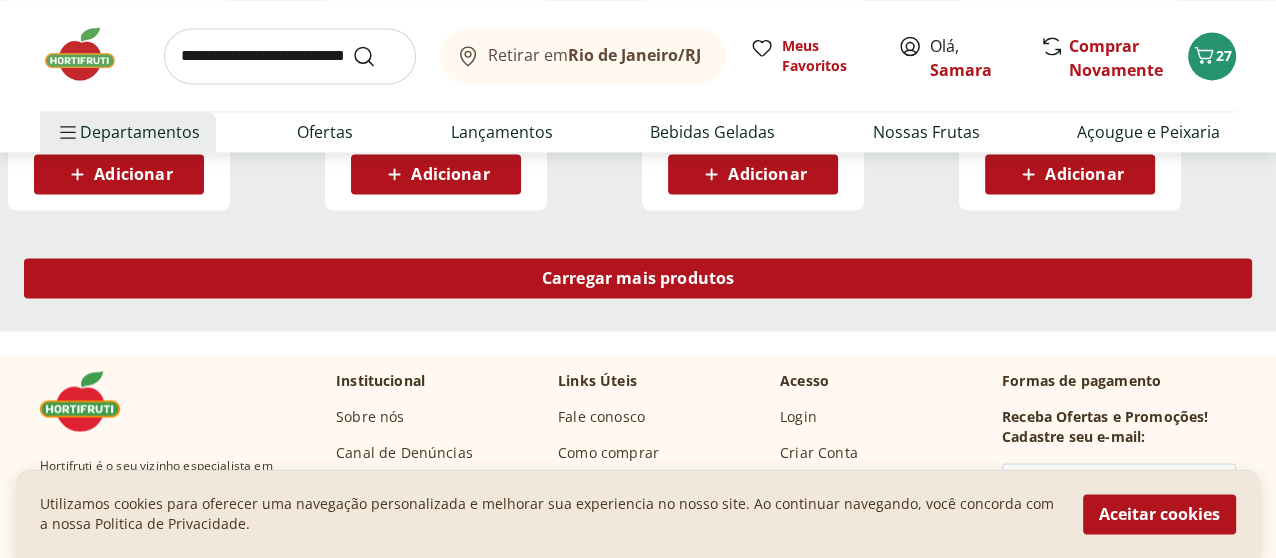 click on "Carregar mais produtos" at bounding box center (638, 278) 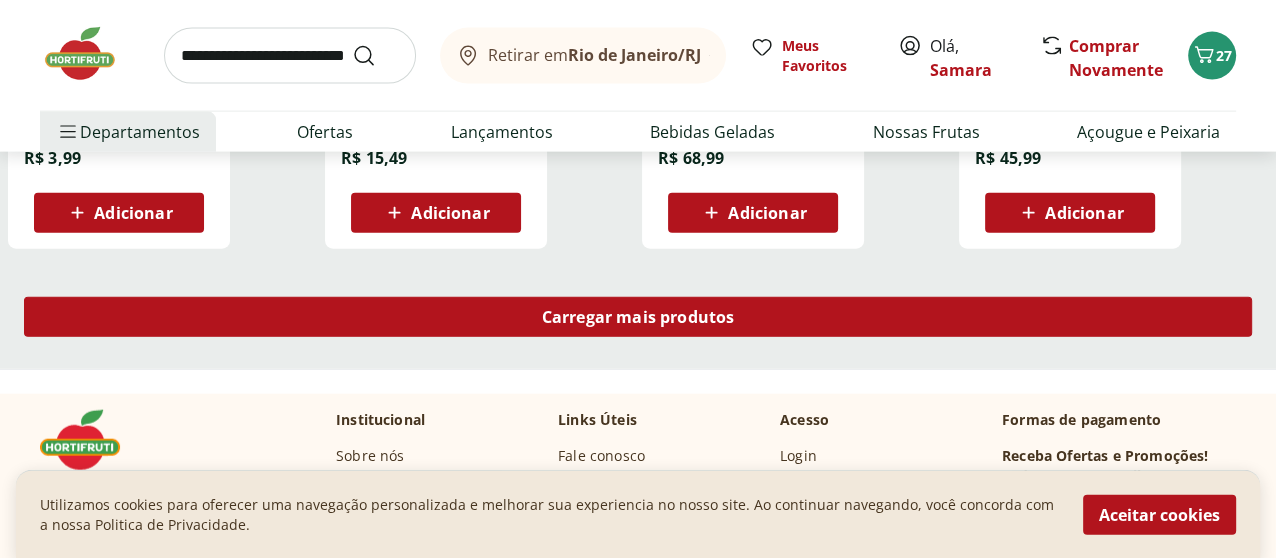 scroll, scrollTop: 10600, scrollLeft: 0, axis: vertical 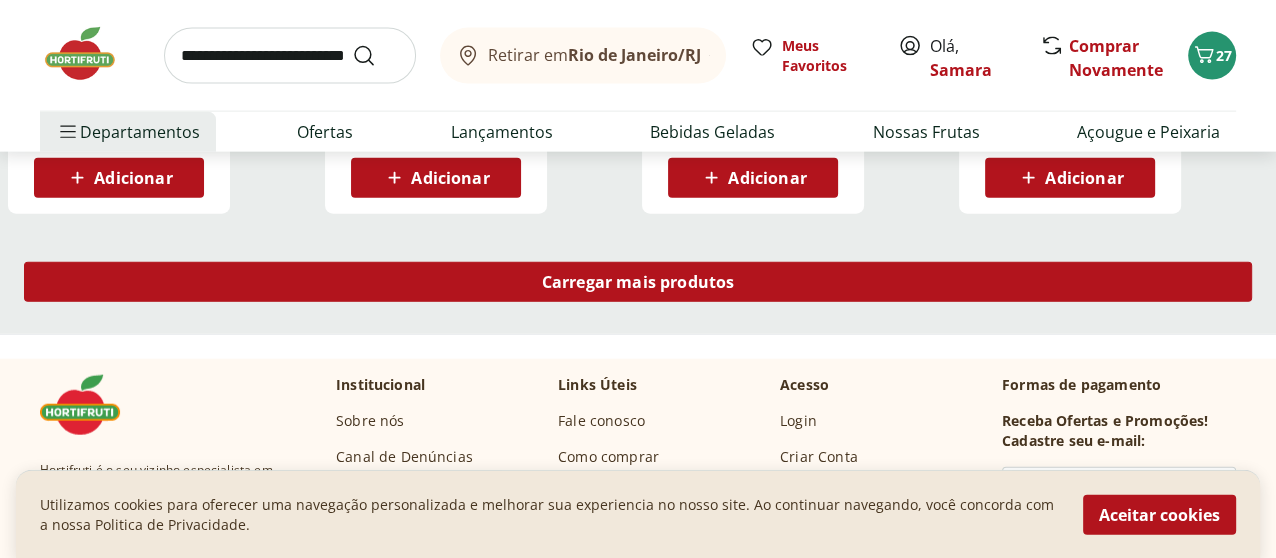 click on "Carregar mais produtos" at bounding box center [638, 282] 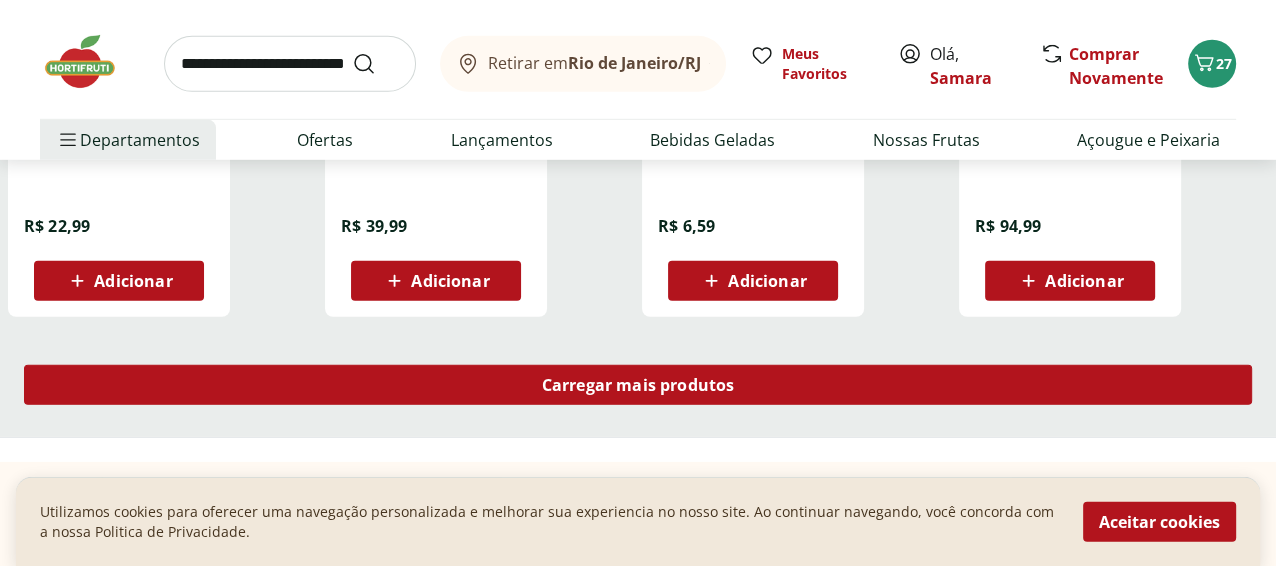 scroll, scrollTop: 12000, scrollLeft: 0, axis: vertical 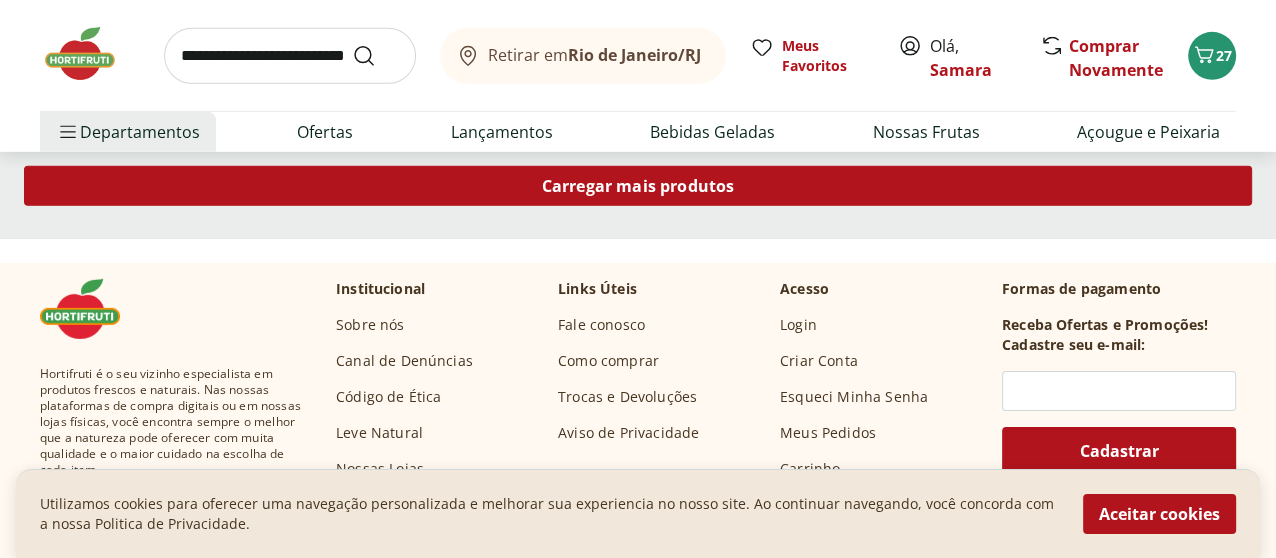 click on "Carregar mais produtos" at bounding box center [638, 186] 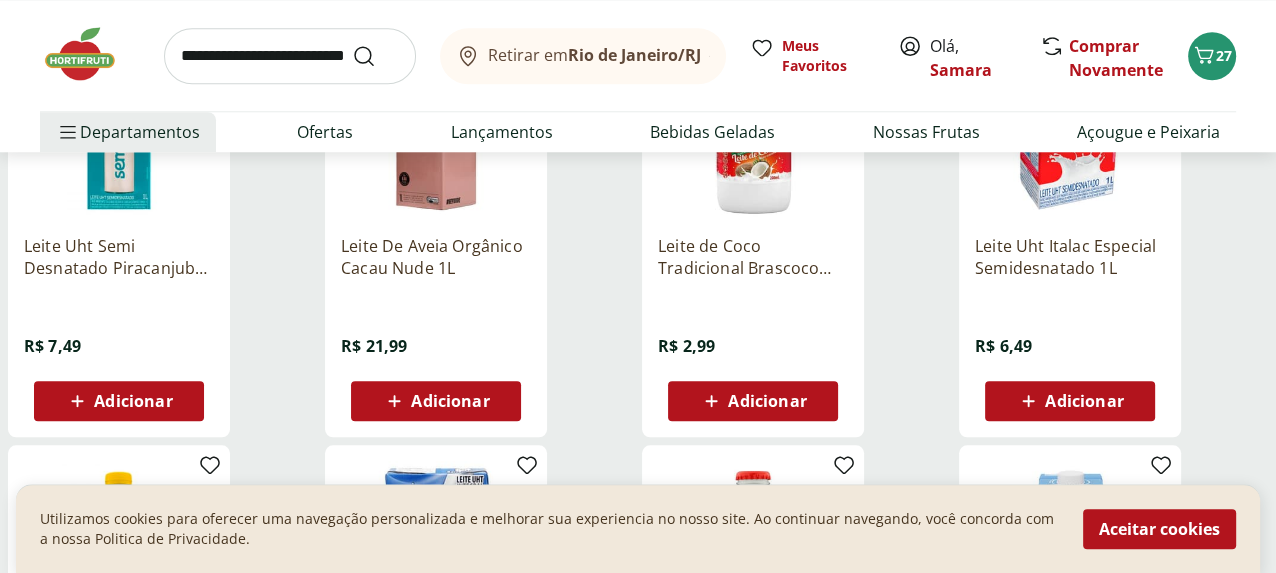 scroll, scrollTop: 1700, scrollLeft: 0, axis: vertical 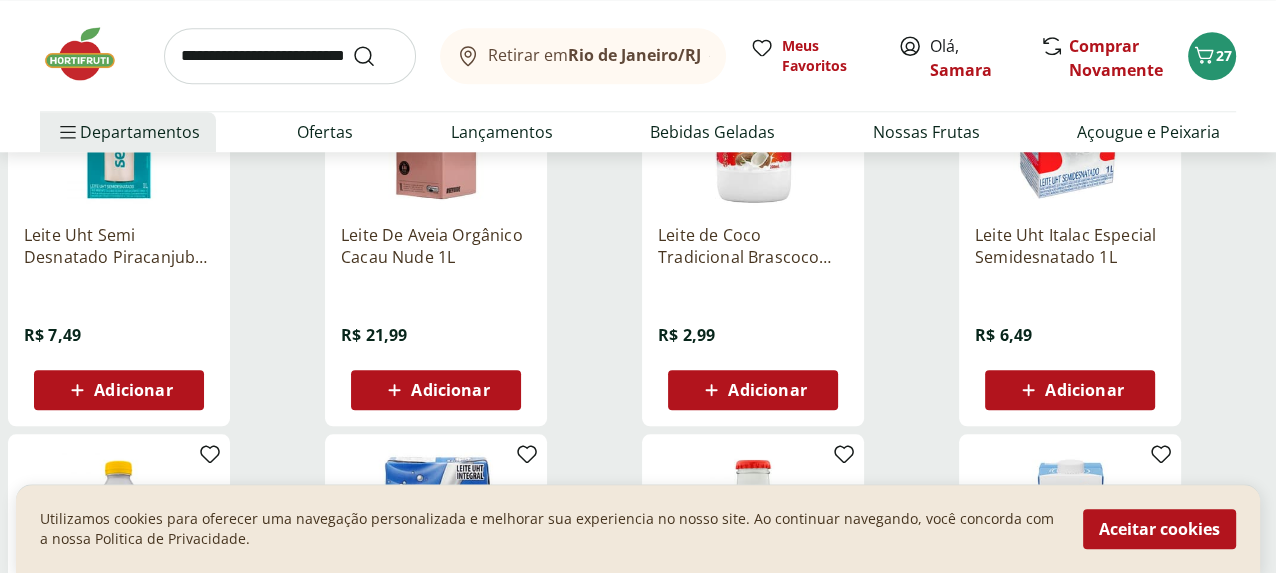 click on "Adicionar" at bounding box center [450, 390] 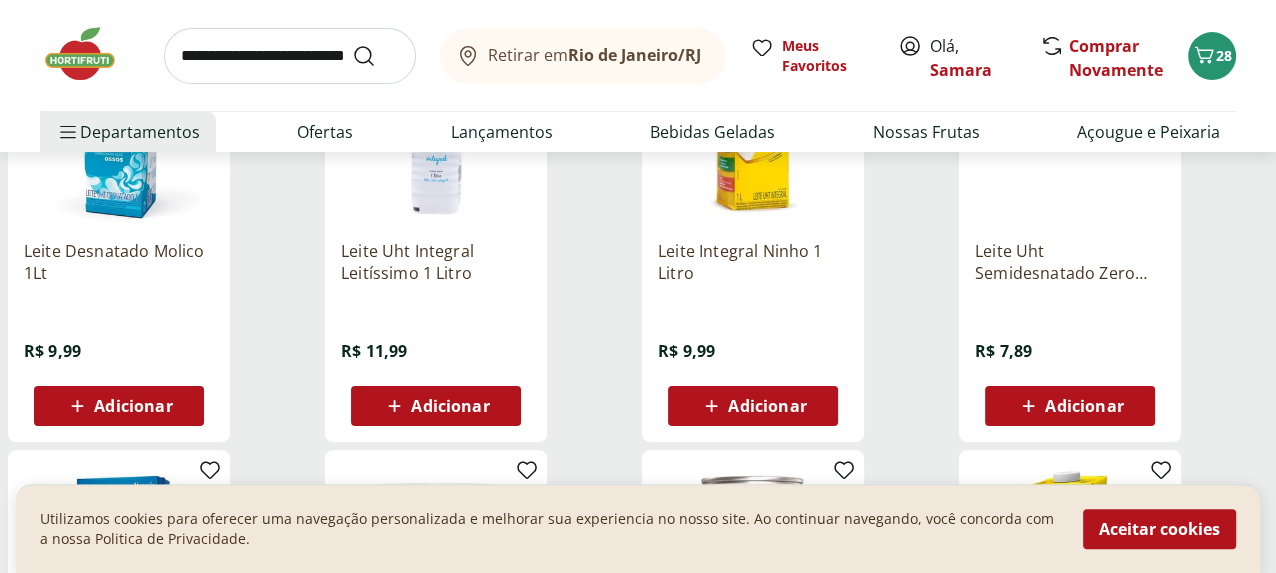 scroll, scrollTop: 400, scrollLeft: 0, axis: vertical 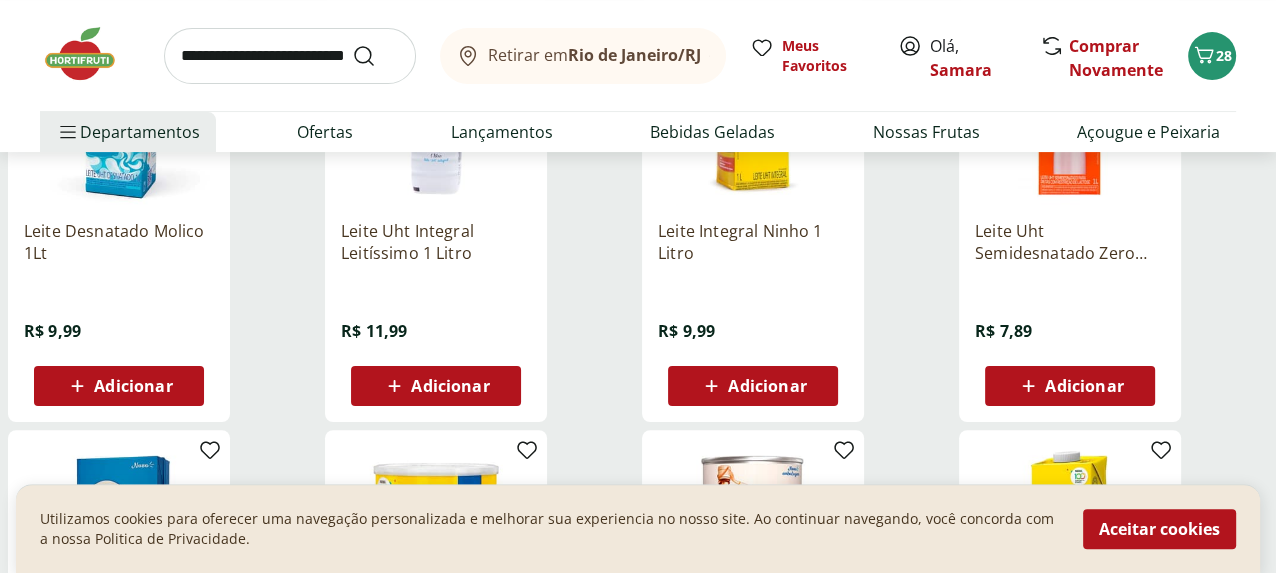 click on "Adicionar" at bounding box center [450, 386] 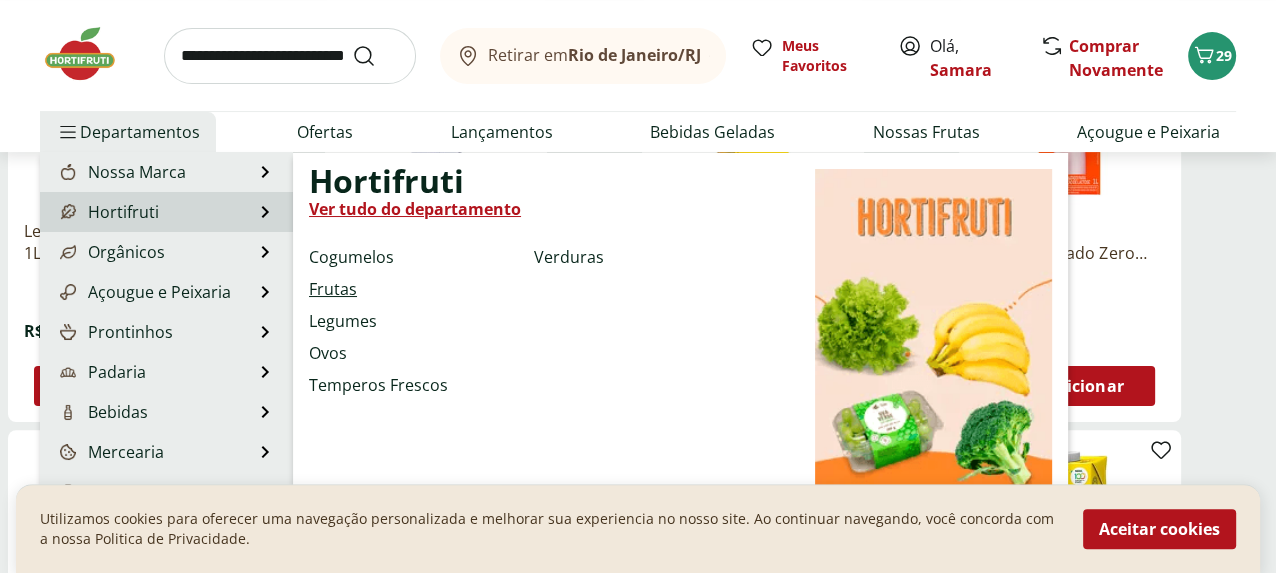 click on "Frutas" at bounding box center (333, 289) 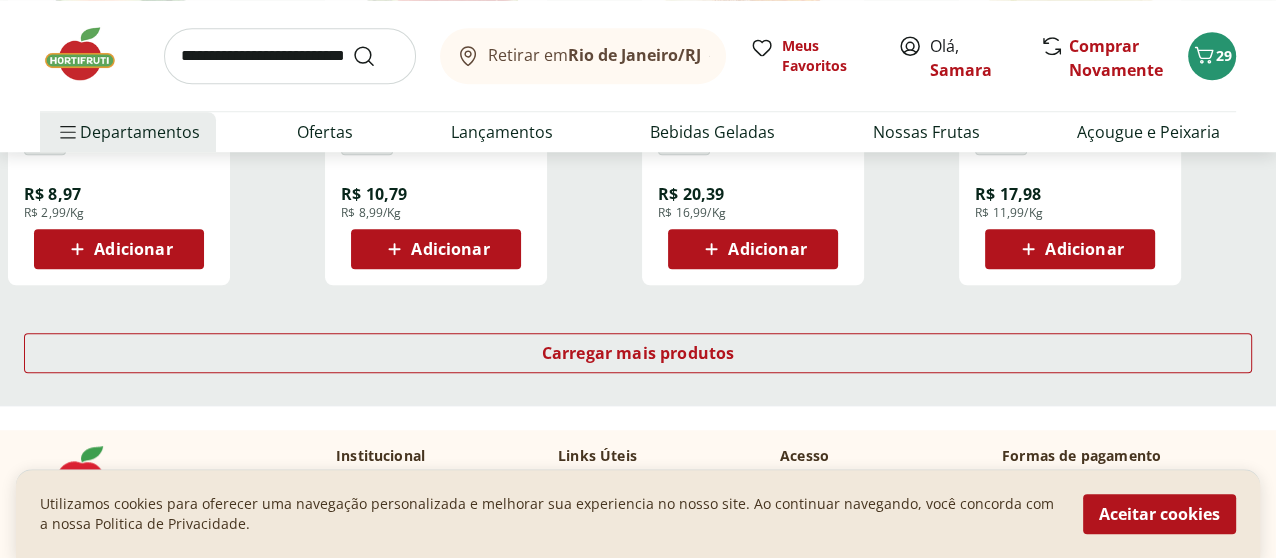 scroll, scrollTop: 1400, scrollLeft: 0, axis: vertical 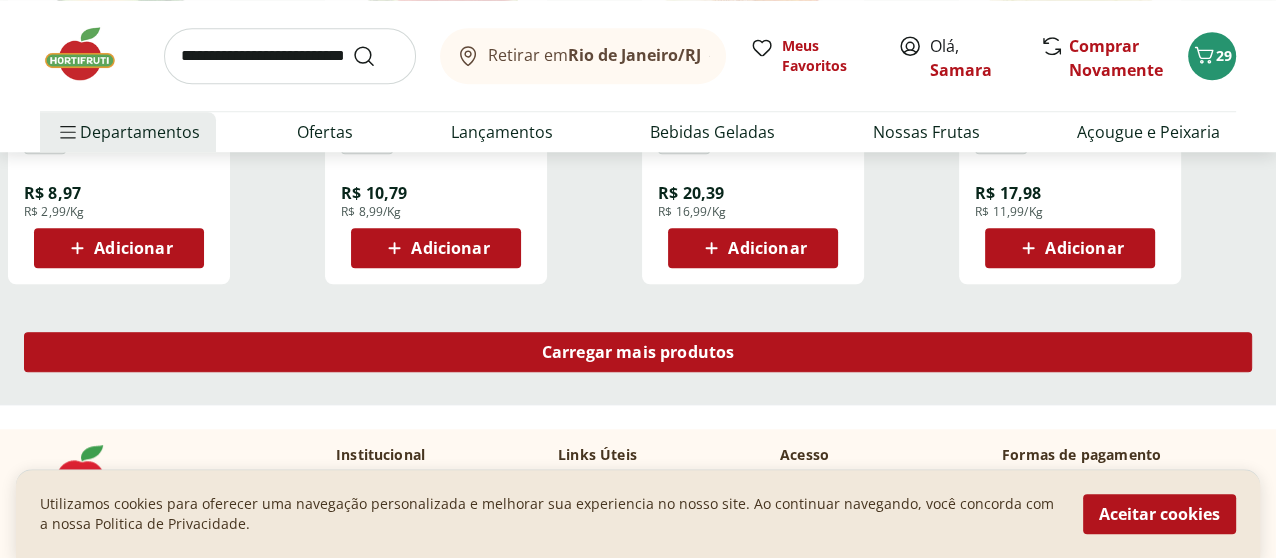 click on "Carregar mais produtos" at bounding box center (638, 352) 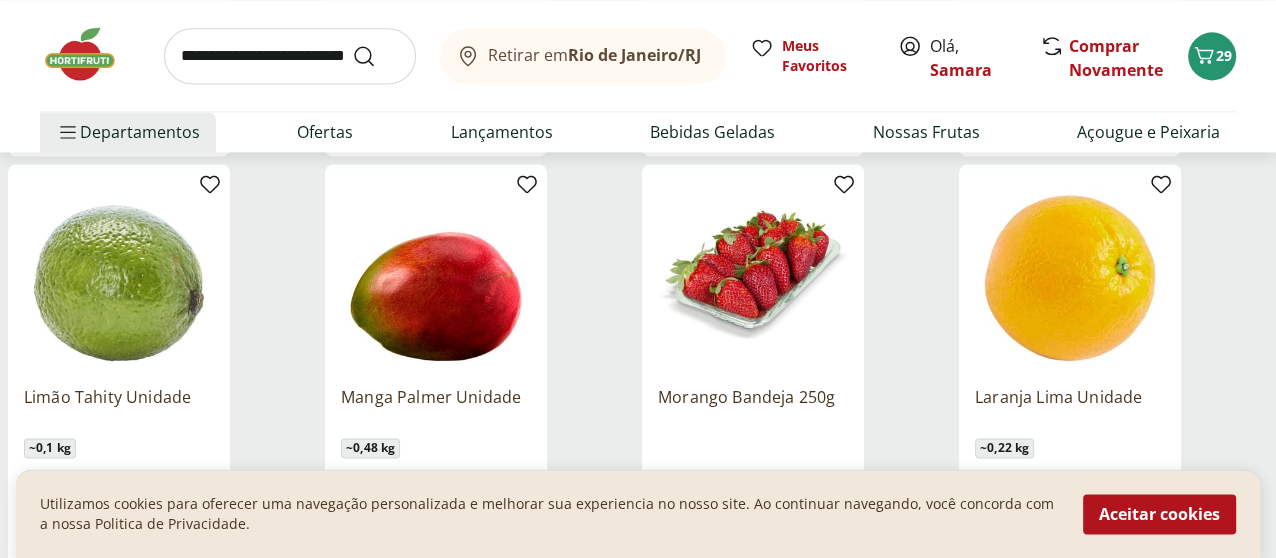 scroll, scrollTop: 2500, scrollLeft: 0, axis: vertical 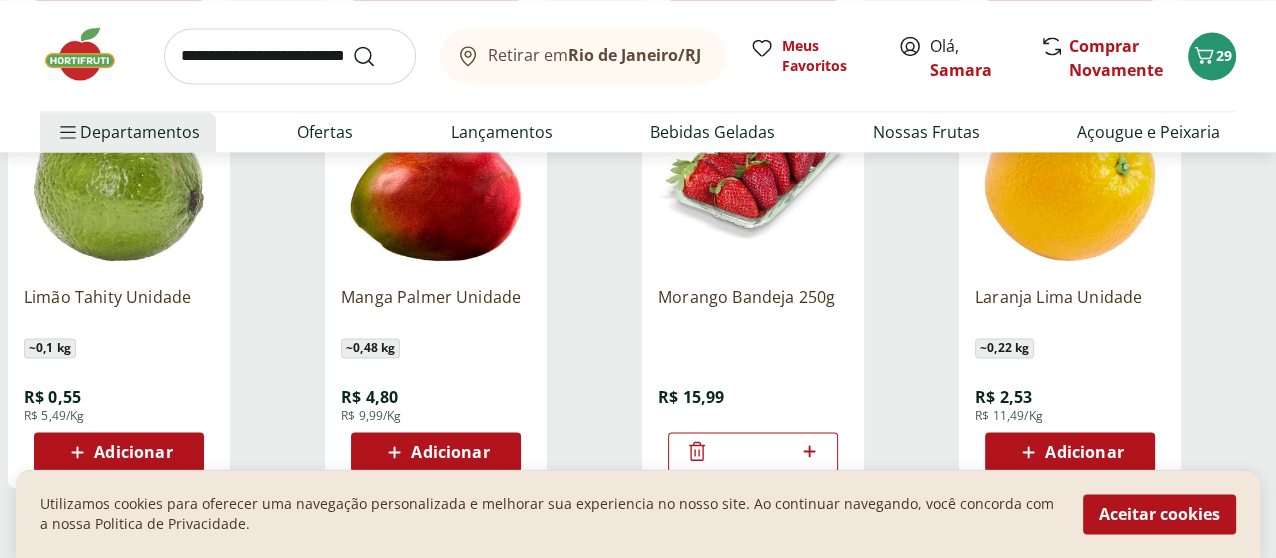 click on "Adicionar" at bounding box center [1070, 452] 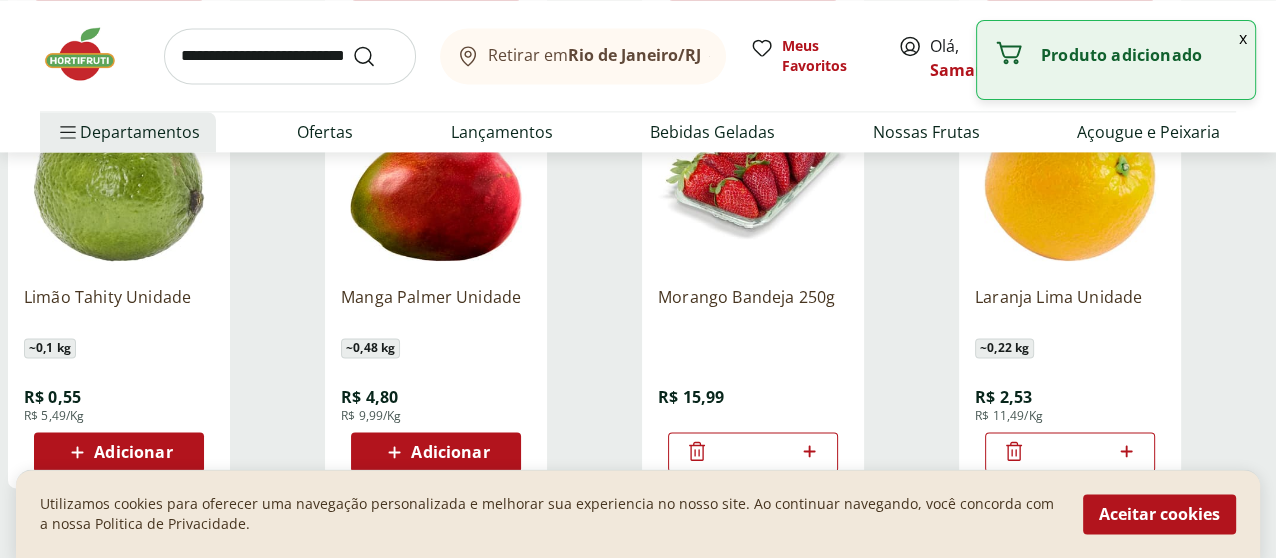 click 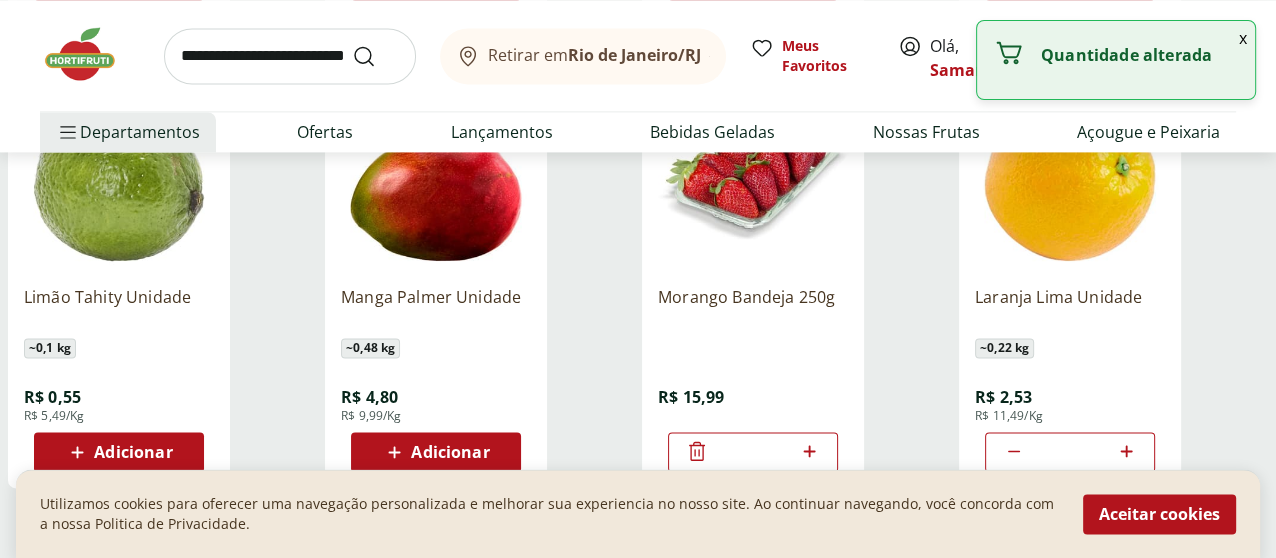 click 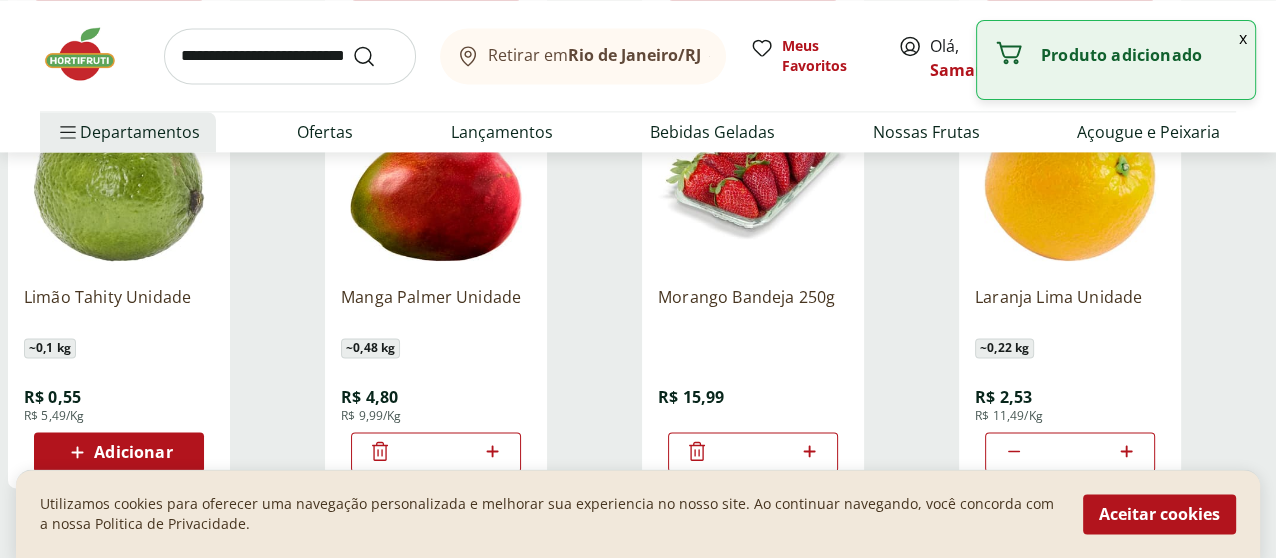 click 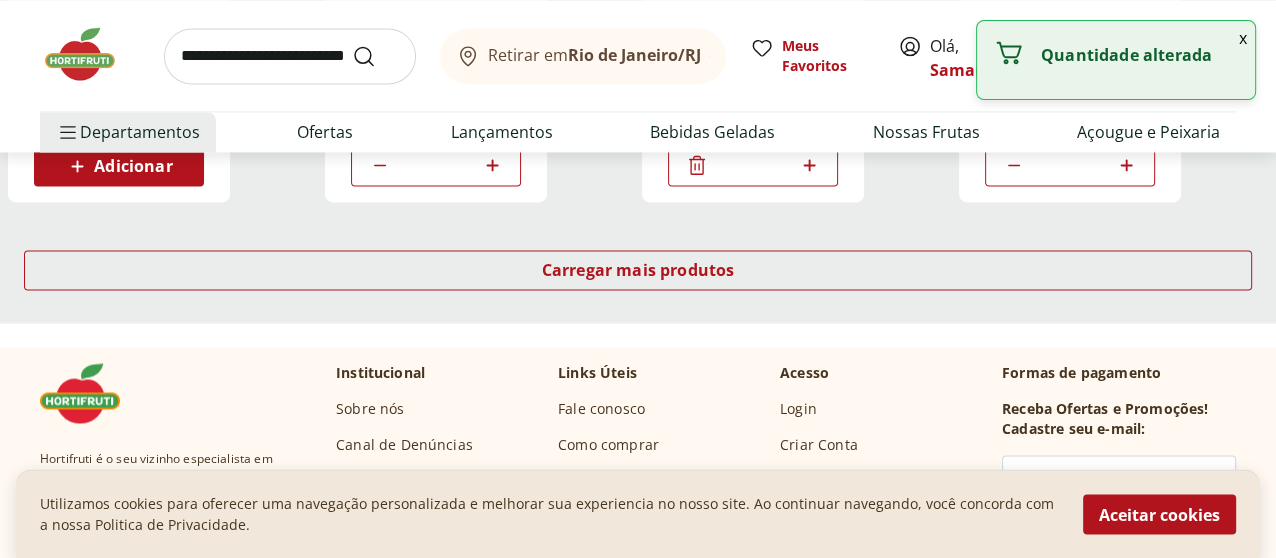 scroll, scrollTop: 2700, scrollLeft: 0, axis: vertical 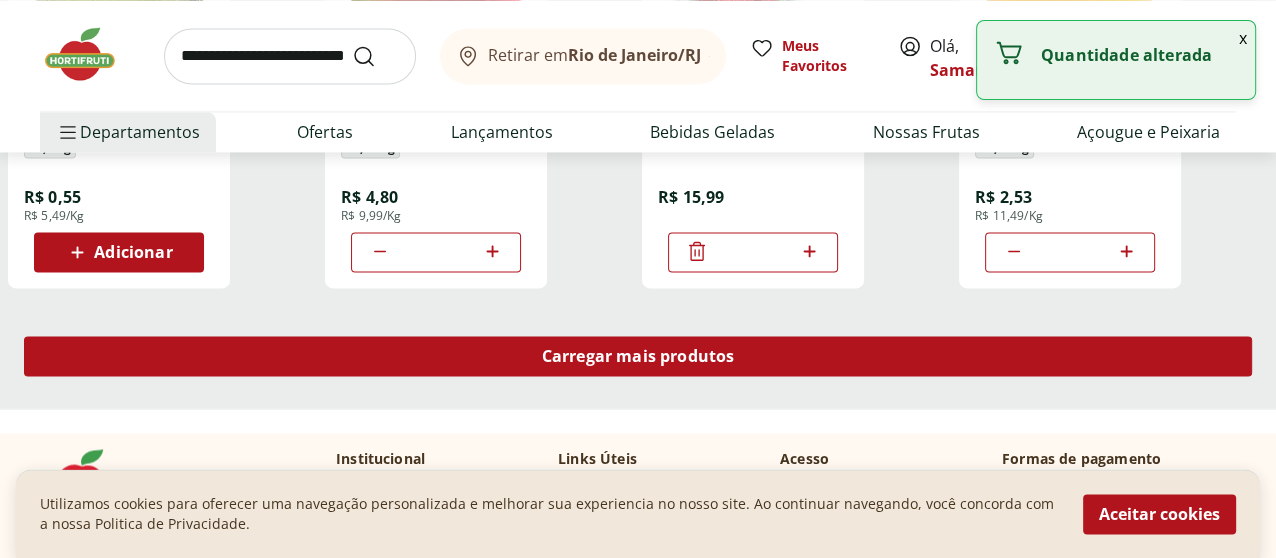 click on "Carregar mais produtos" at bounding box center [638, 356] 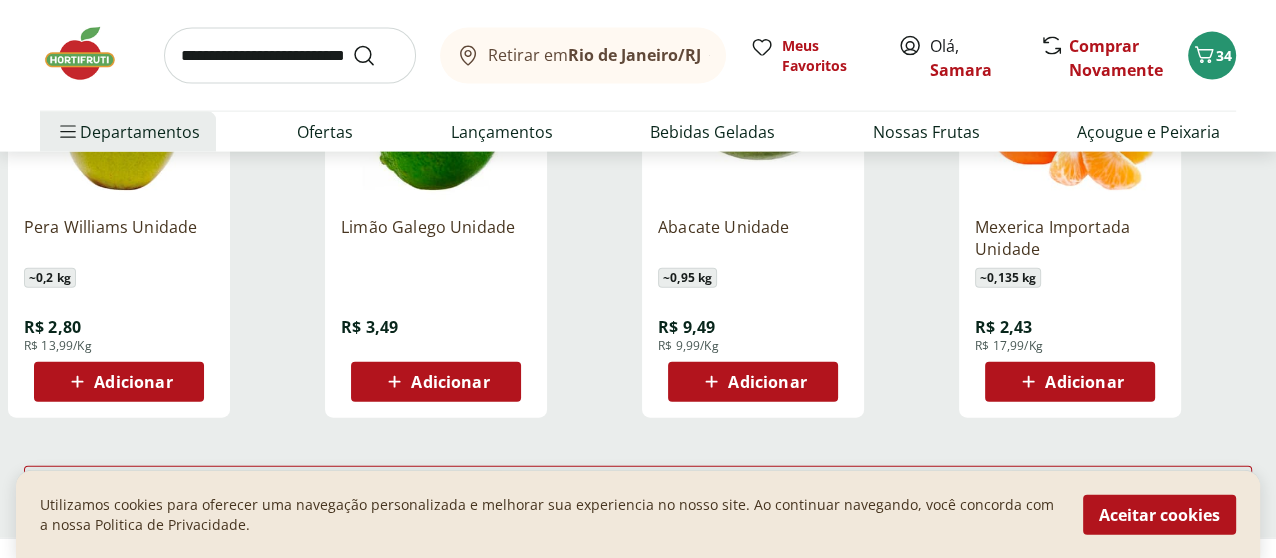 scroll, scrollTop: 4000, scrollLeft: 0, axis: vertical 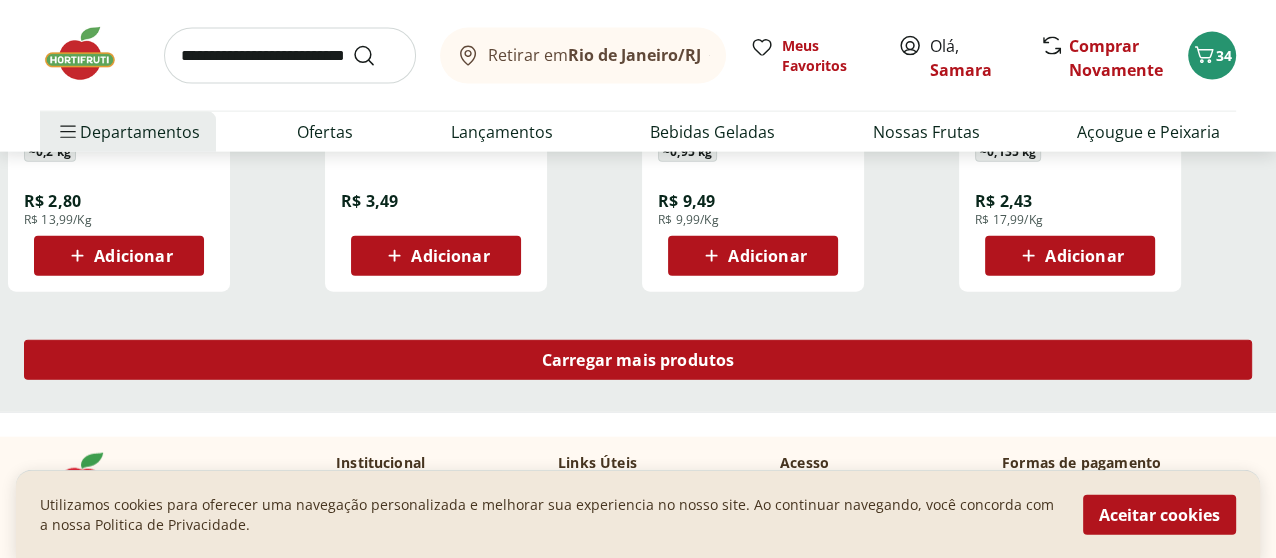 click on "Carregar mais produtos" at bounding box center [638, 360] 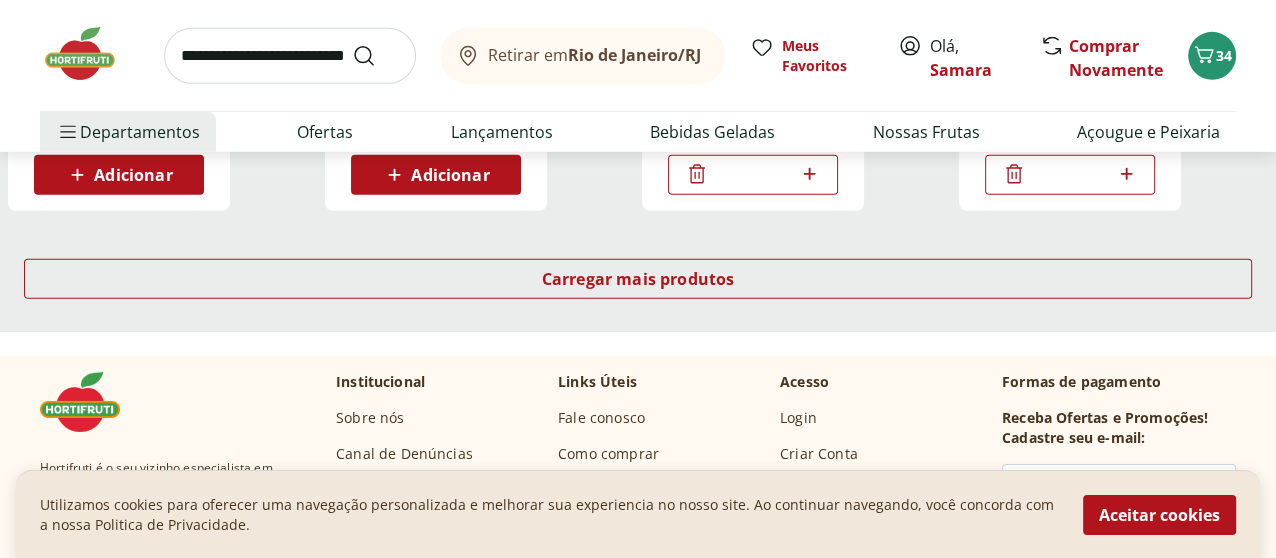 scroll, scrollTop: 5300, scrollLeft: 0, axis: vertical 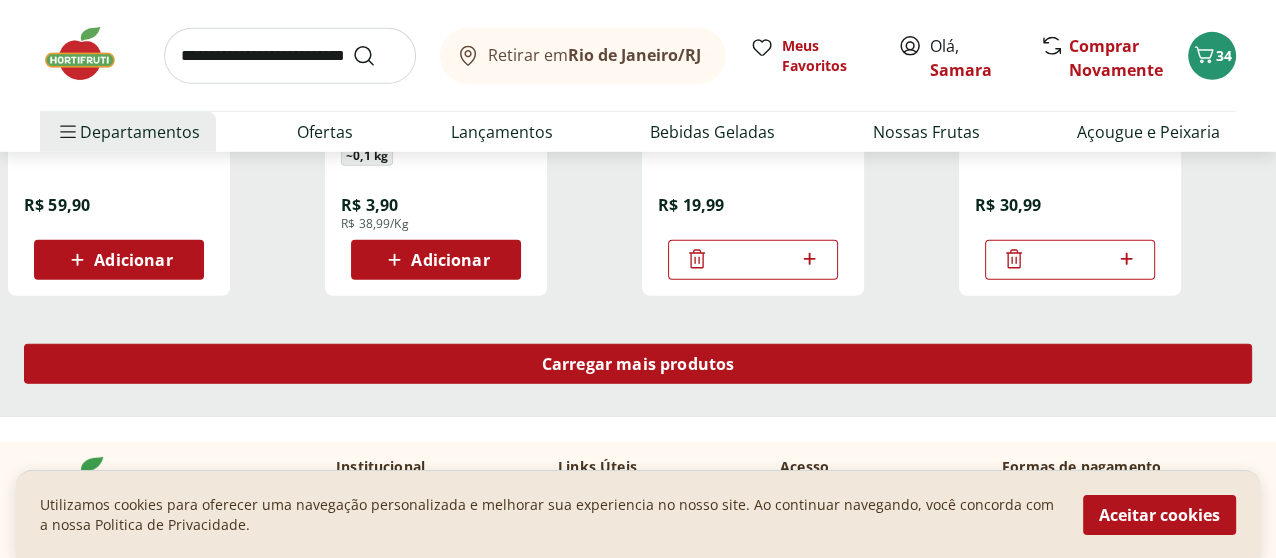click on "Carregar mais produtos" at bounding box center (638, 364) 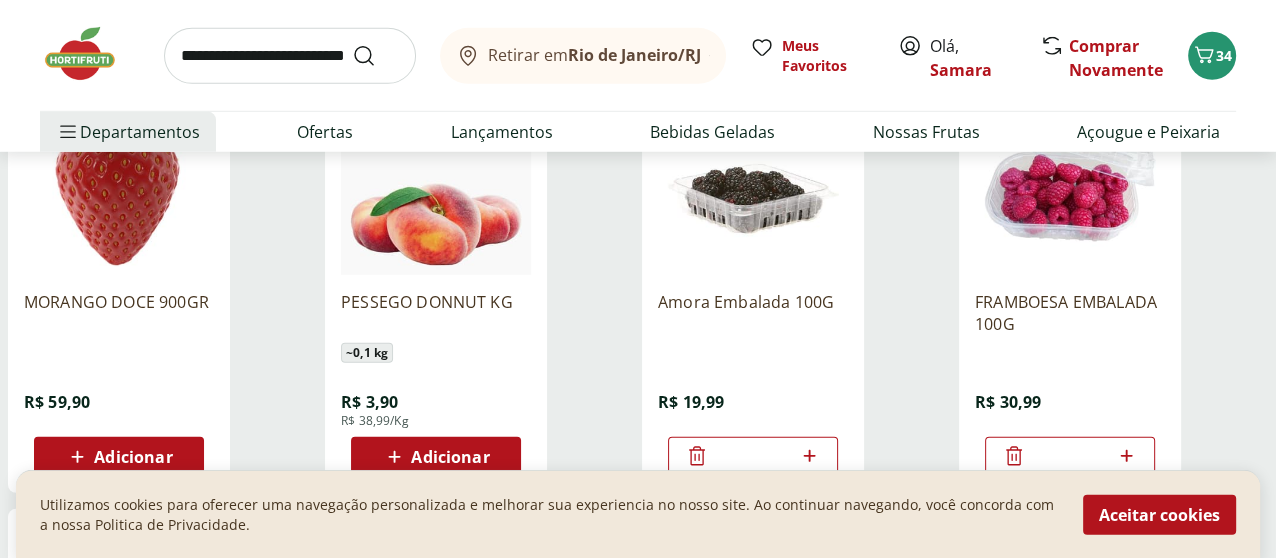 scroll, scrollTop: 5100, scrollLeft: 0, axis: vertical 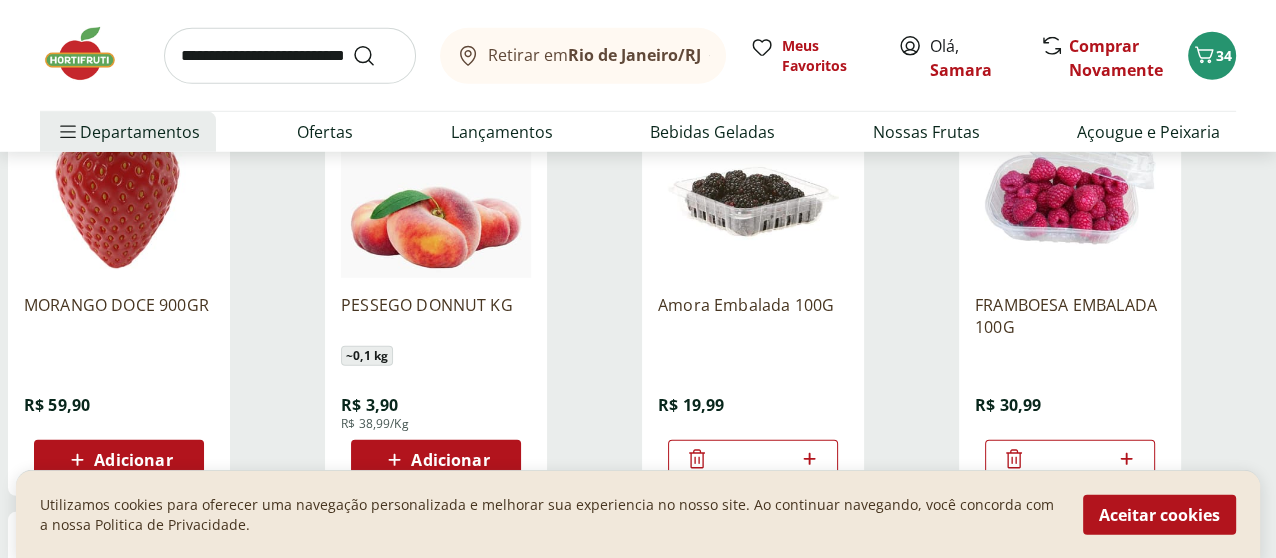 click 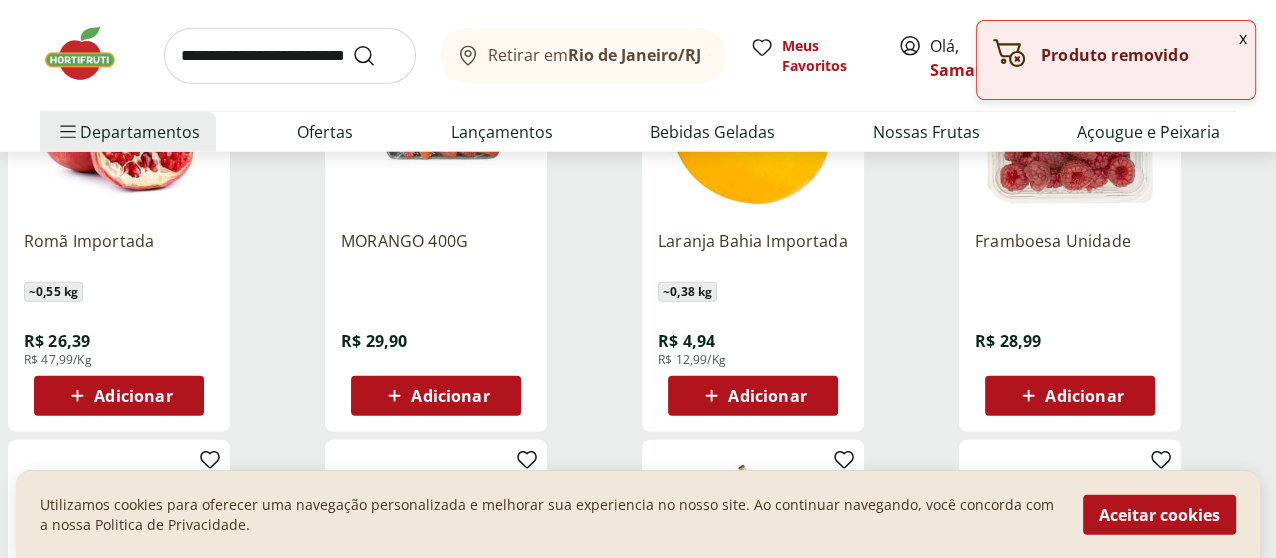 click on "Adicionar" at bounding box center (1084, 396) 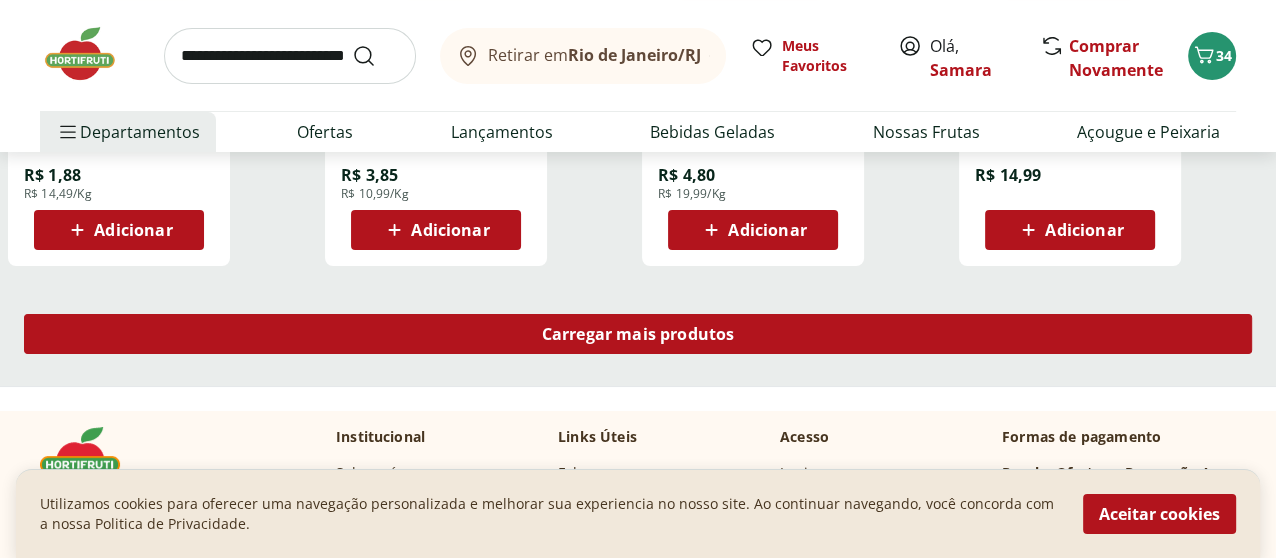 scroll, scrollTop: 6500, scrollLeft: 0, axis: vertical 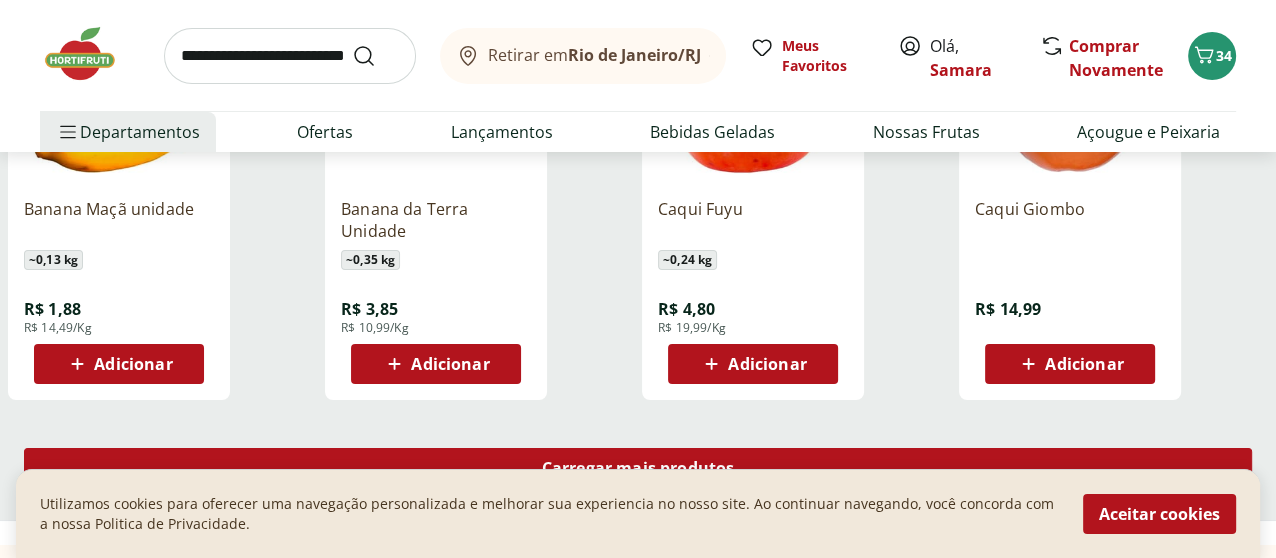 click on "Carregar mais produtos" at bounding box center (638, 468) 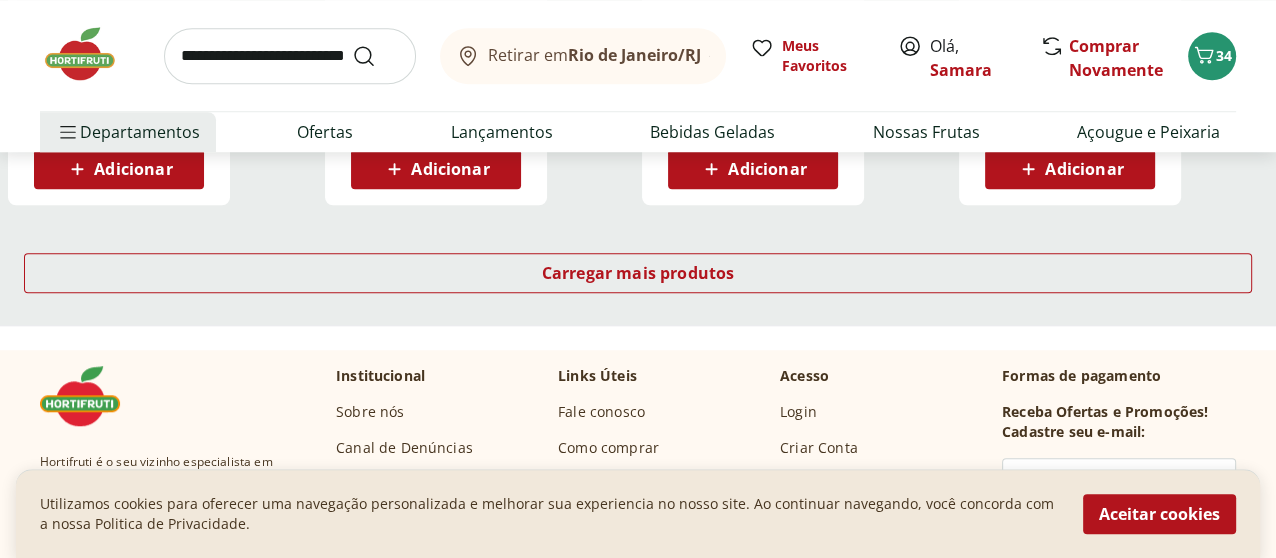 scroll, scrollTop: 8000, scrollLeft: 0, axis: vertical 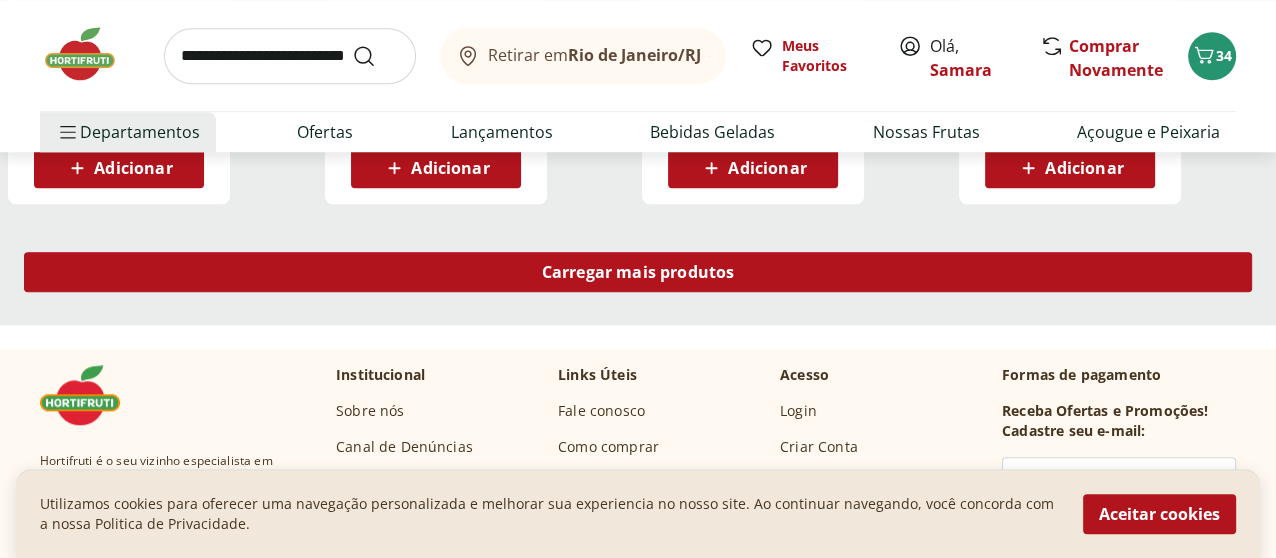 click on "Carregar mais produtos" at bounding box center [638, 272] 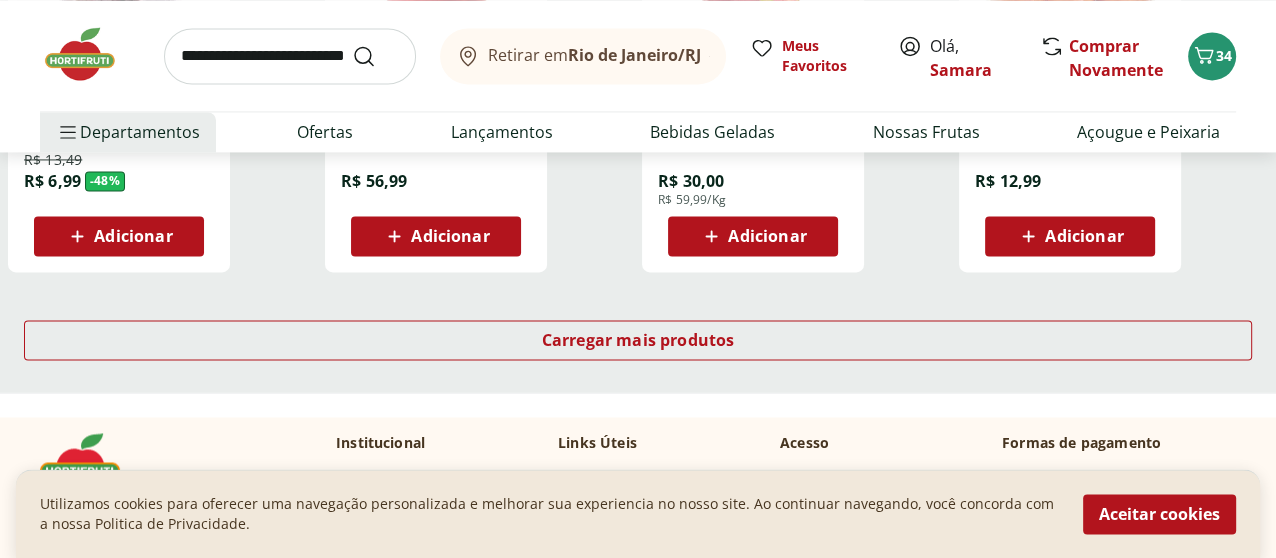 scroll, scrollTop: 9300, scrollLeft: 0, axis: vertical 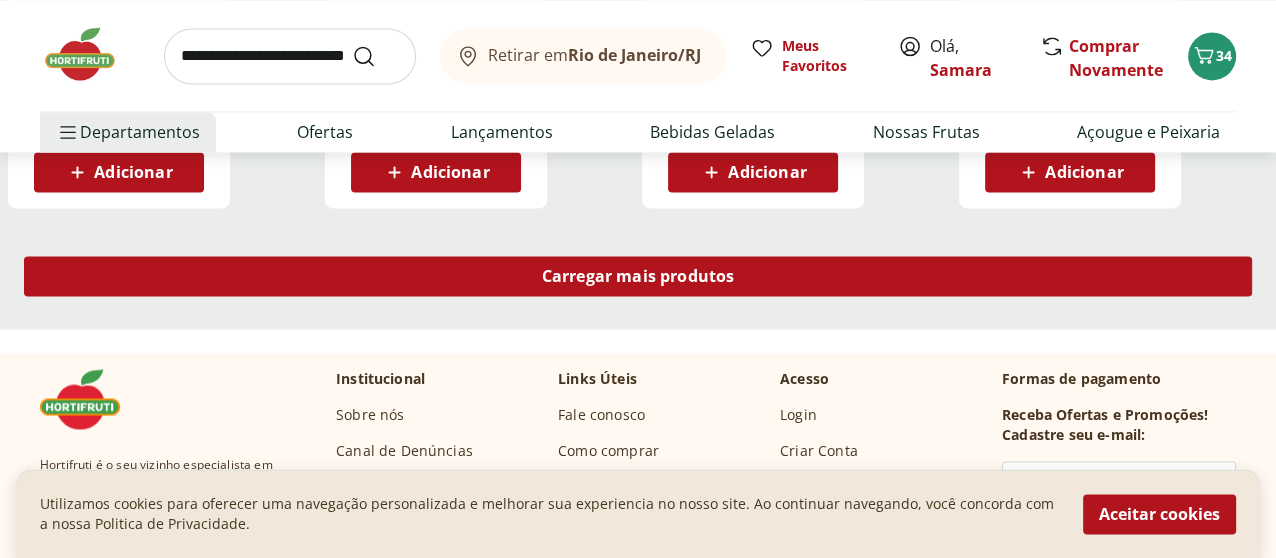 click on "Carregar mais produtos" at bounding box center (638, 276) 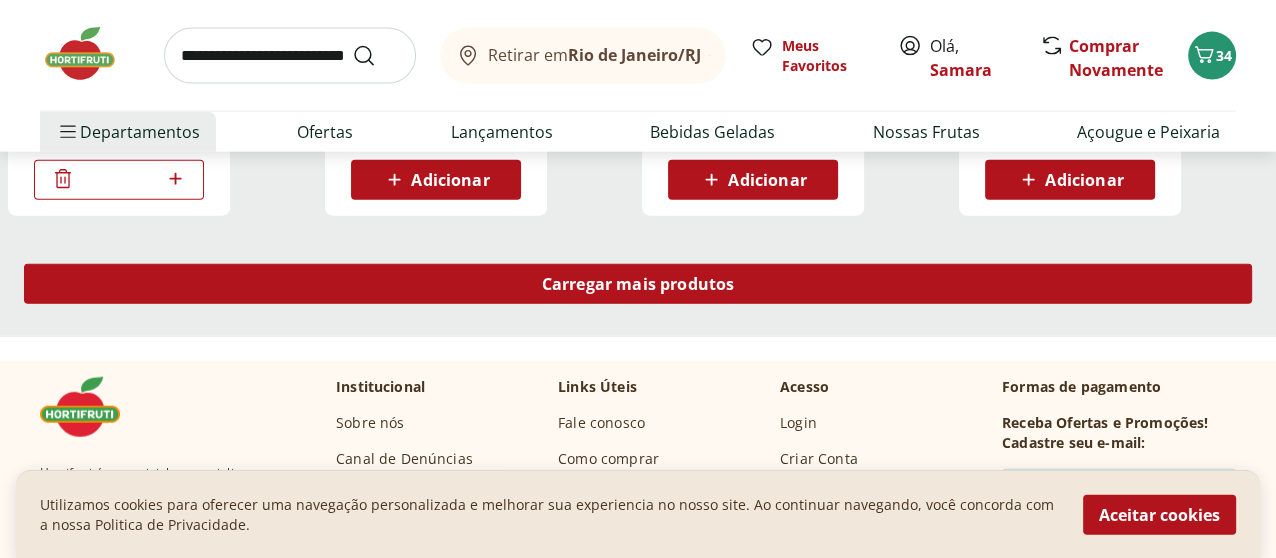scroll, scrollTop: 10600, scrollLeft: 0, axis: vertical 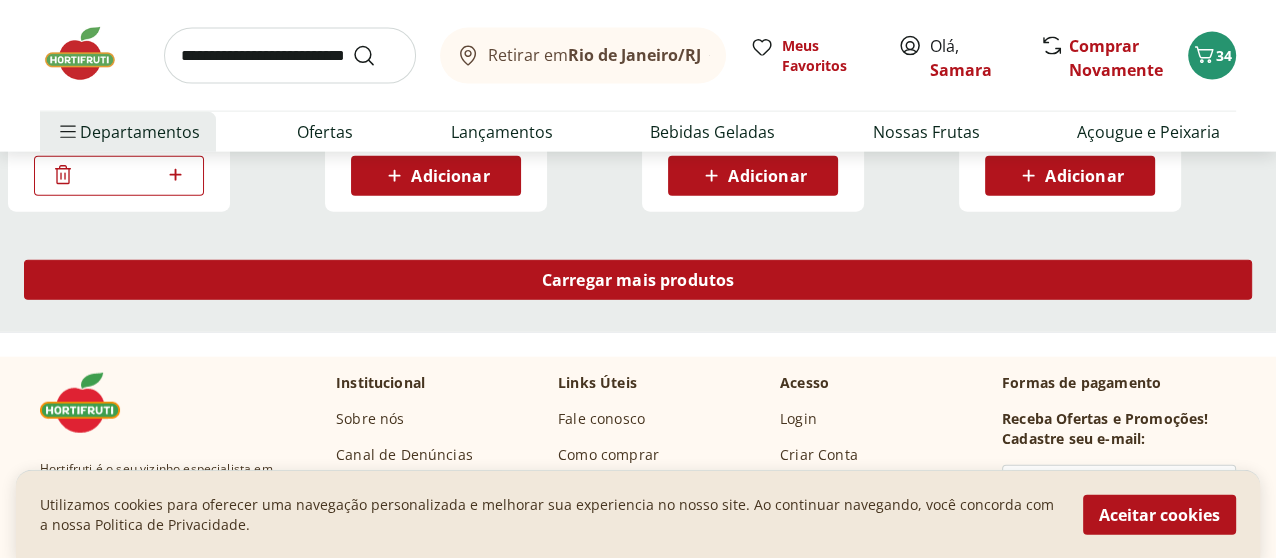 click on "Carregar mais produtos" at bounding box center (638, 280) 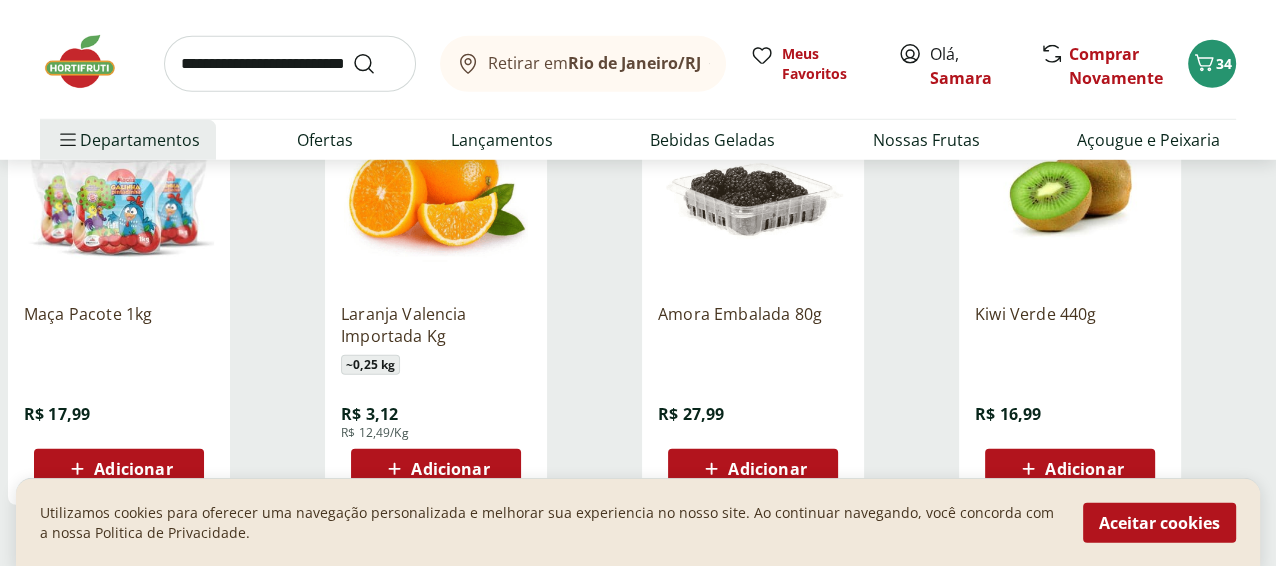 scroll, scrollTop: 11700, scrollLeft: 0, axis: vertical 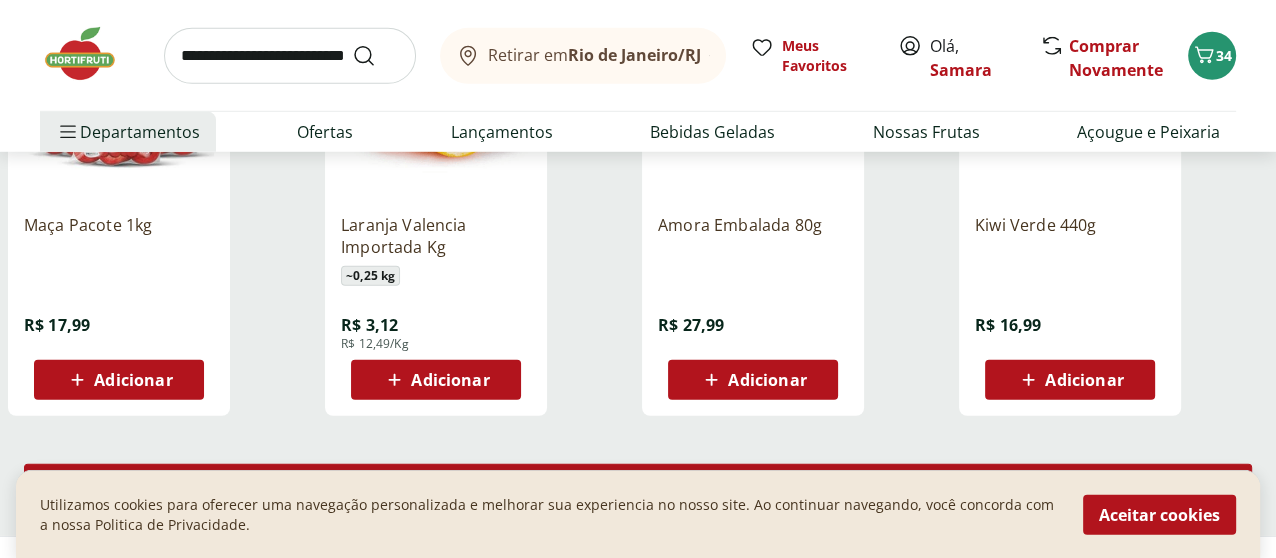 click on "Carregar mais produtos" at bounding box center (638, 484) 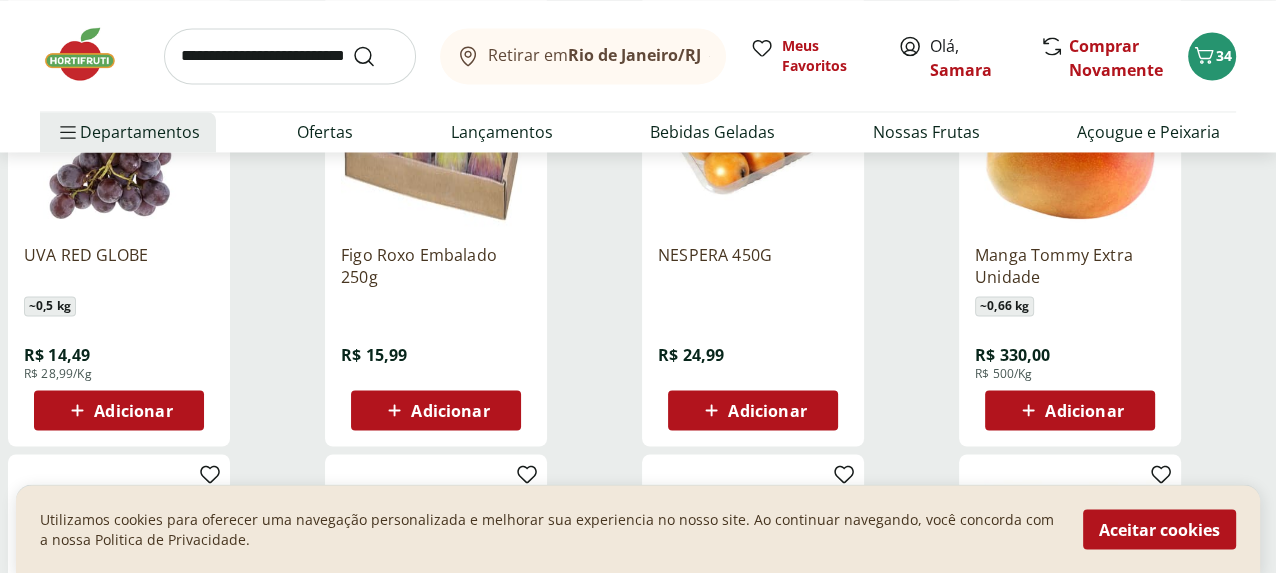 scroll, scrollTop: 9500, scrollLeft: 0, axis: vertical 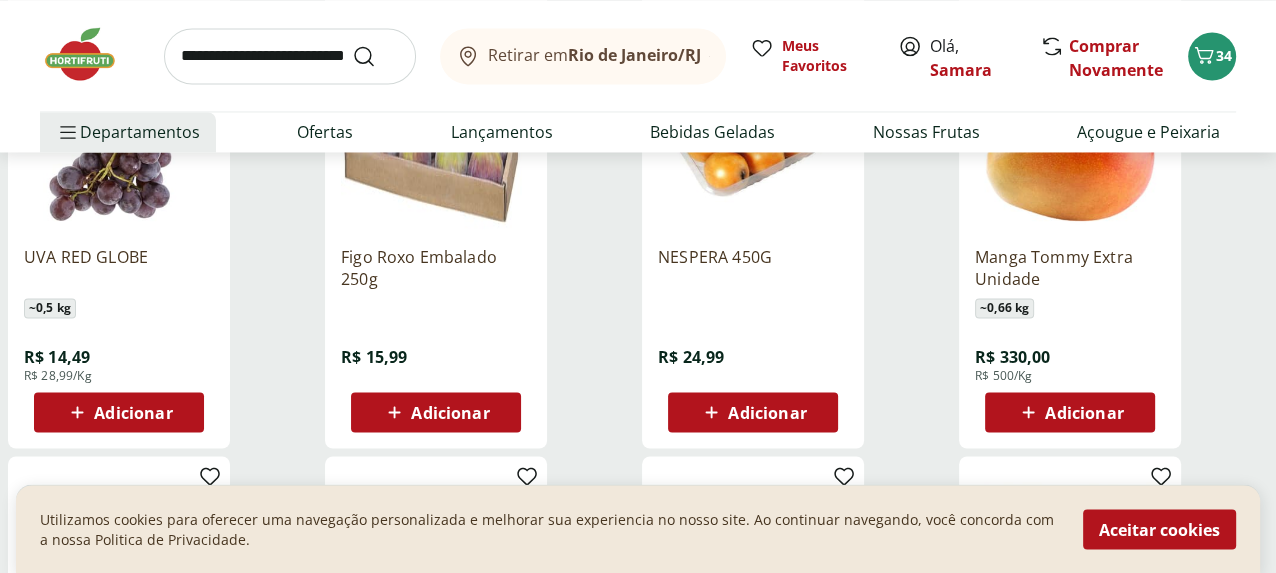 click at bounding box center (290, 56) 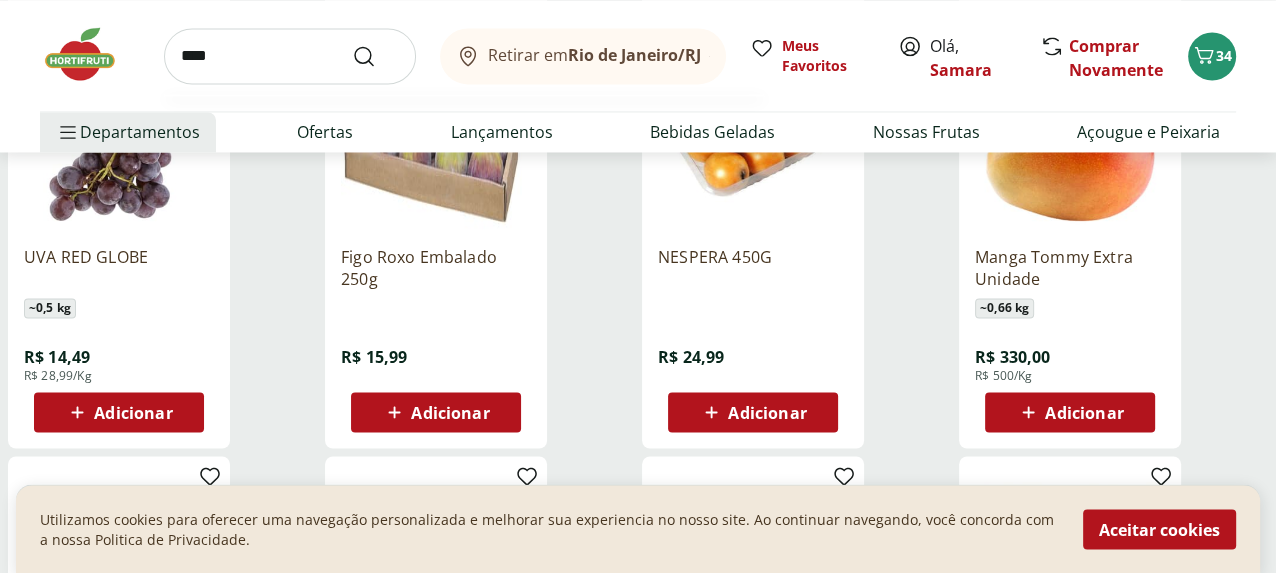 type on "****" 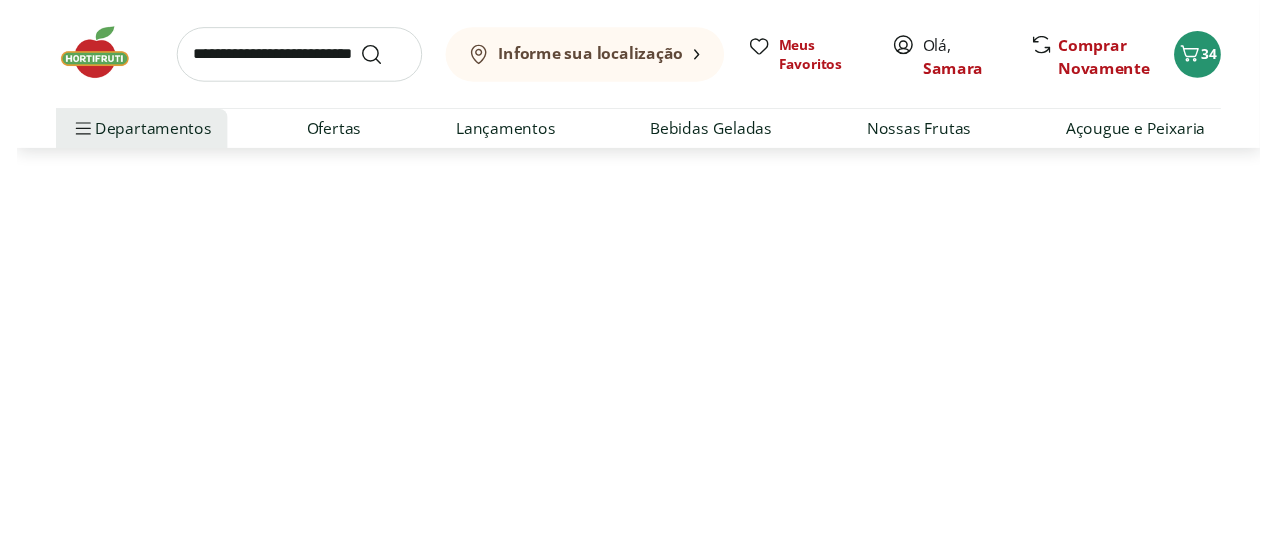 scroll, scrollTop: 0, scrollLeft: 0, axis: both 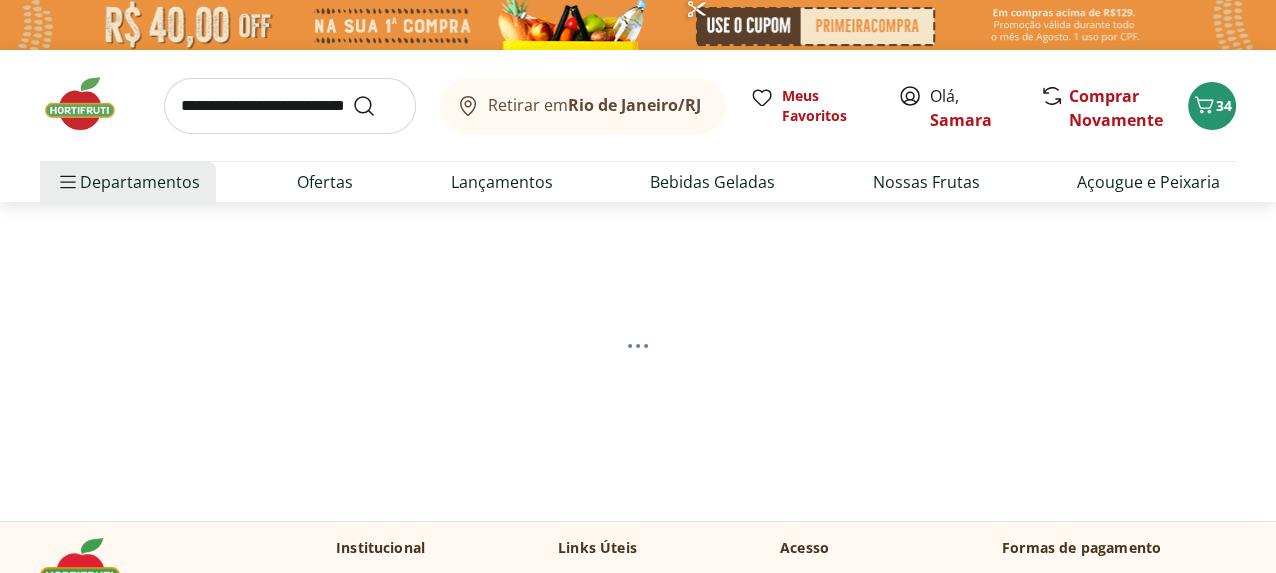 select on "**********" 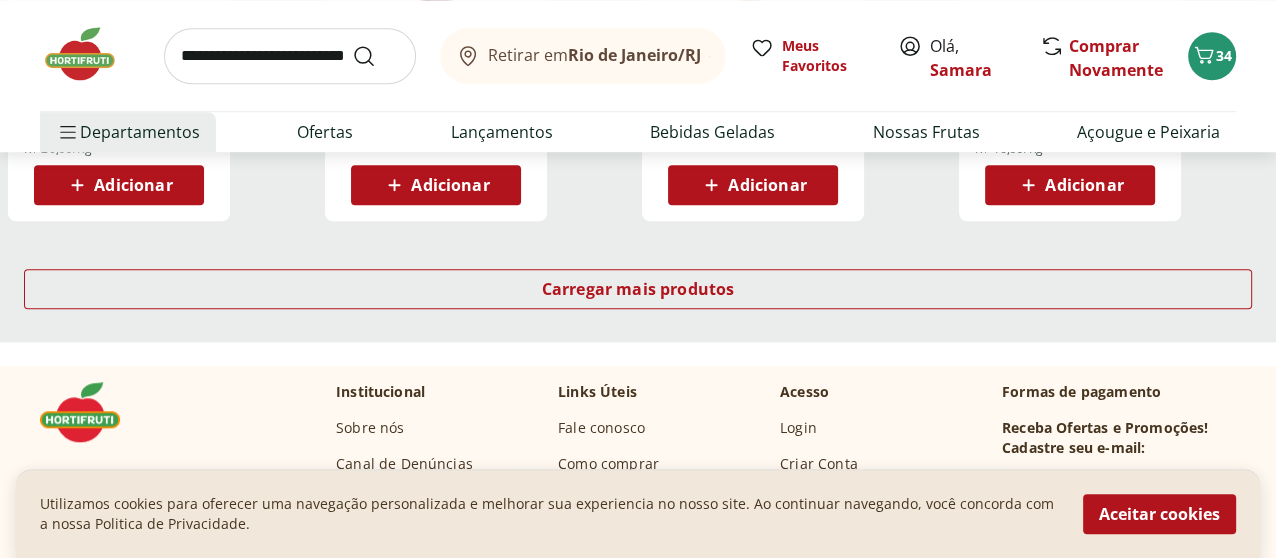 scroll, scrollTop: 1500, scrollLeft: 0, axis: vertical 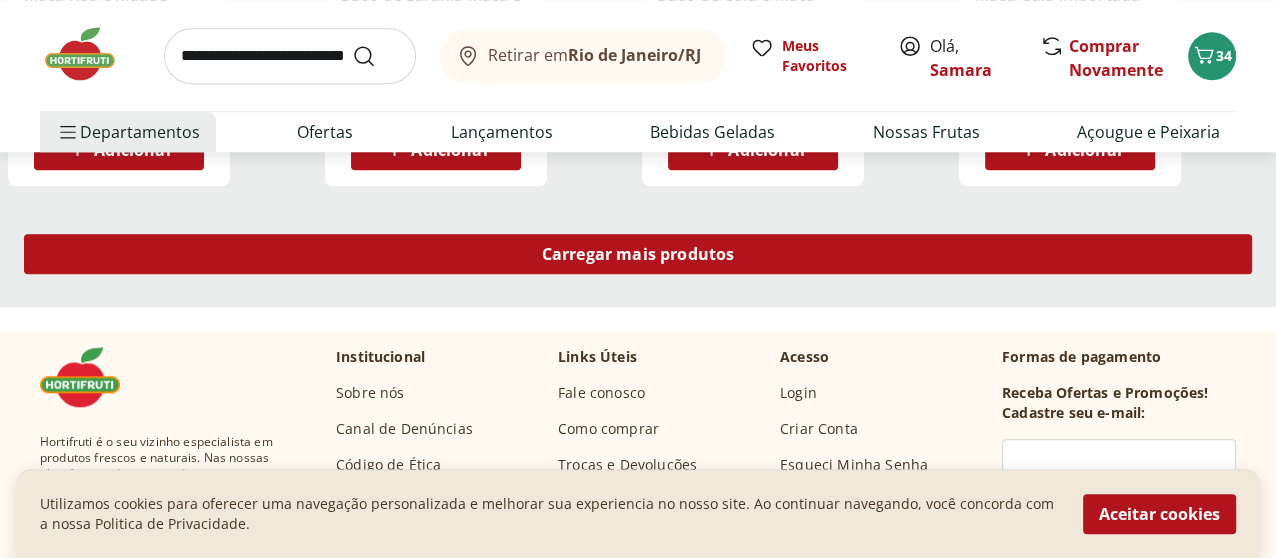 click on "Carregar mais produtos" at bounding box center (638, 254) 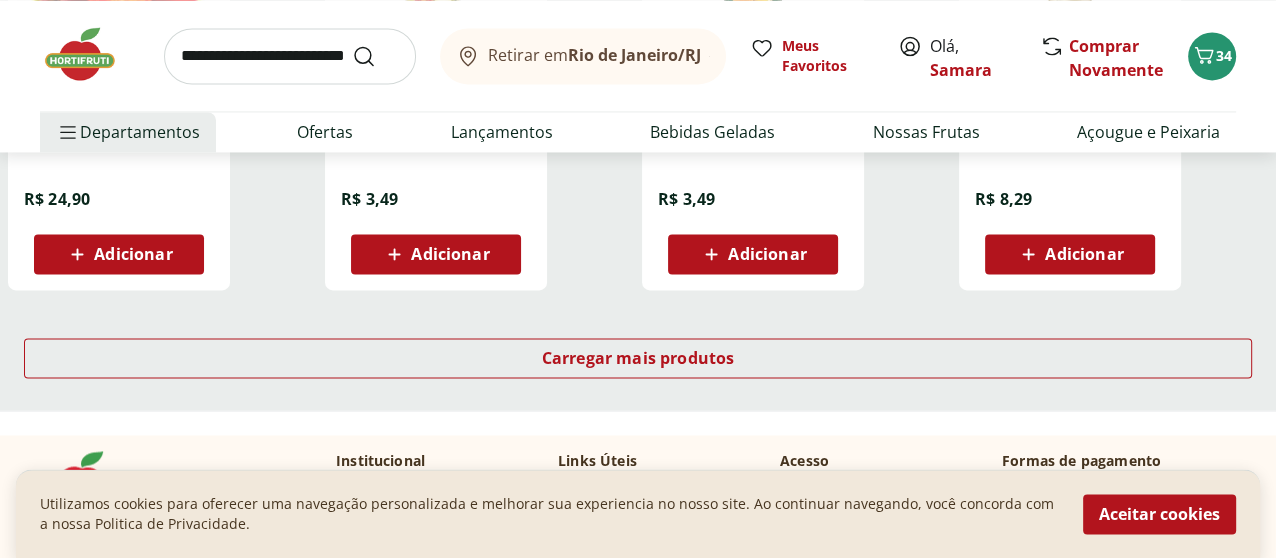 scroll, scrollTop: 2800, scrollLeft: 0, axis: vertical 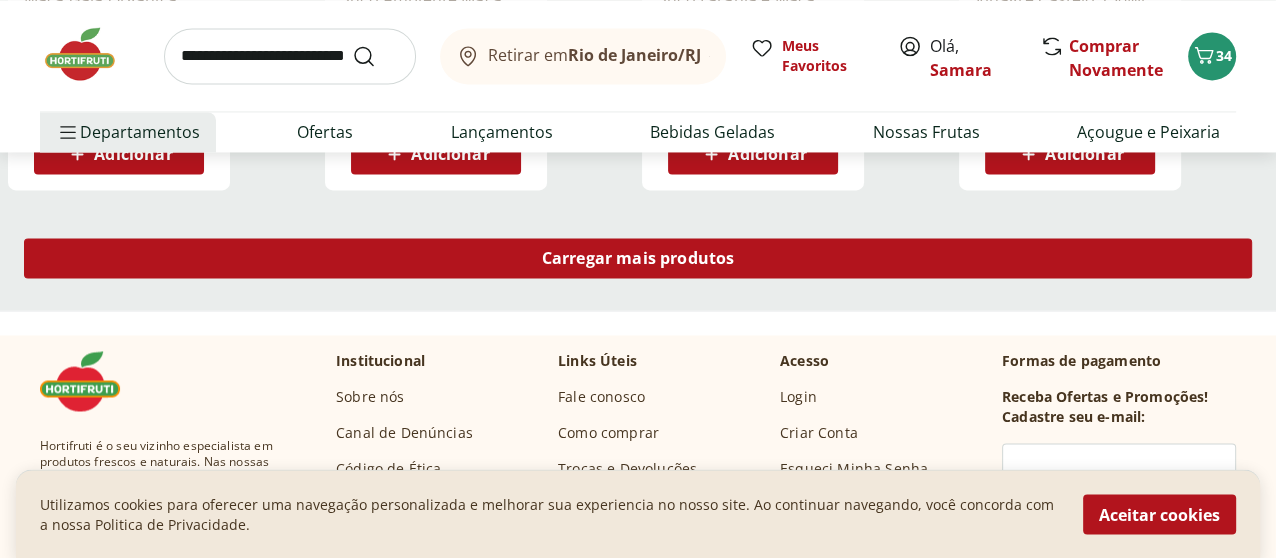 click on "Carregar mais produtos" at bounding box center (638, 258) 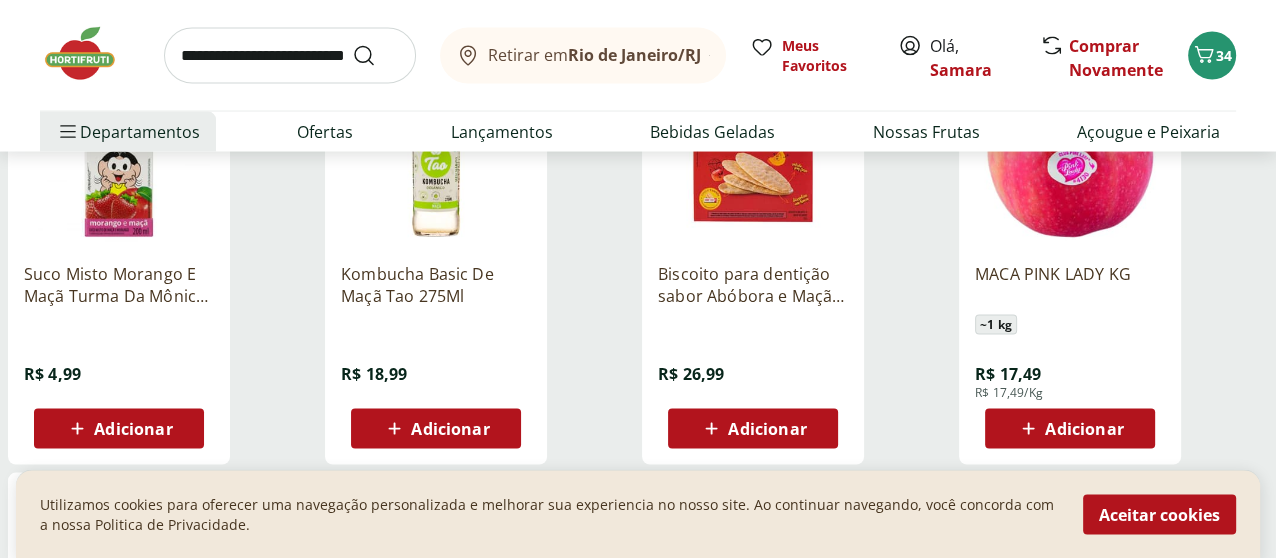 scroll, scrollTop: 3400, scrollLeft: 0, axis: vertical 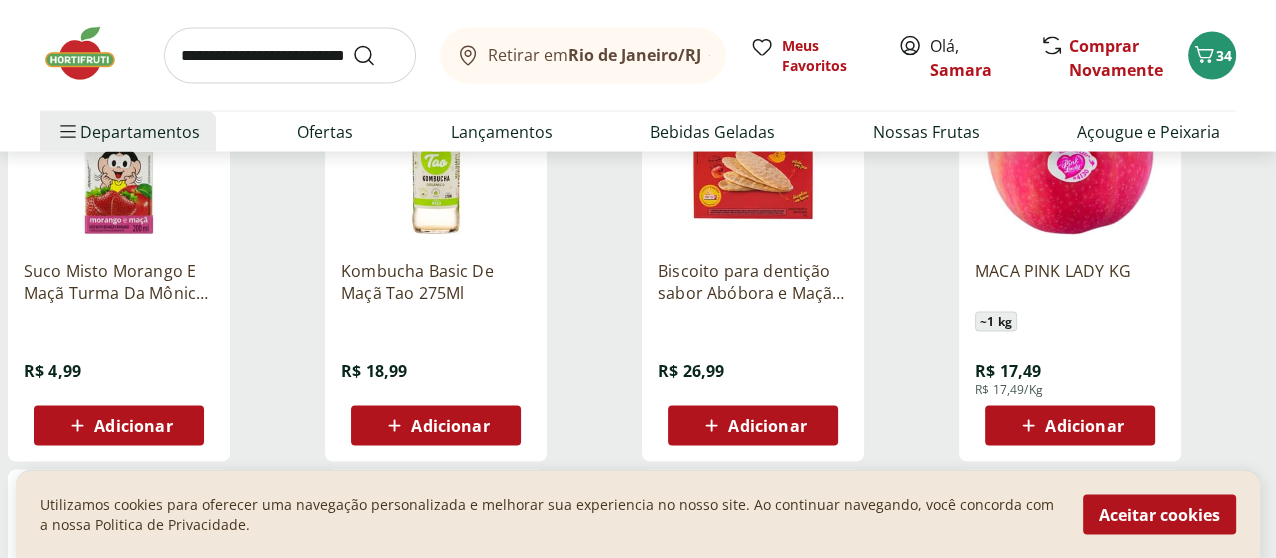 click on "Adicionar" at bounding box center [767, 426] 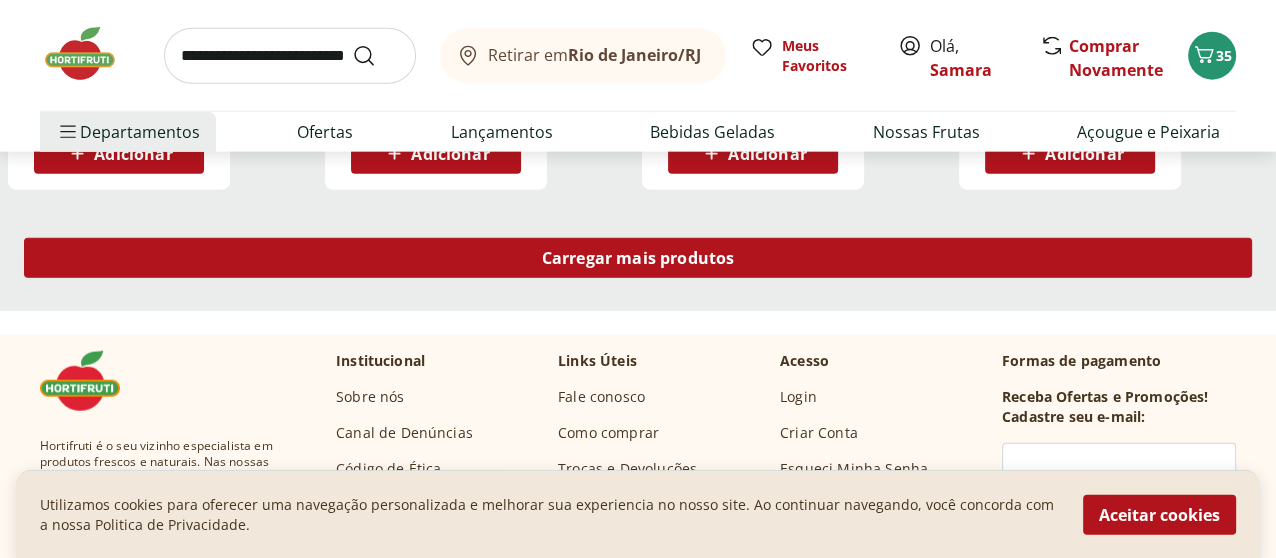 scroll, scrollTop: 4000, scrollLeft: 0, axis: vertical 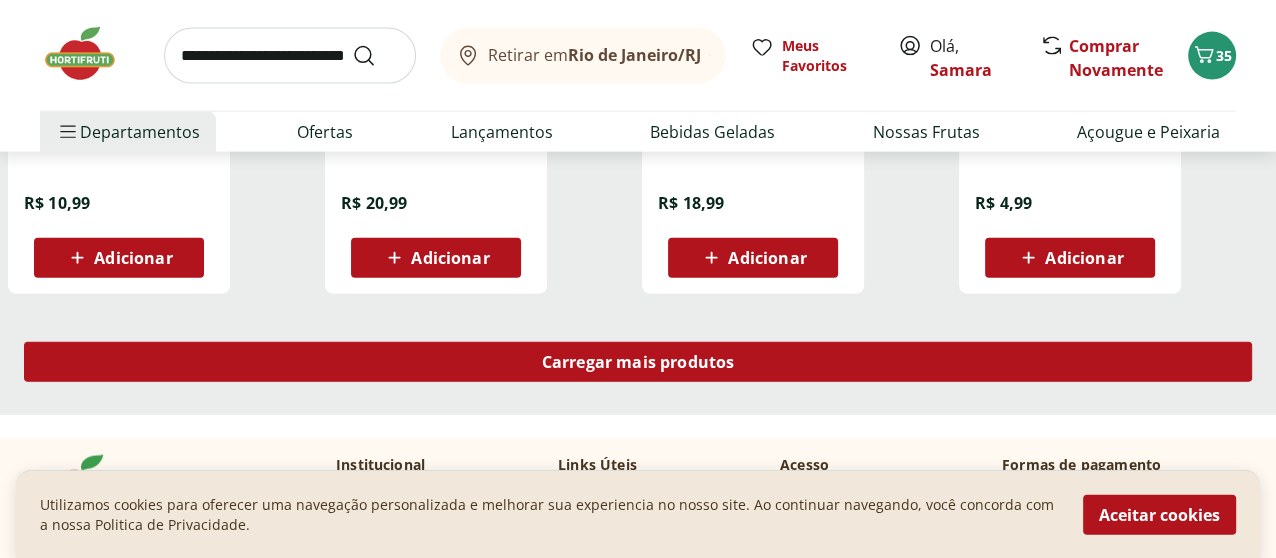 click on "Carregar mais produtos" at bounding box center [638, 362] 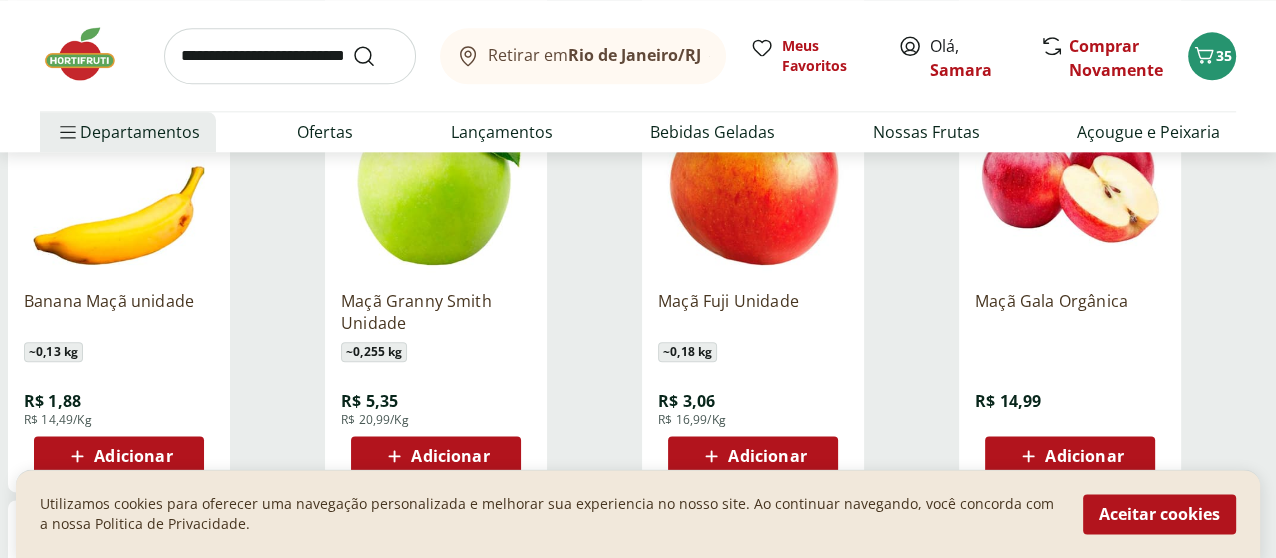 scroll, scrollTop: 2200, scrollLeft: 0, axis: vertical 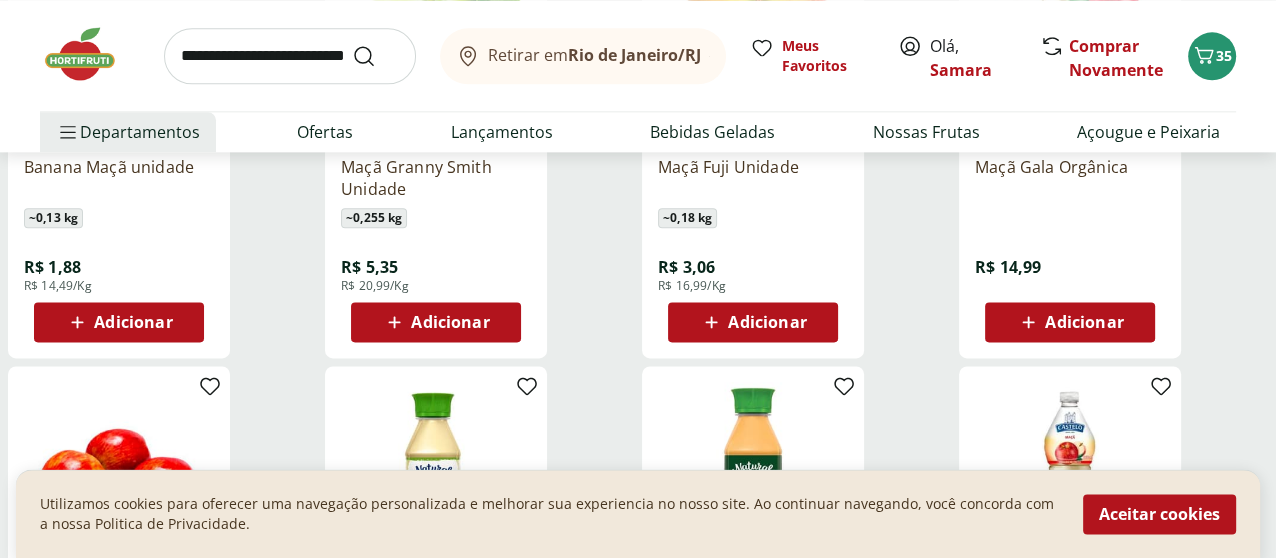 click on "Adicionar" at bounding box center (753, 322) 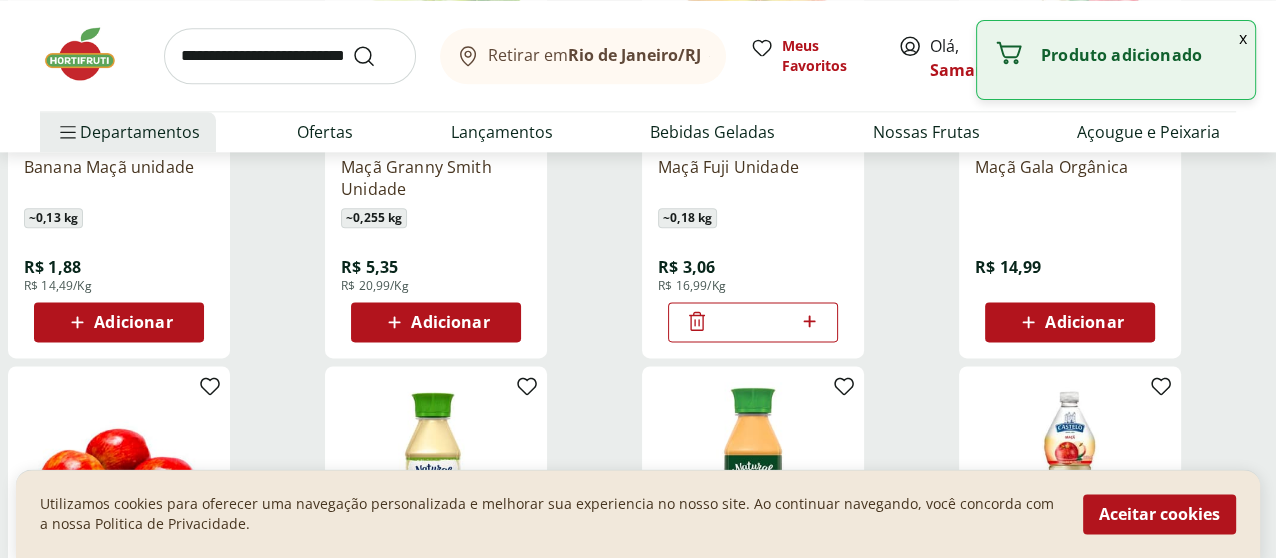 click 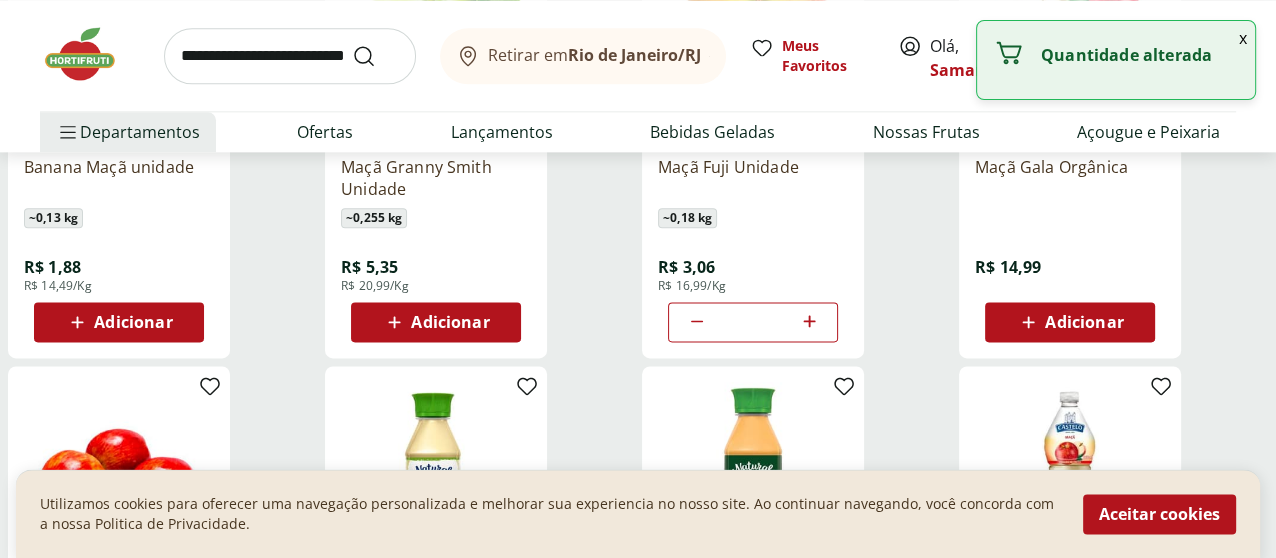 click 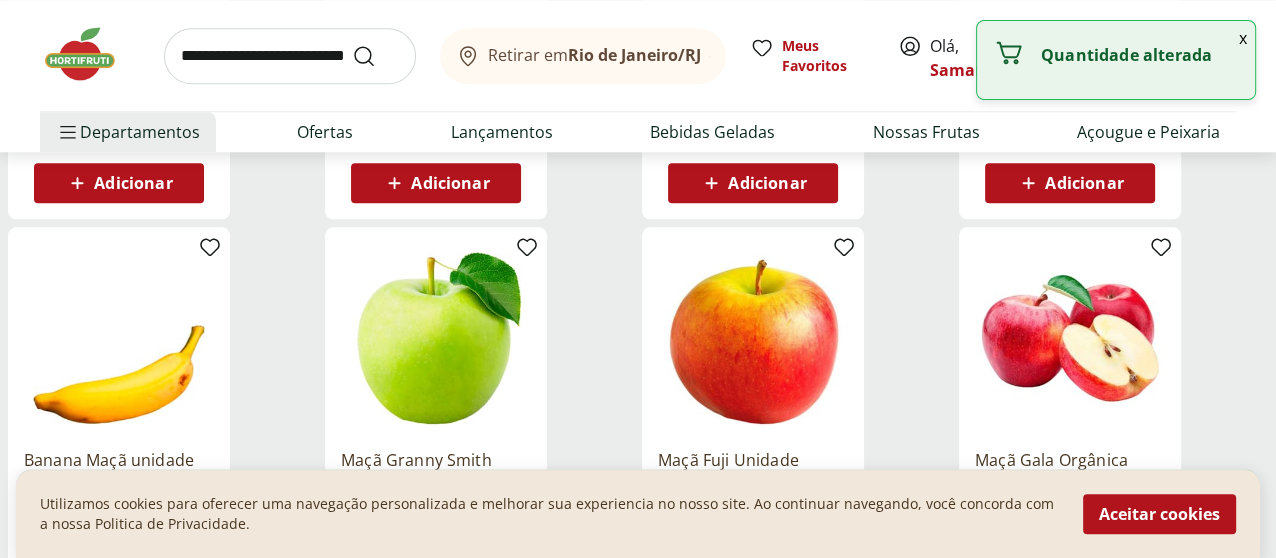 scroll, scrollTop: 1900, scrollLeft: 0, axis: vertical 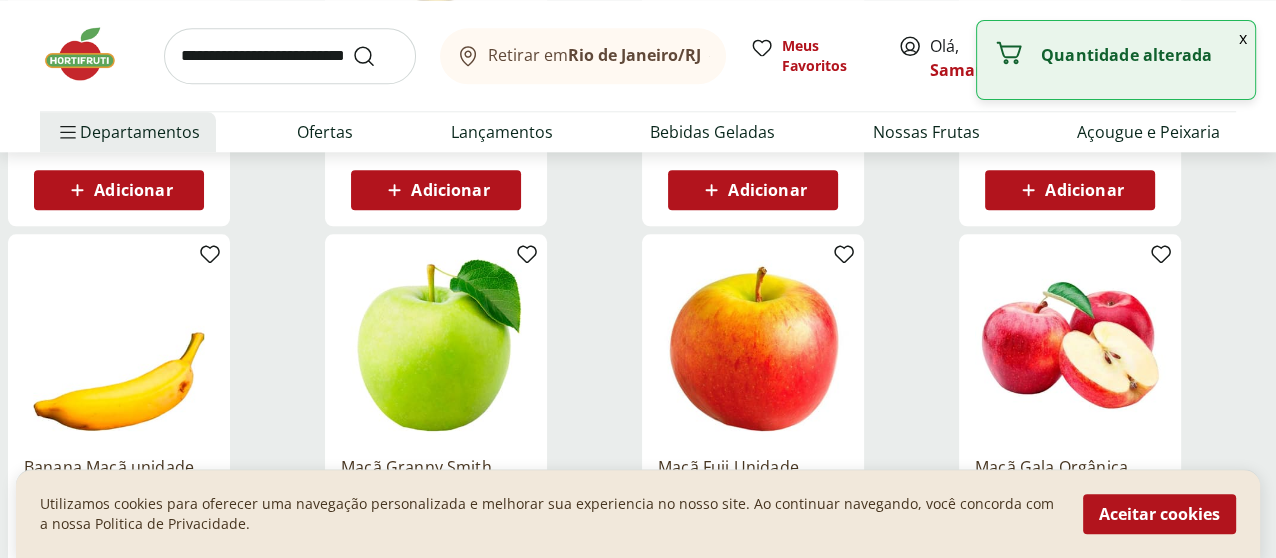 click at bounding box center [290, 56] 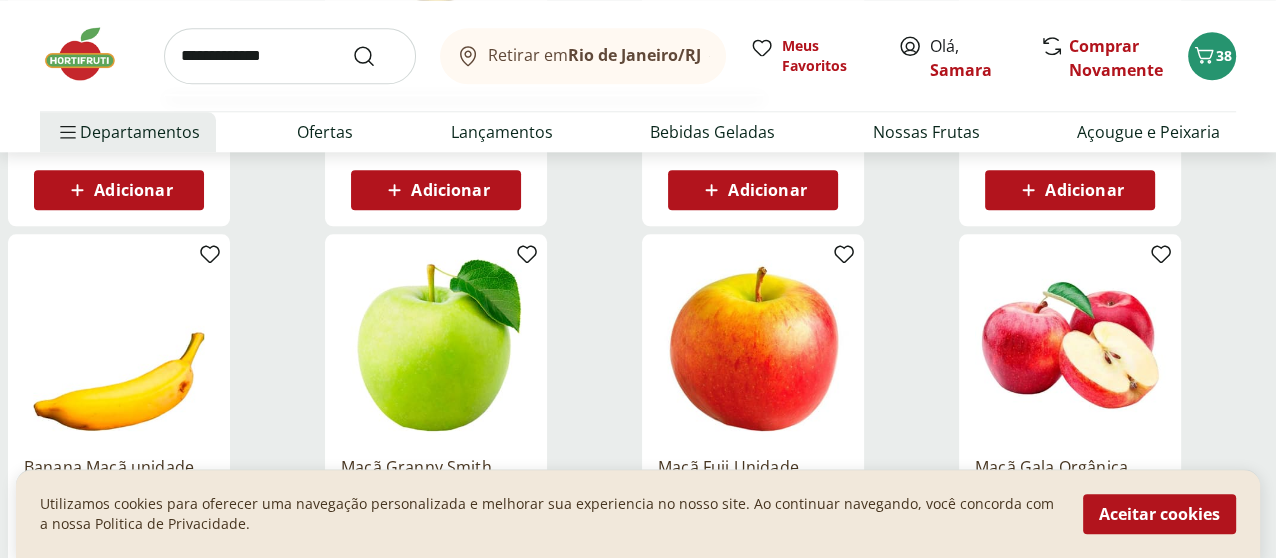 type on "**********" 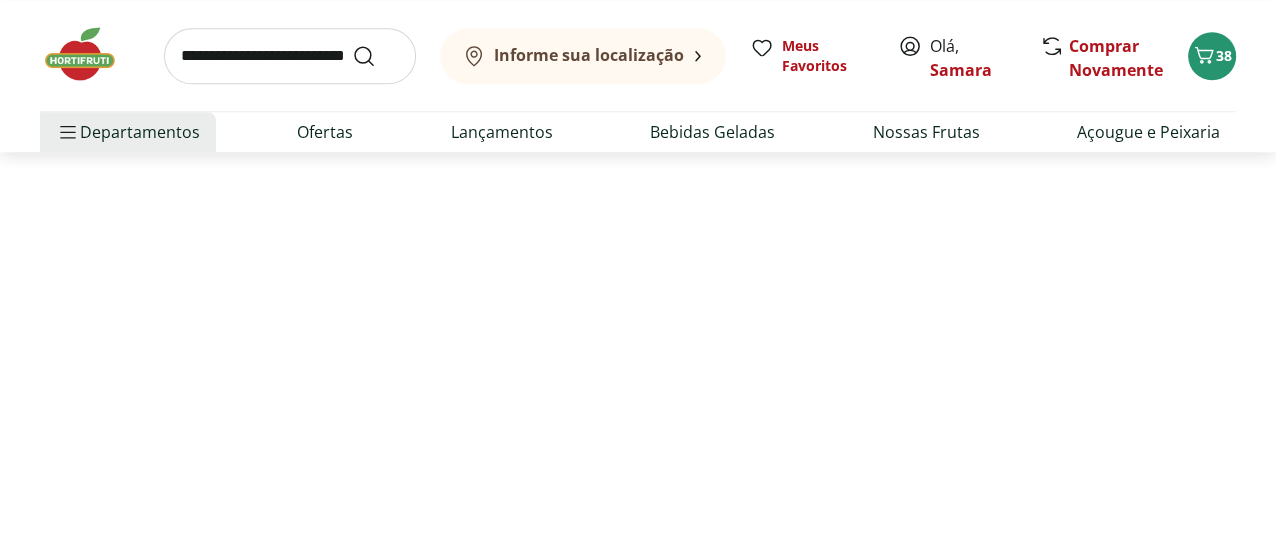 scroll, scrollTop: 0, scrollLeft: 0, axis: both 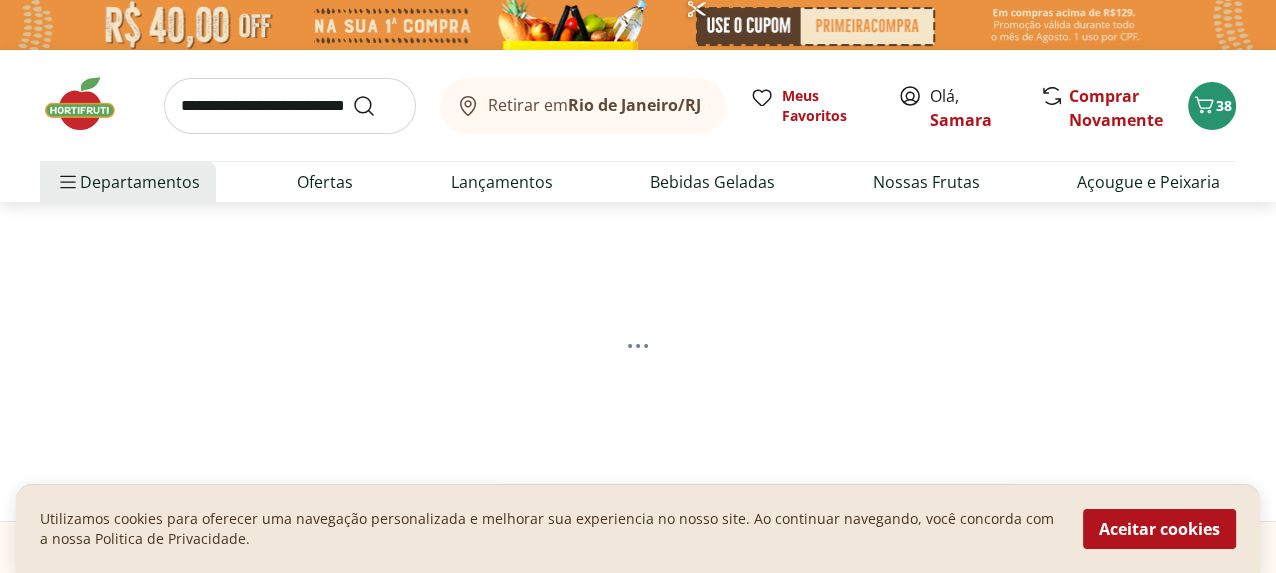 select on "**********" 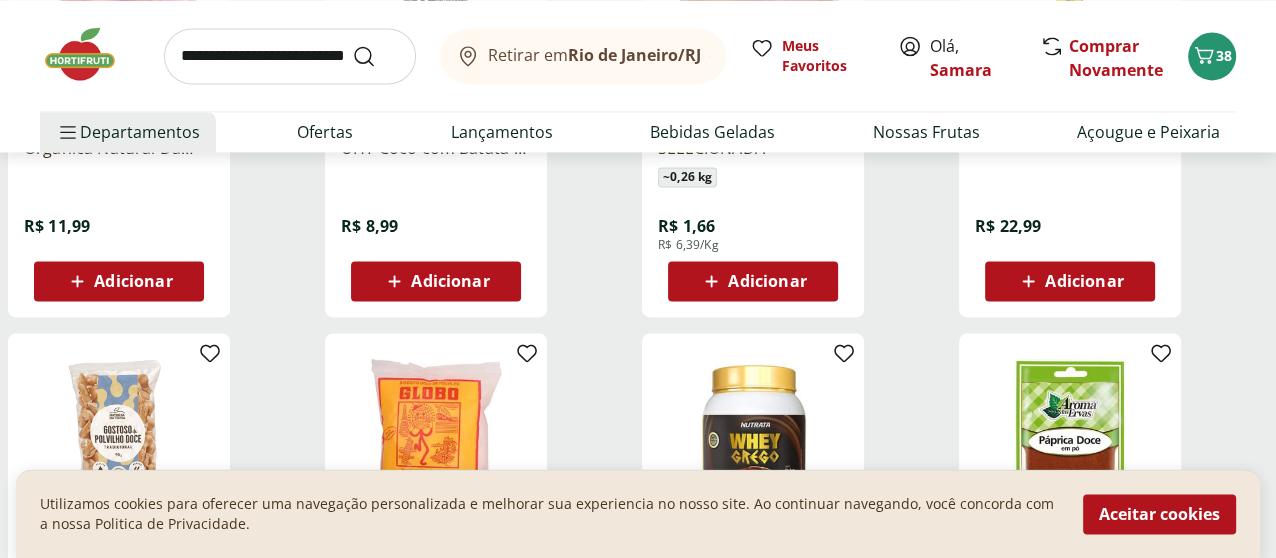 scroll, scrollTop: 2600, scrollLeft: 0, axis: vertical 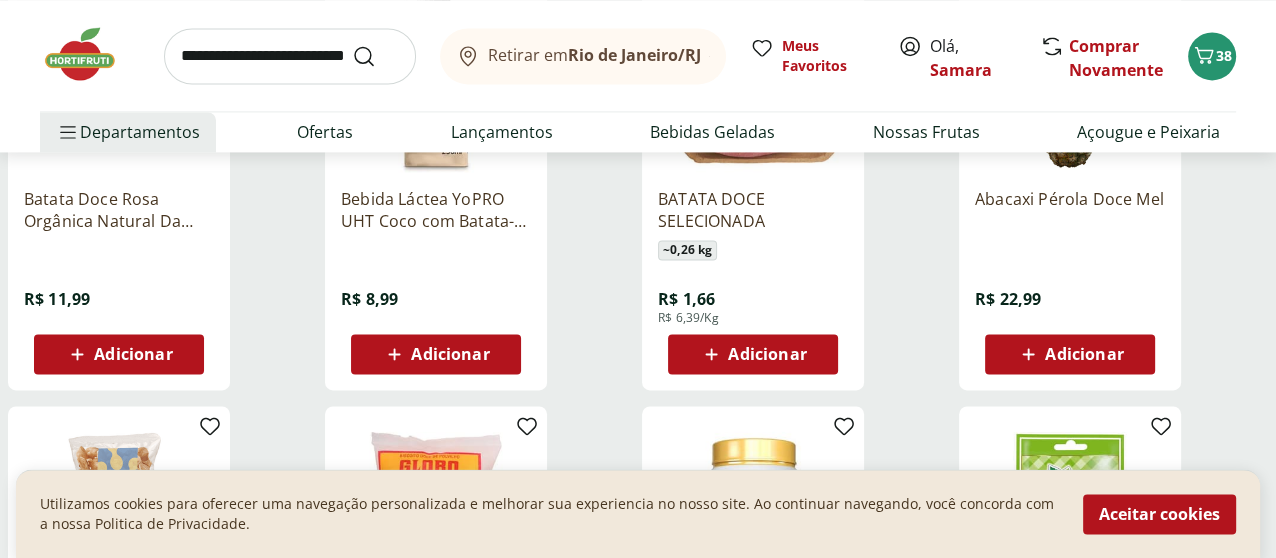 click on "Adicionar" at bounding box center [450, 354] 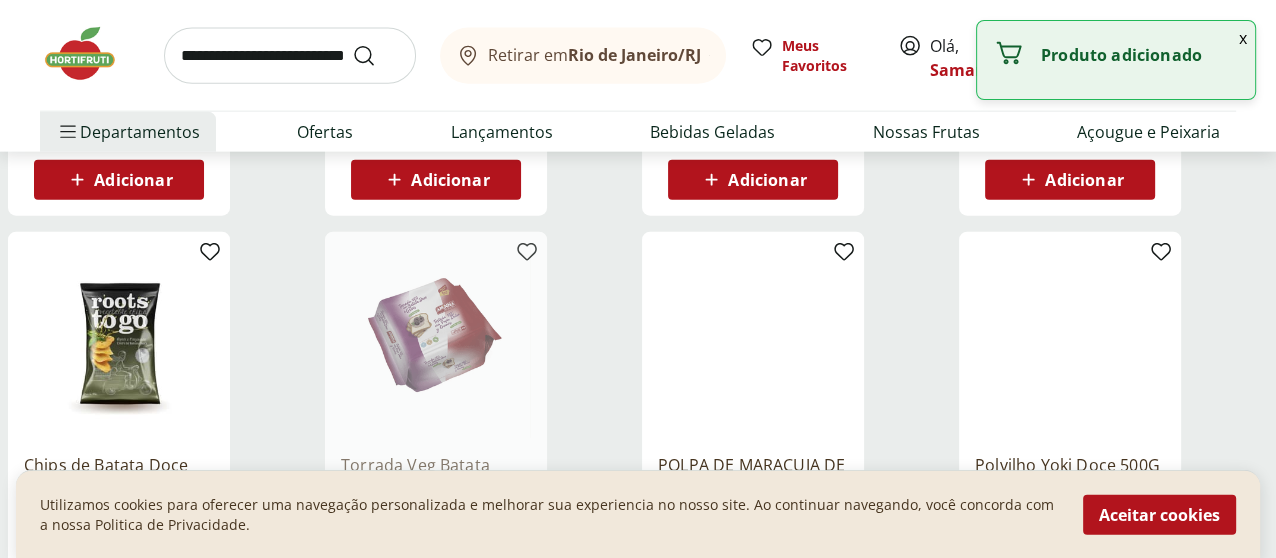 scroll, scrollTop: 4100, scrollLeft: 0, axis: vertical 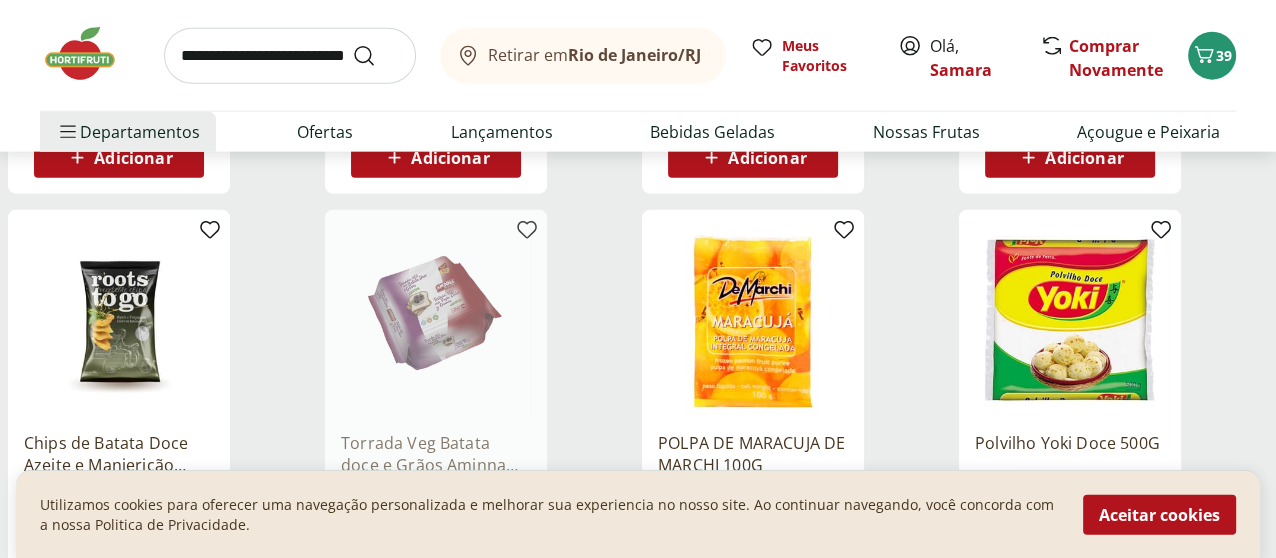 click at bounding box center [290, 56] 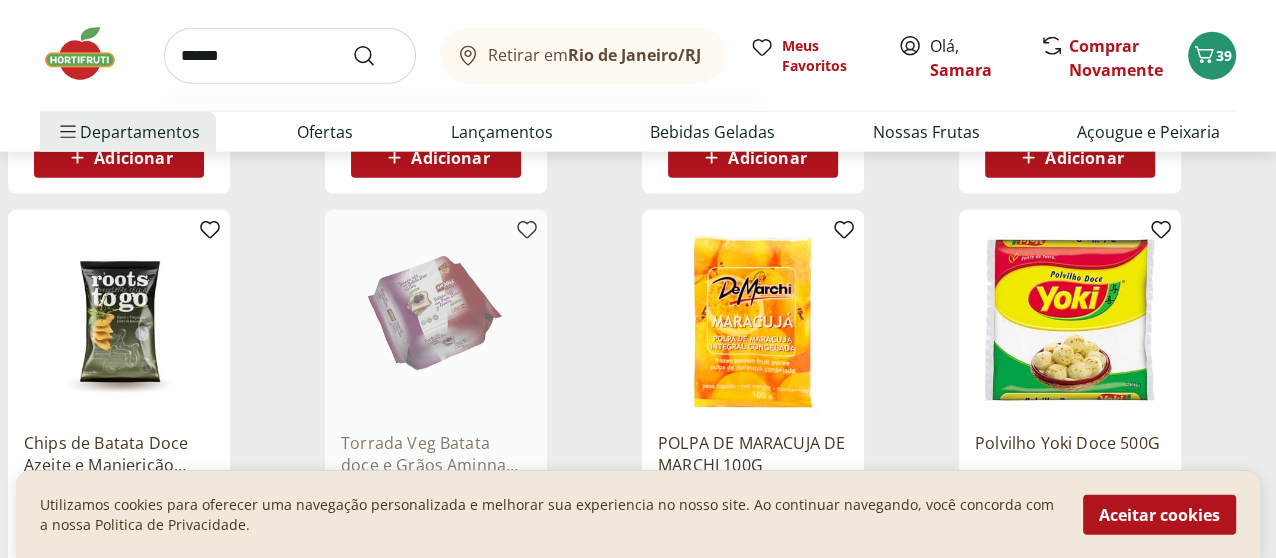 type on "******" 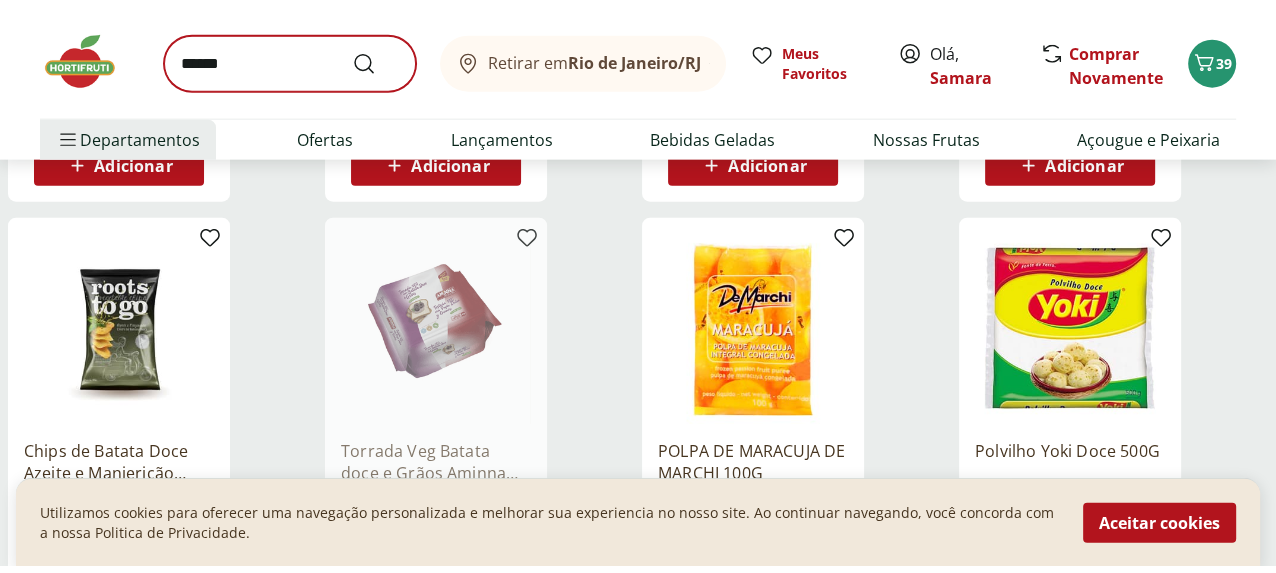 scroll, scrollTop: 0, scrollLeft: 0, axis: both 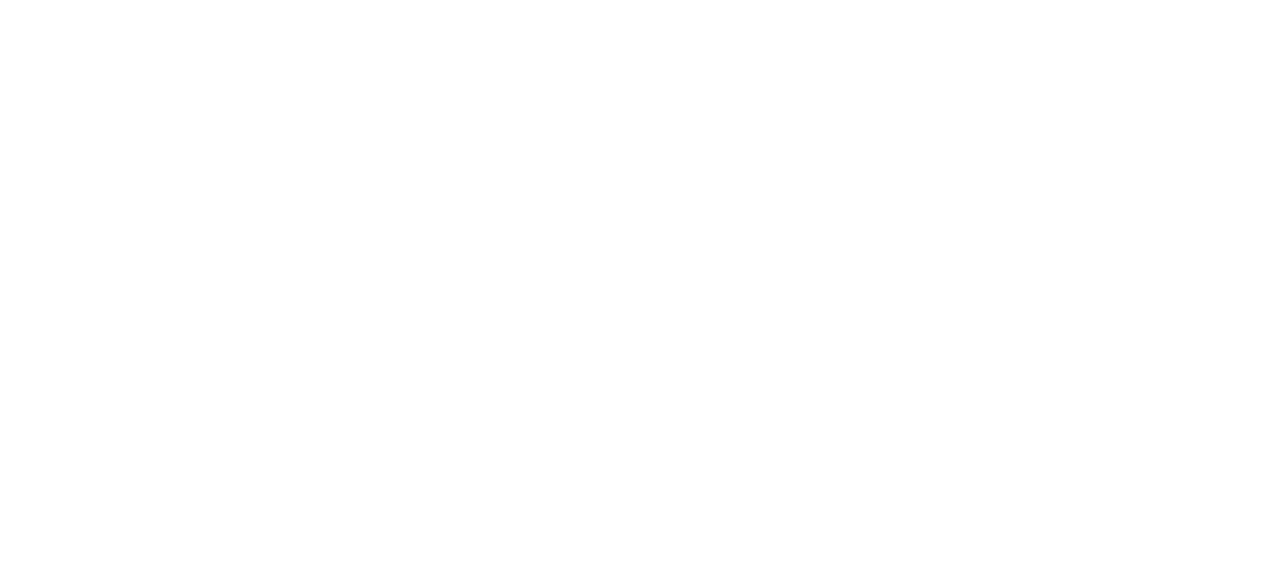 select on "**********" 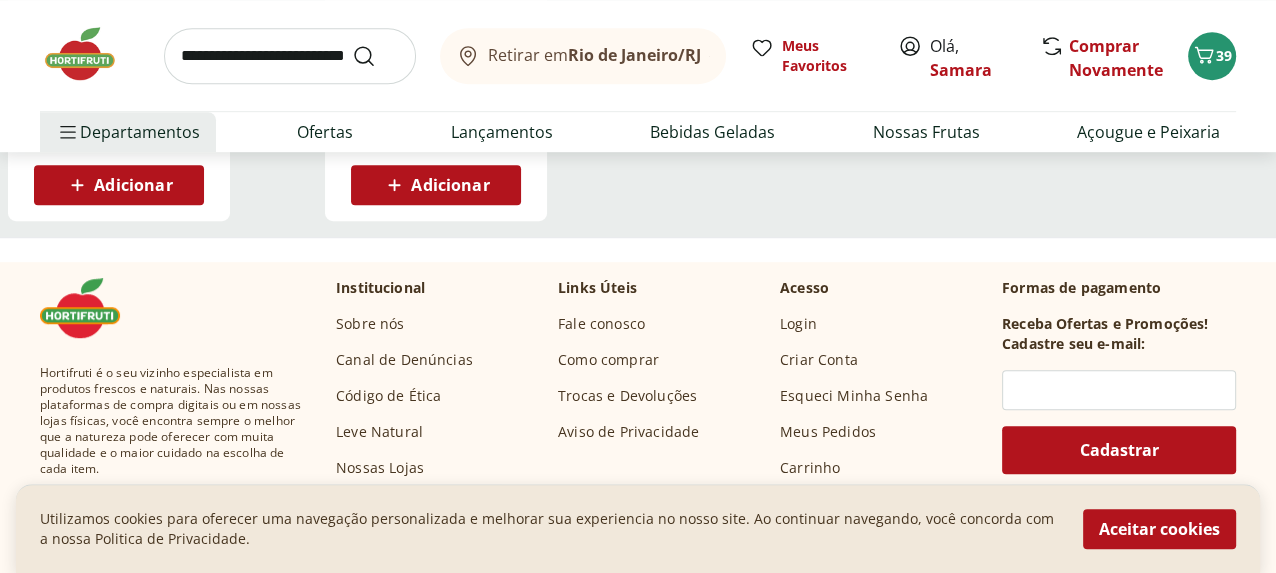 scroll, scrollTop: 1100, scrollLeft: 0, axis: vertical 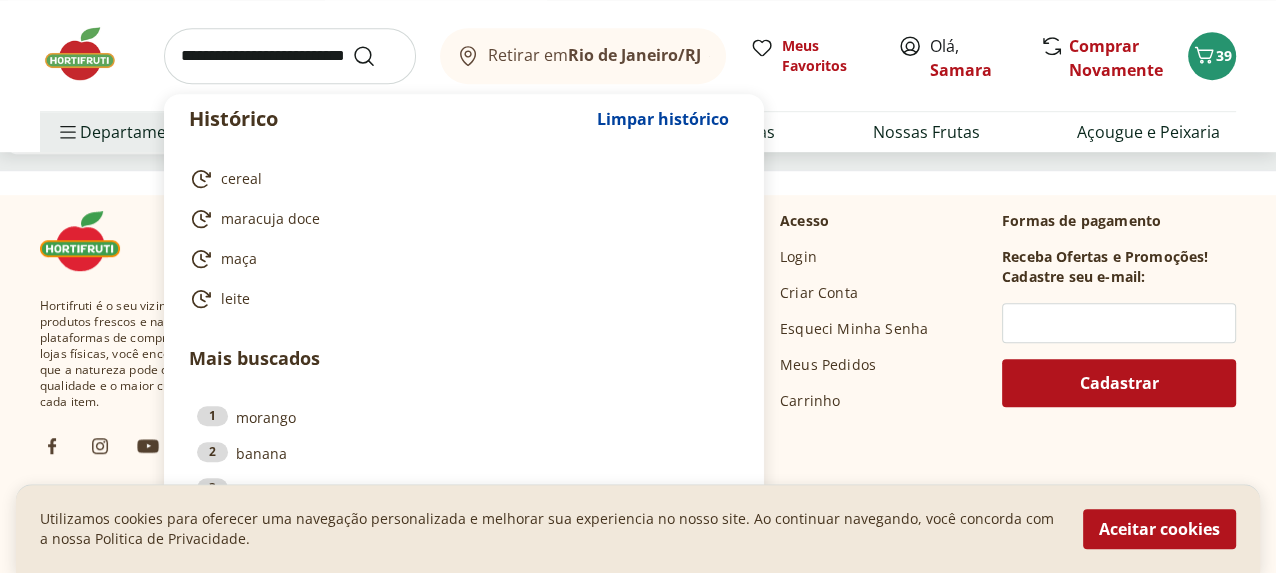 click at bounding box center (290, 56) 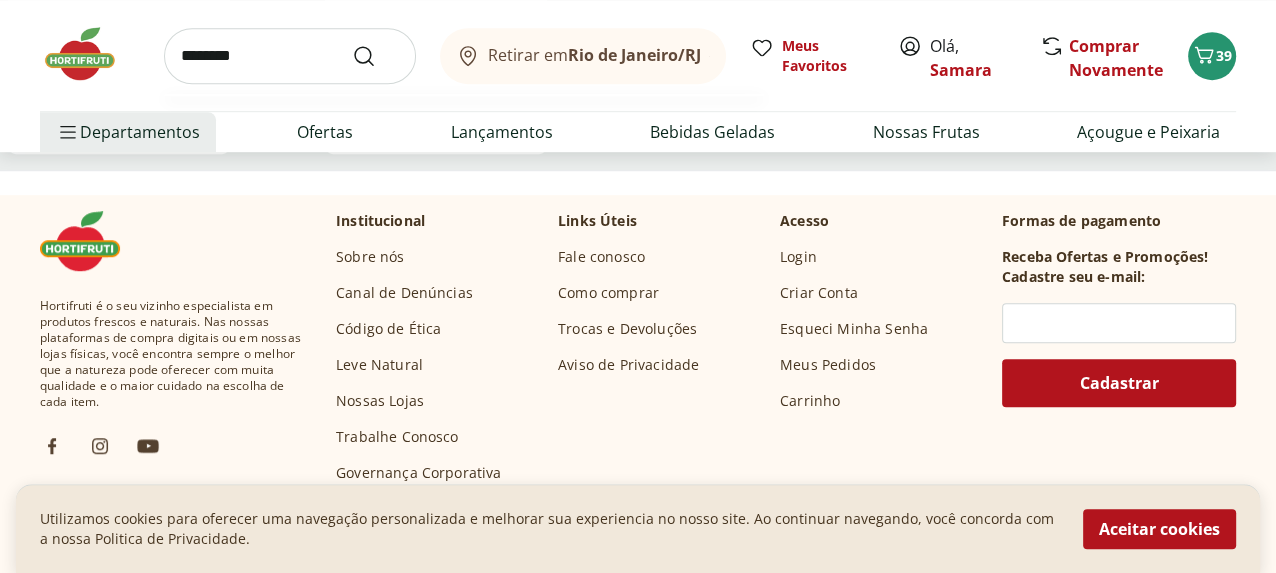 type on "********" 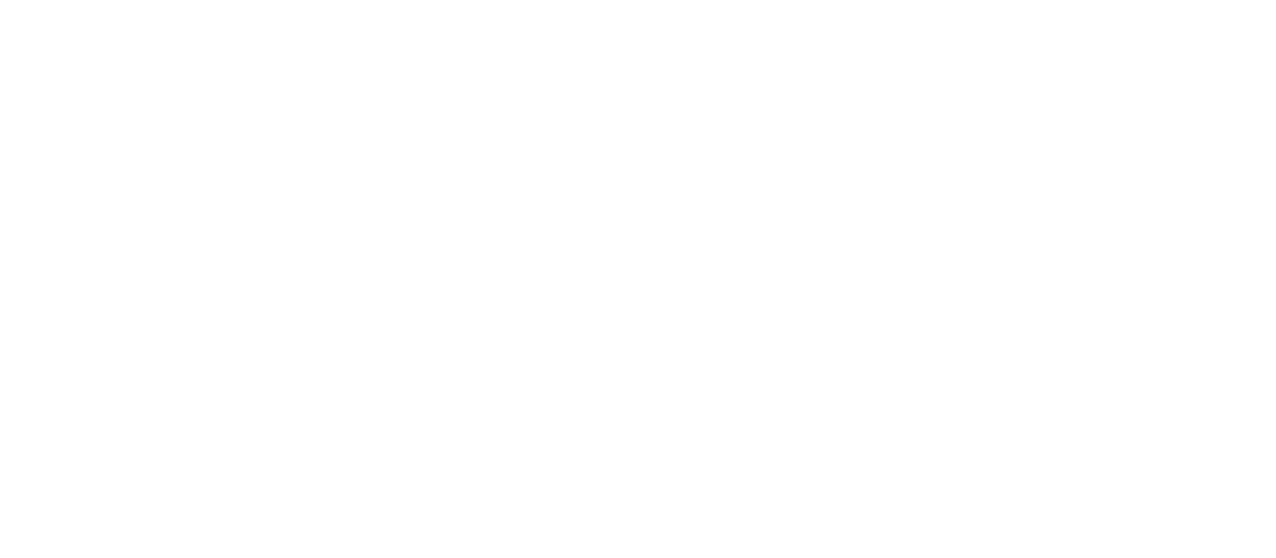 scroll, scrollTop: 0, scrollLeft: 0, axis: both 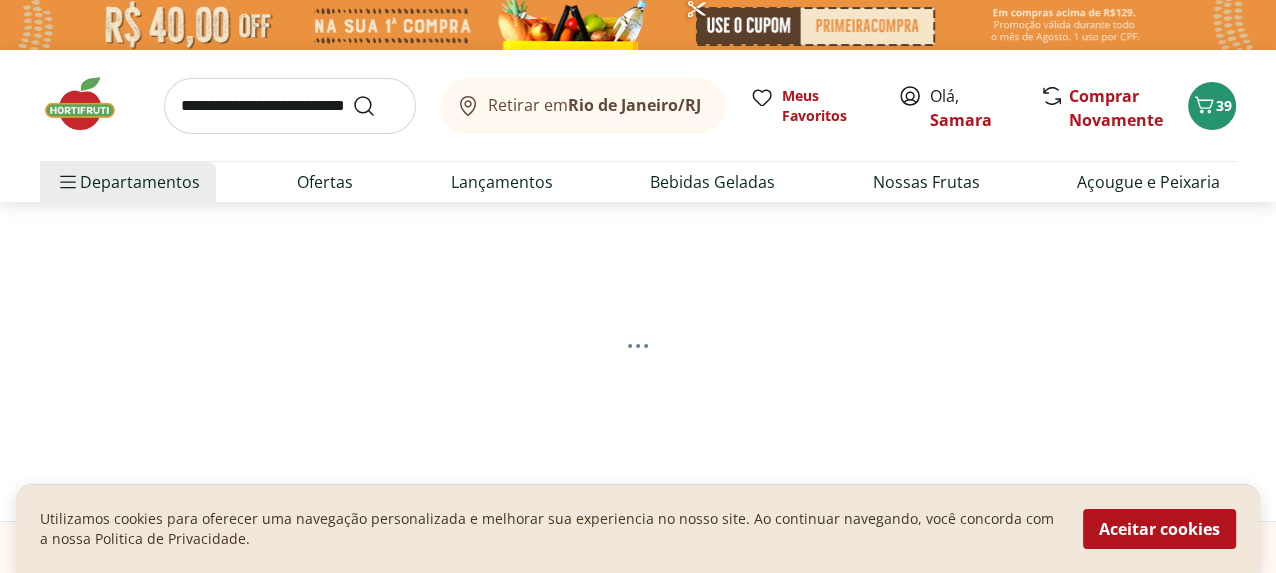 select on "**********" 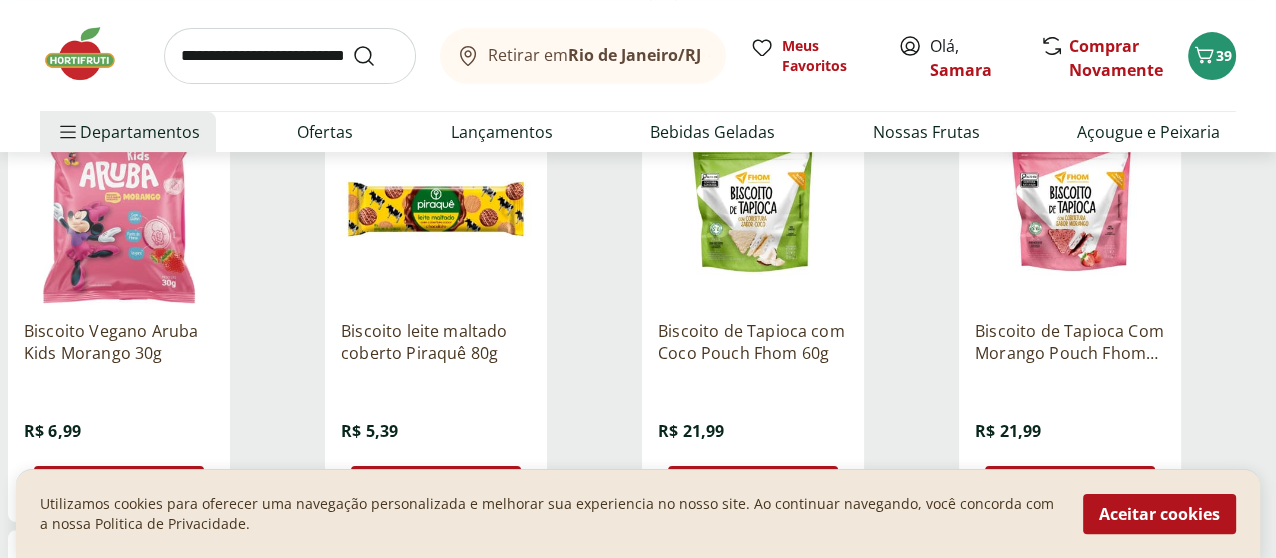 scroll, scrollTop: 400, scrollLeft: 0, axis: vertical 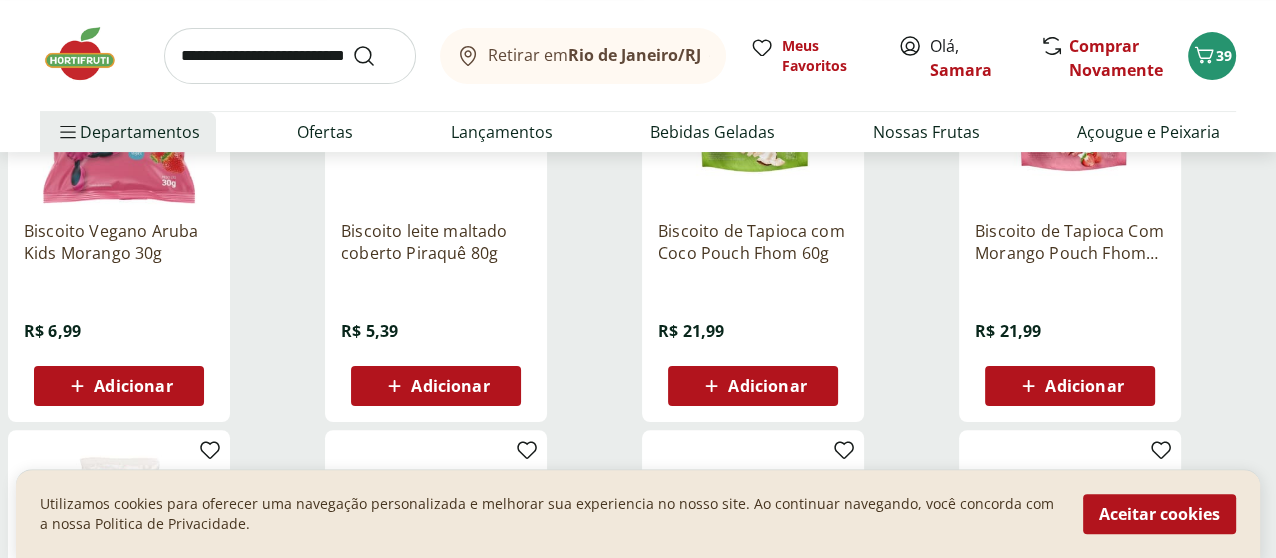 click on "Adicionar" at bounding box center [1084, 386] 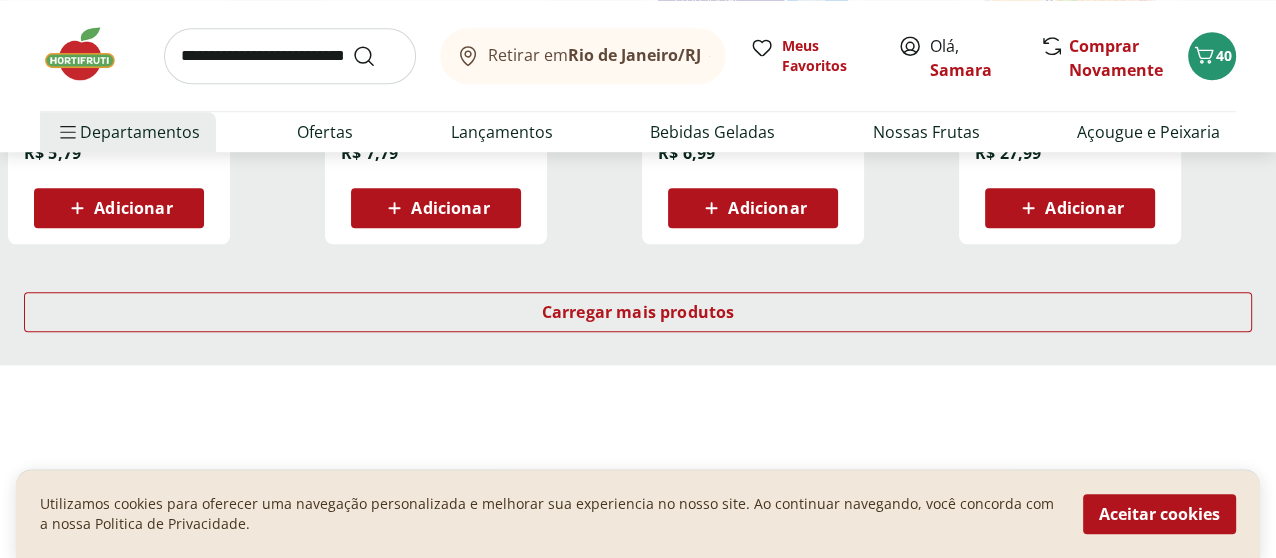 scroll, scrollTop: 1500, scrollLeft: 0, axis: vertical 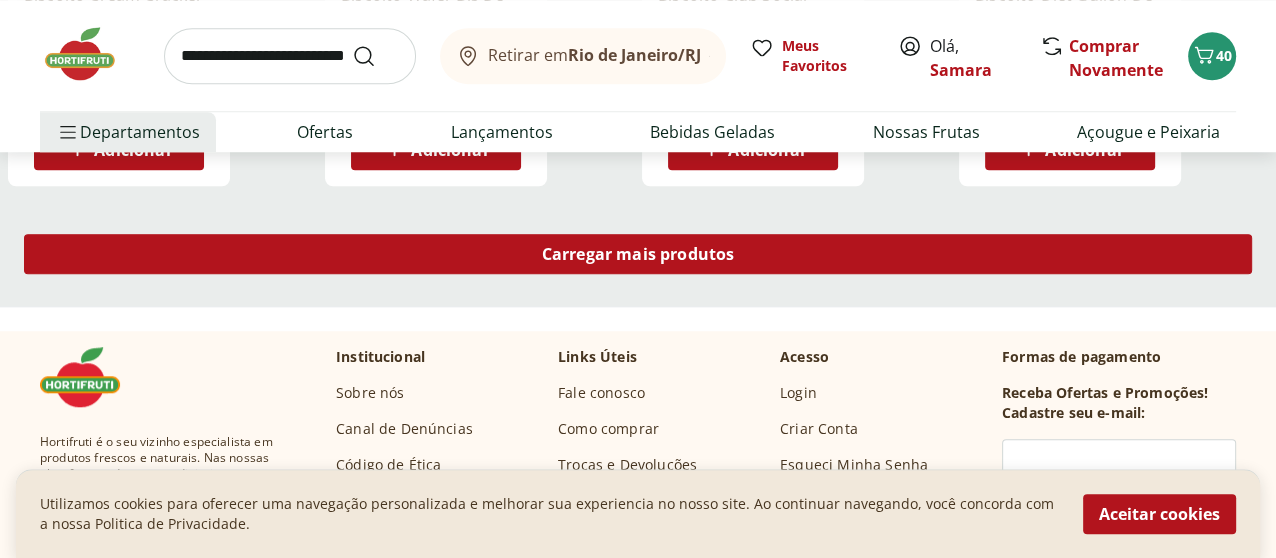 click on "Carregar mais produtos" at bounding box center [638, 254] 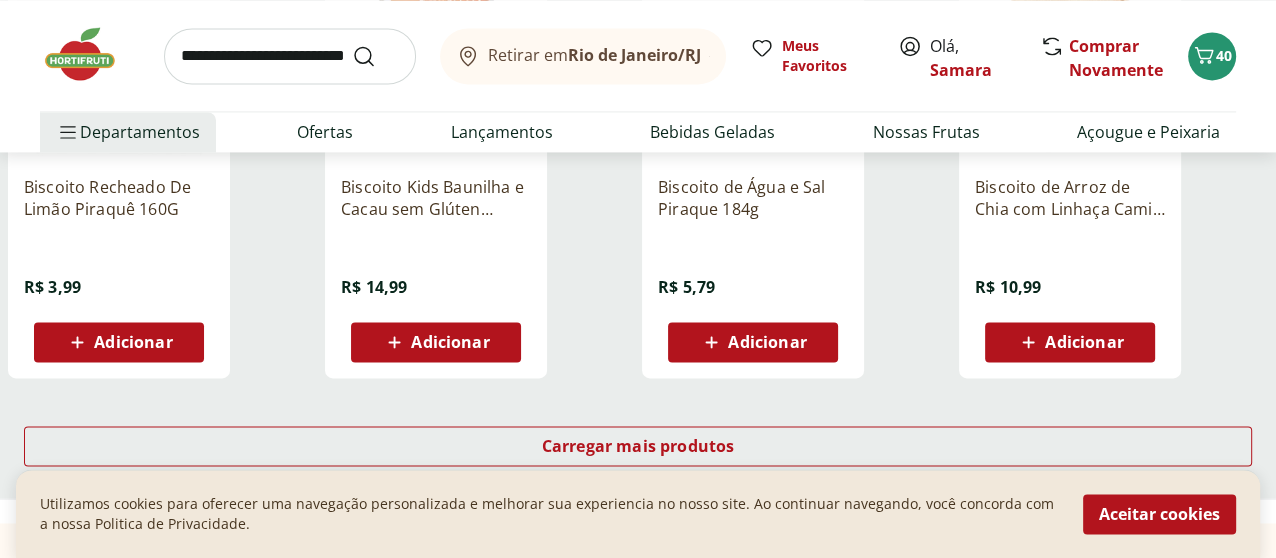 scroll, scrollTop: 2800, scrollLeft: 0, axis: vertical 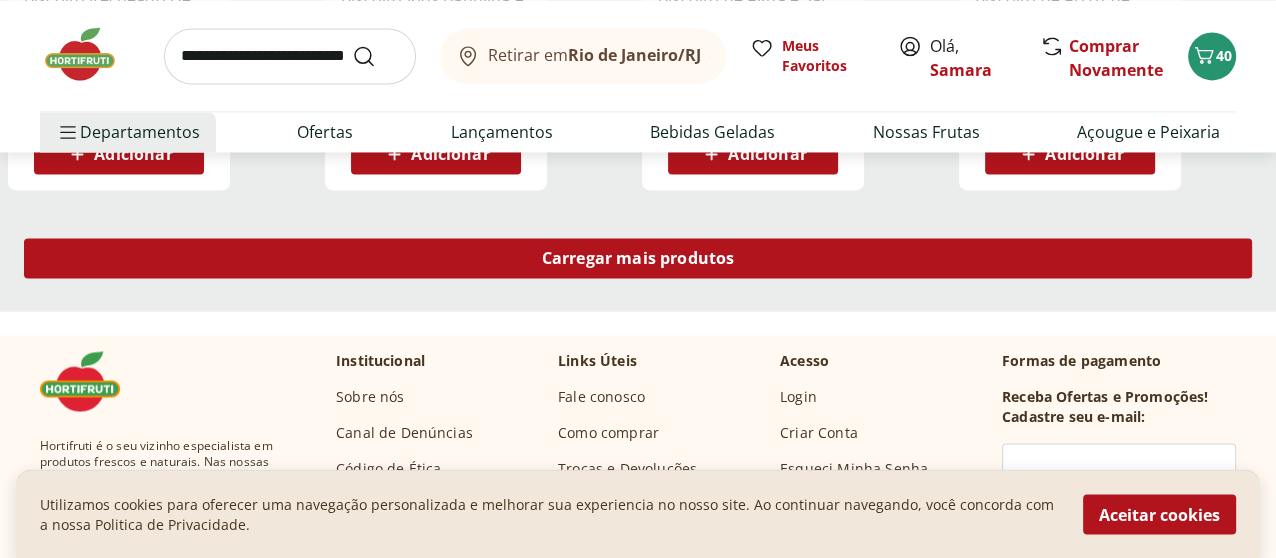 click on "Carregar mais produtos" at bounding box center (638, 258) 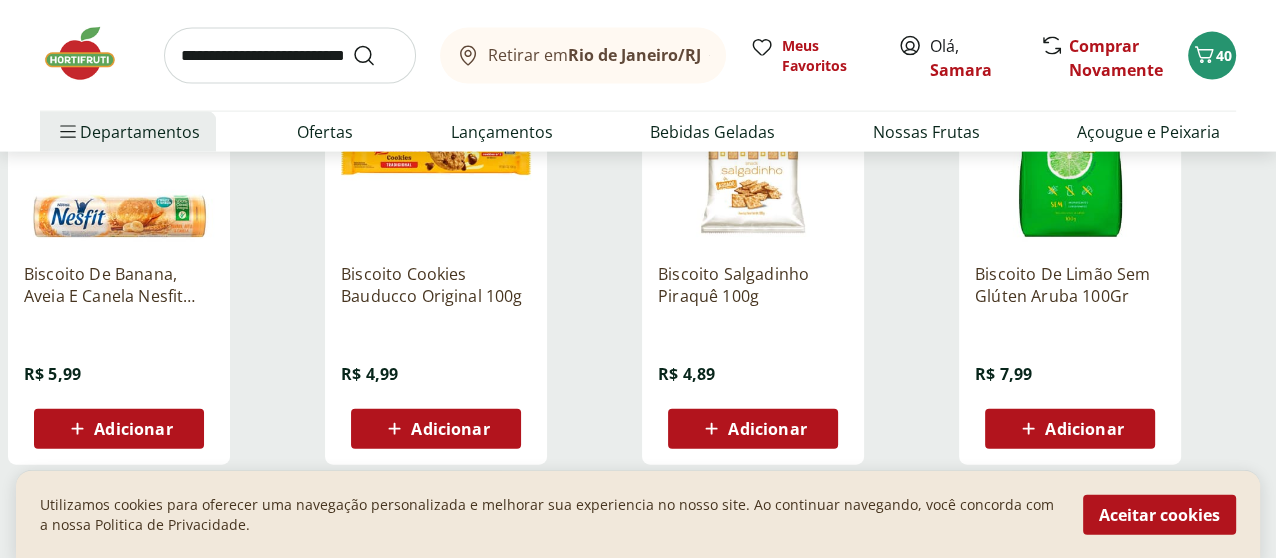 scroll, scrollTop: 3900, scrollLeft: 0, axis: vertical 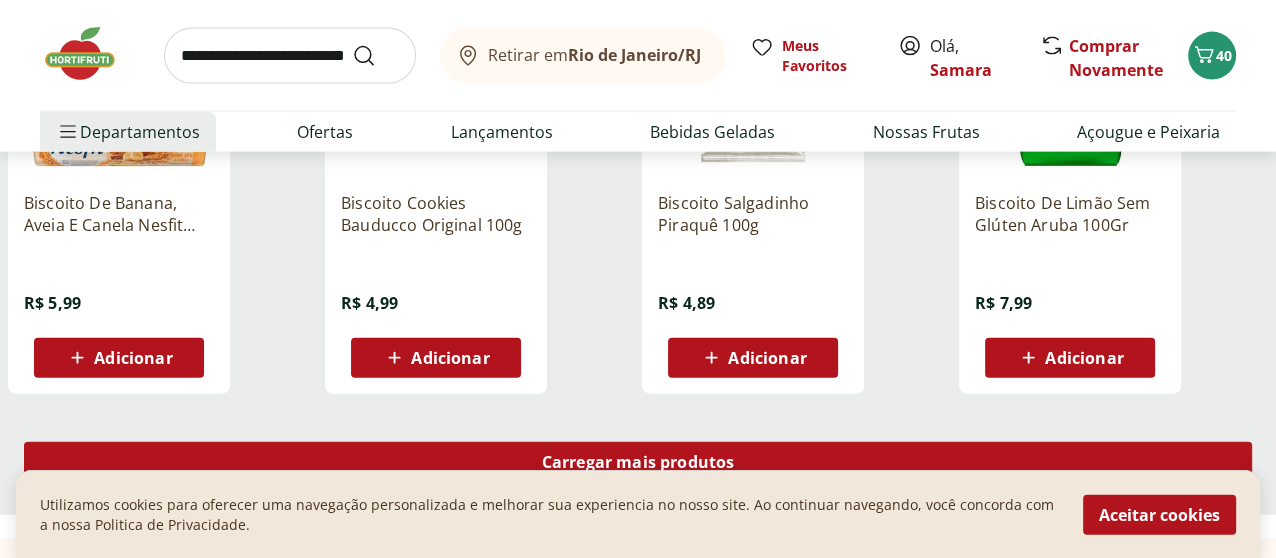 click on "Carregar mais produtos" at bounding box center [638, 462] 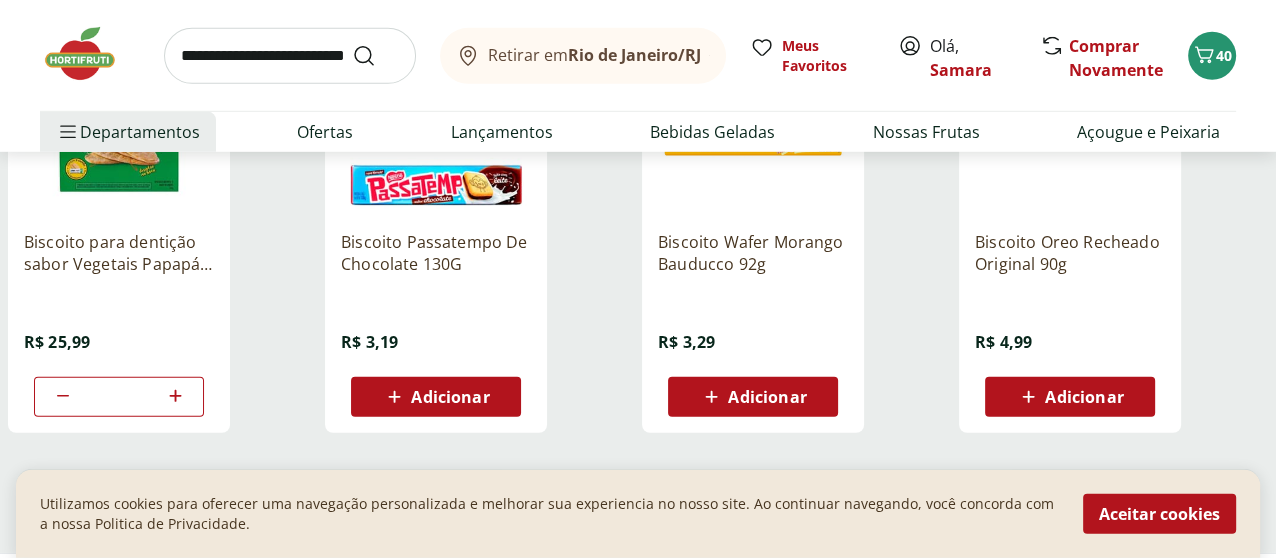 scroll, scrollTop: 5200, scrollLeft: 0, axis: vertical 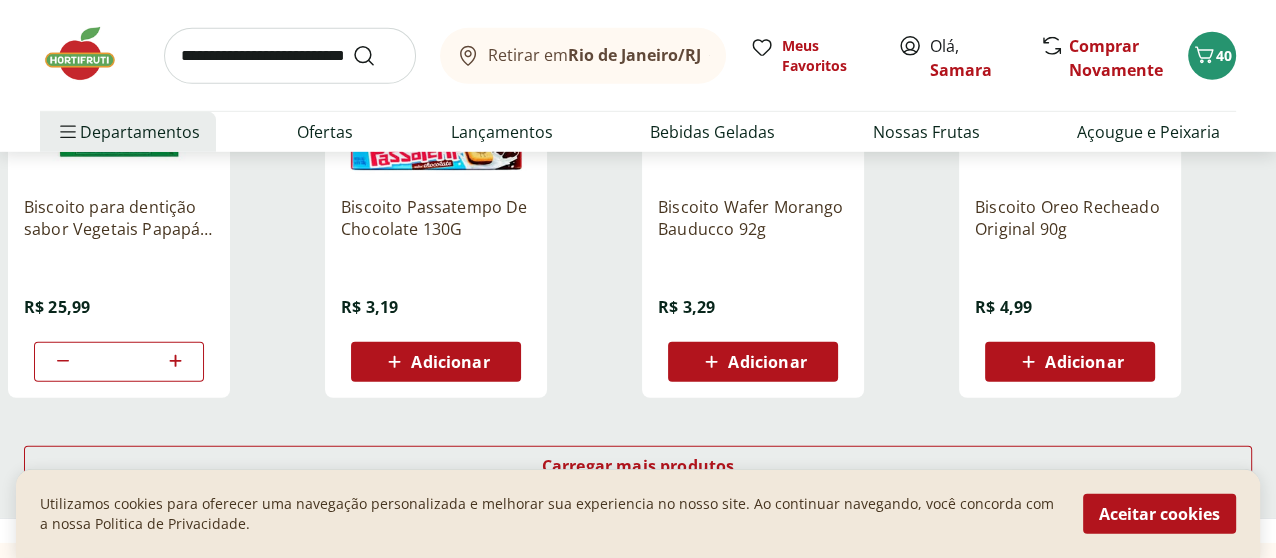 click 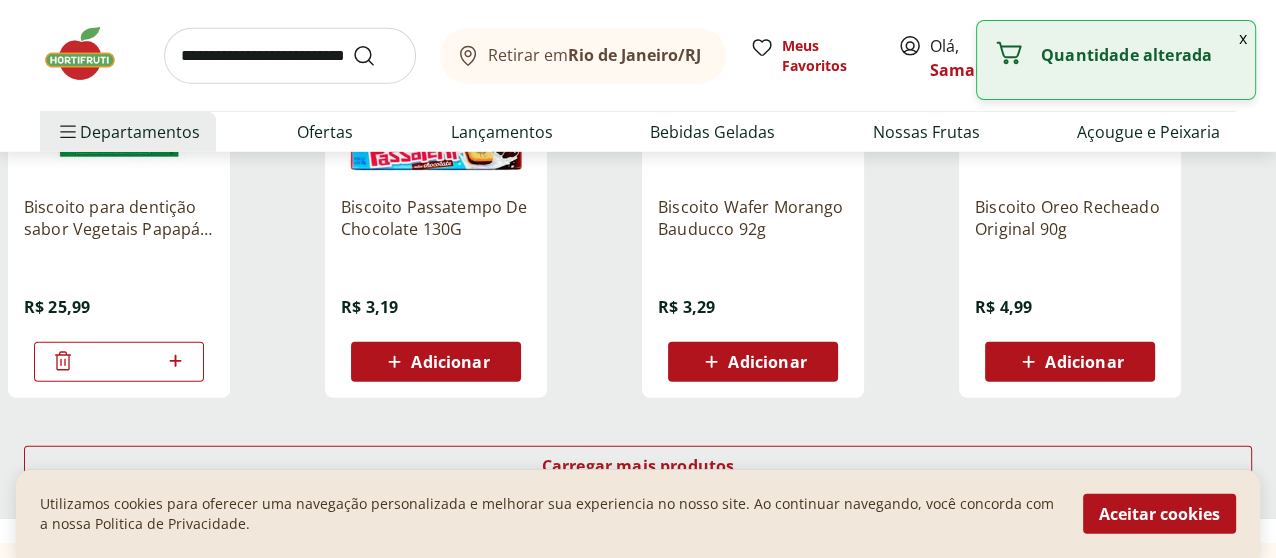 click on "Adicionar" at bounding box center [450, 362] 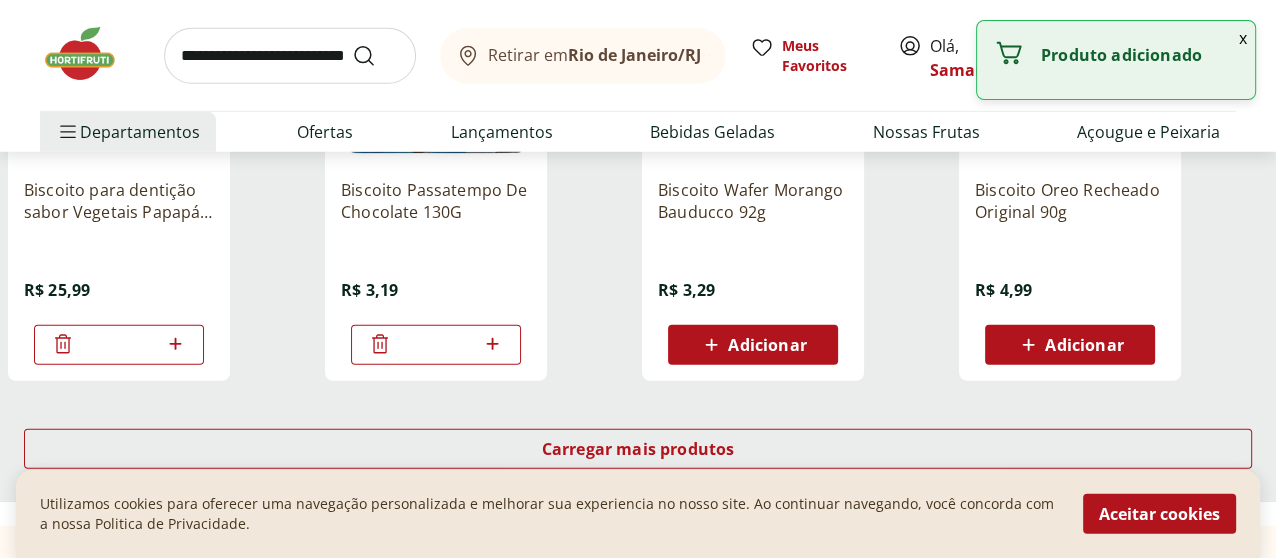 scroll, scrollTop: 5400, scrollLeft: 0, axis: vertical 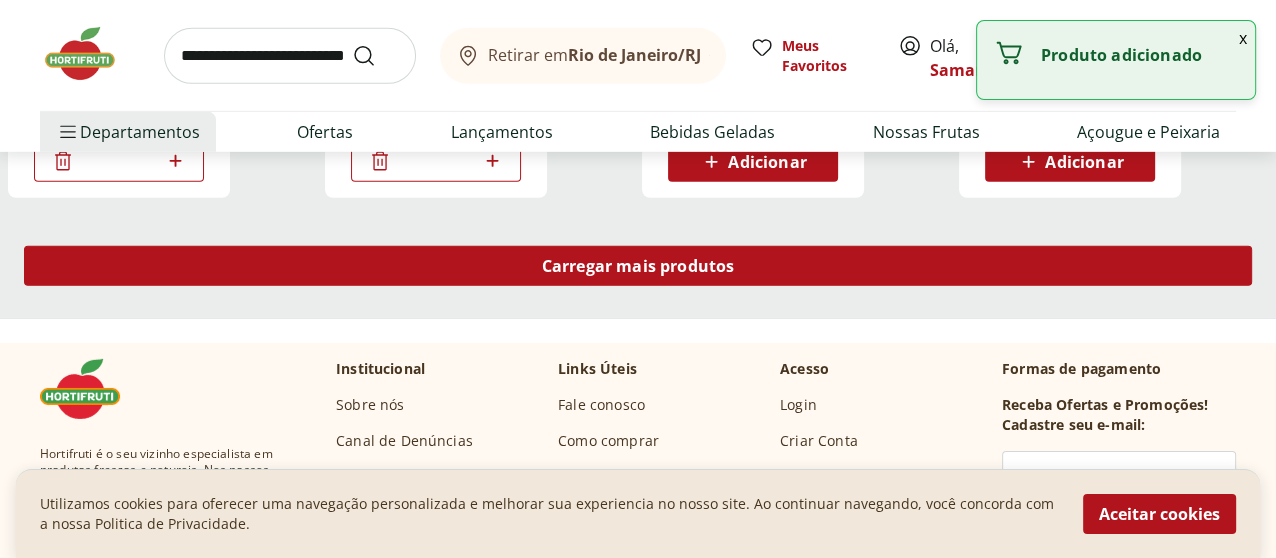click on "Carregar mais produtos" at bounding box center [638, 266] 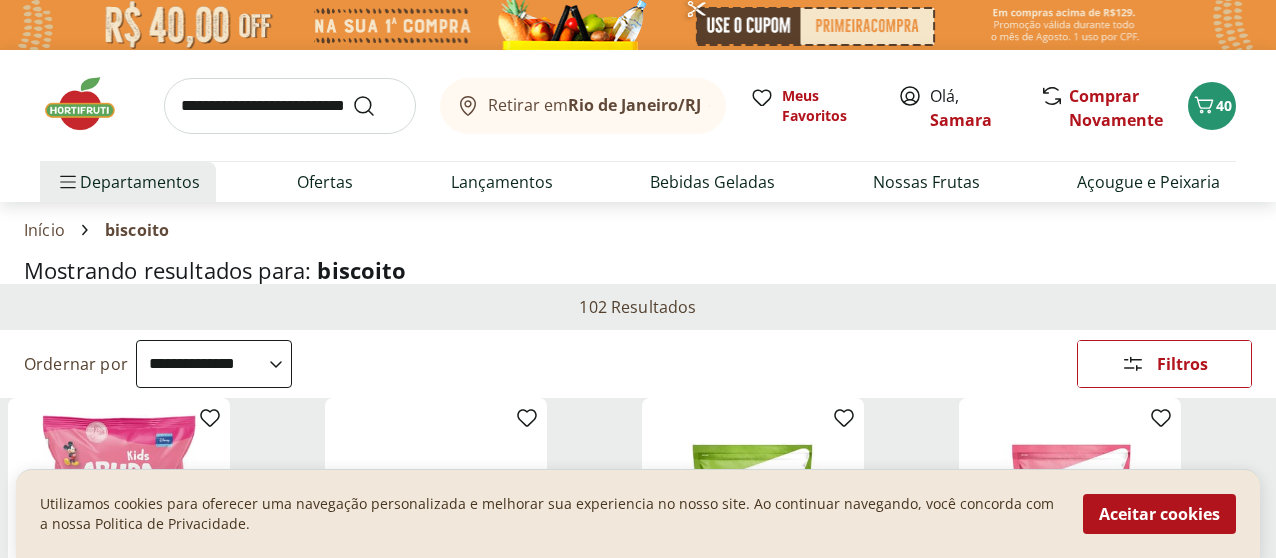 select on "**********" 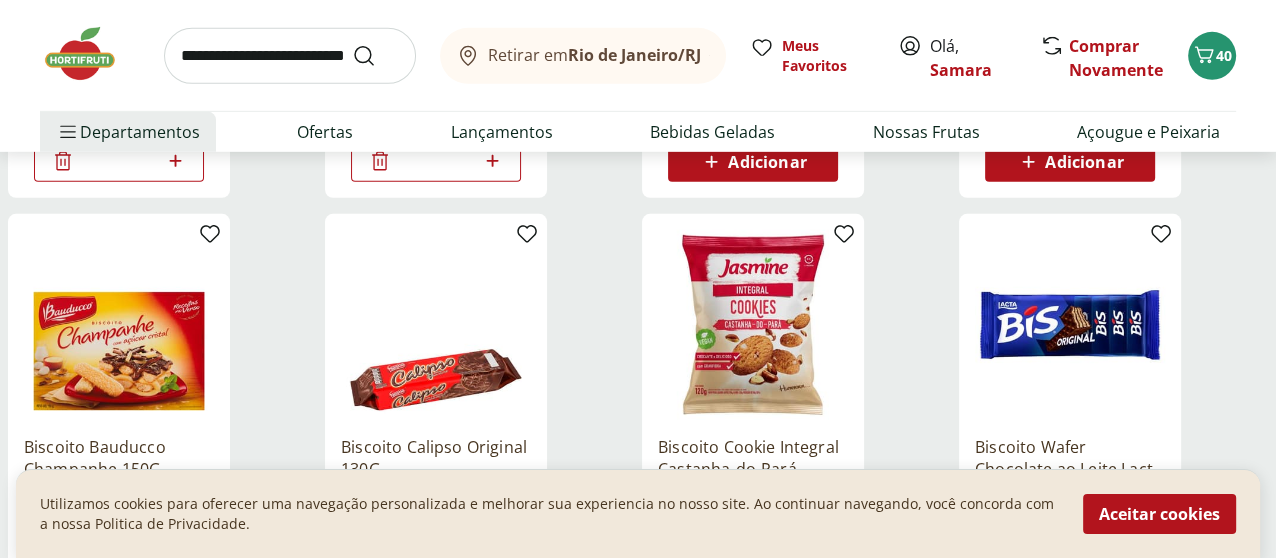 scroll, scrollTop: 0, scrollLeft: 0, axis: both 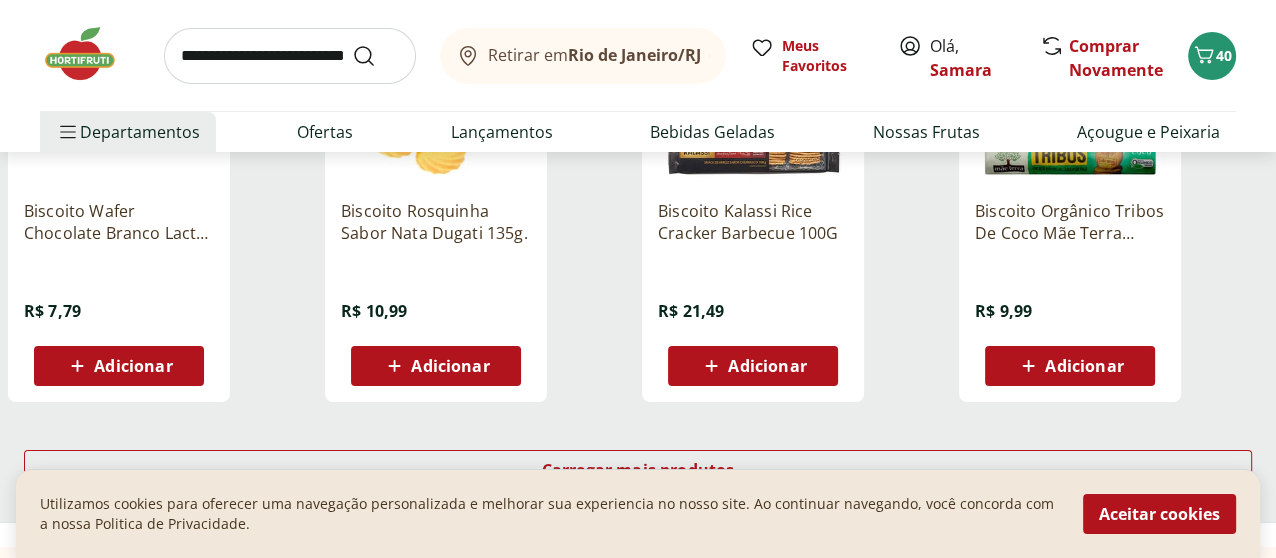 click on "Adicionar" at bounding box center (436, 366) 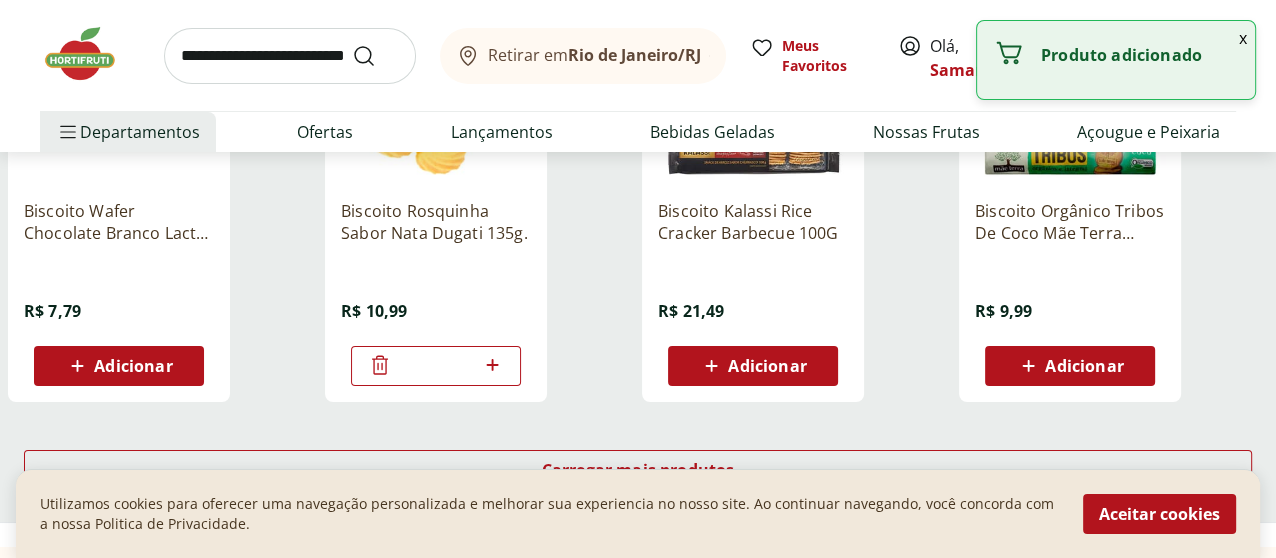 click 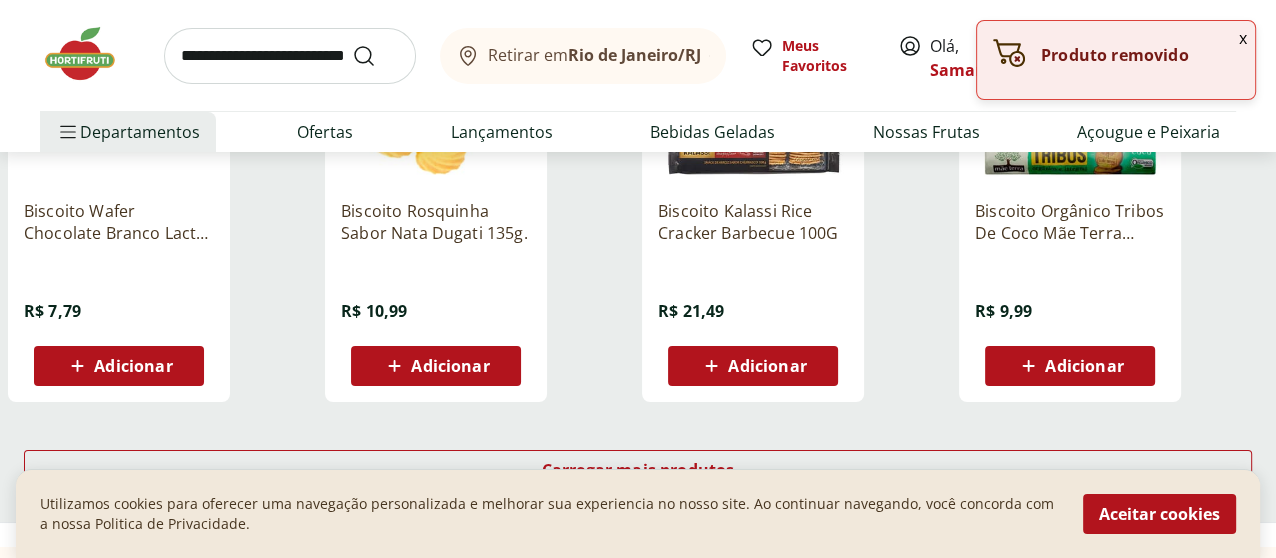 scroll, scrollTop: 6700, scrollLeft: 0, axis: vertical 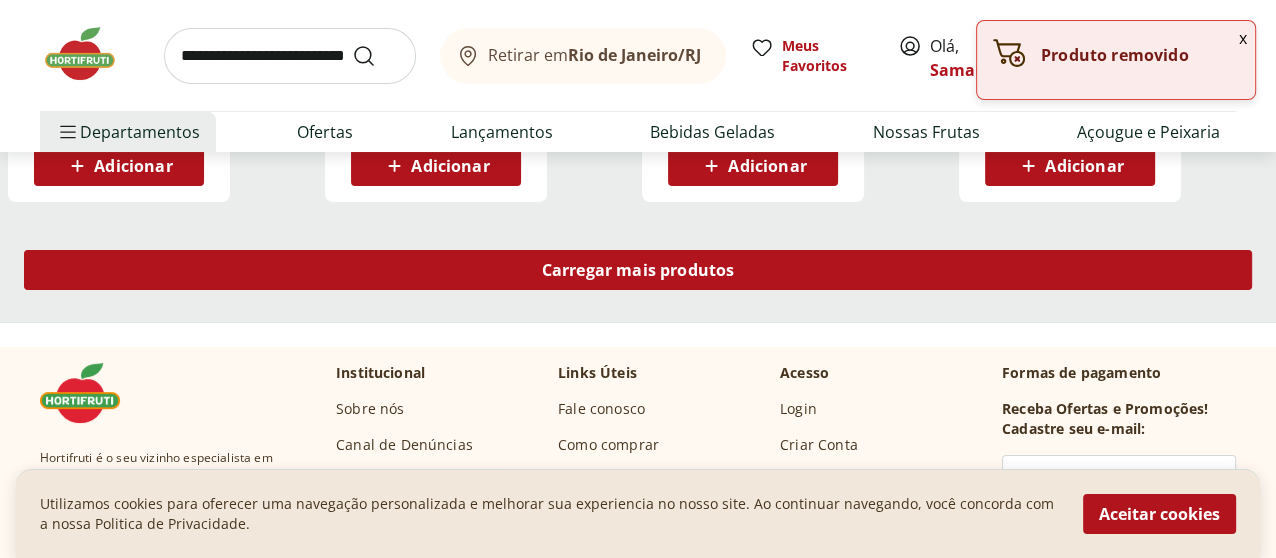 click on "Carregar mais produtos" at bounding box center [638, 270] 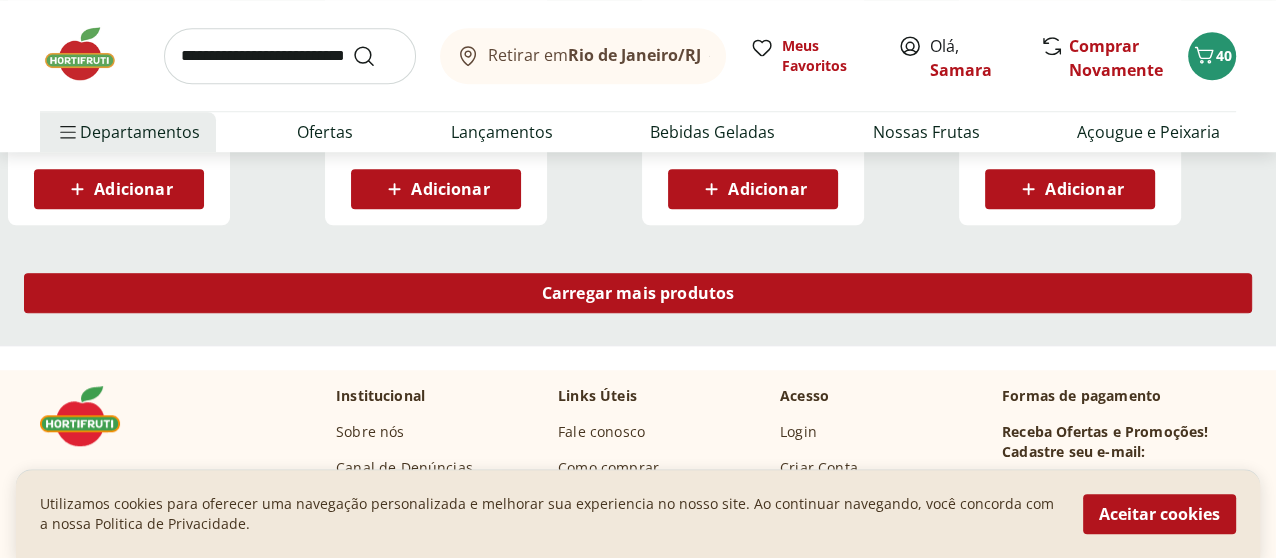 scroll, scrollTop: 8000, scrollLeft: 0, axis: vertical 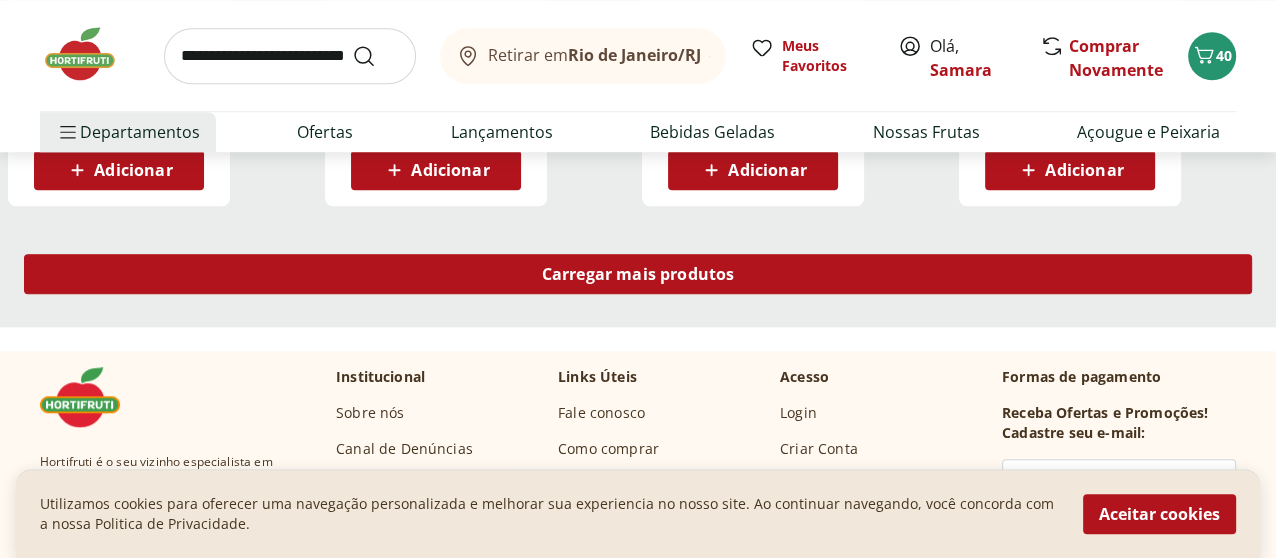 click on "Carregar mais produtos" at bounding box center (638, 274) 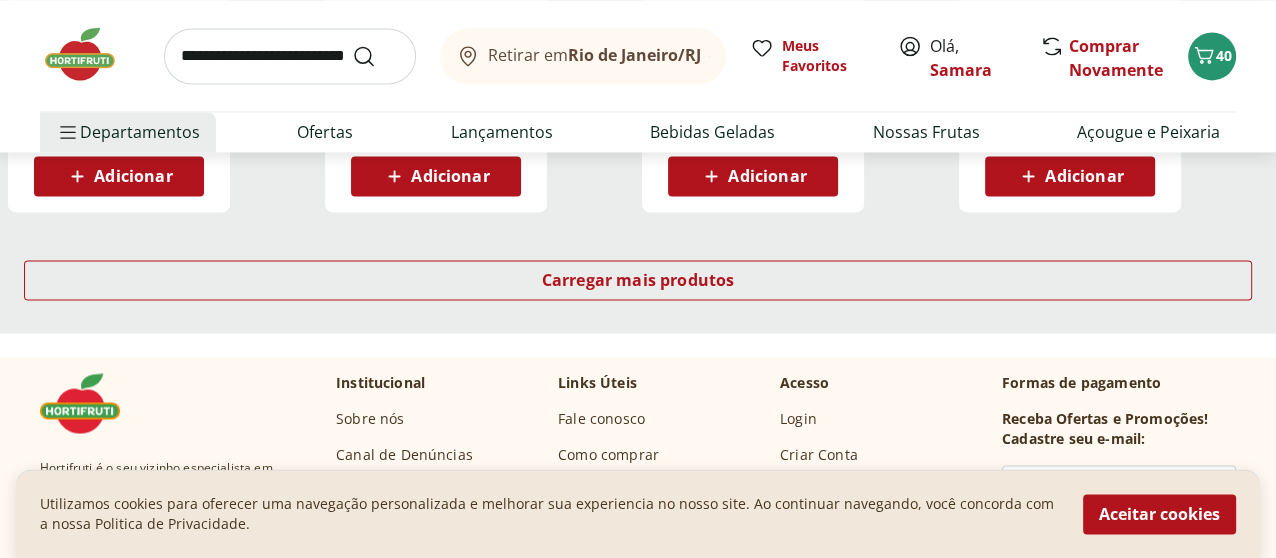 scroll, scrollTop: 9300, scrollLeft: 0, axis: vertical 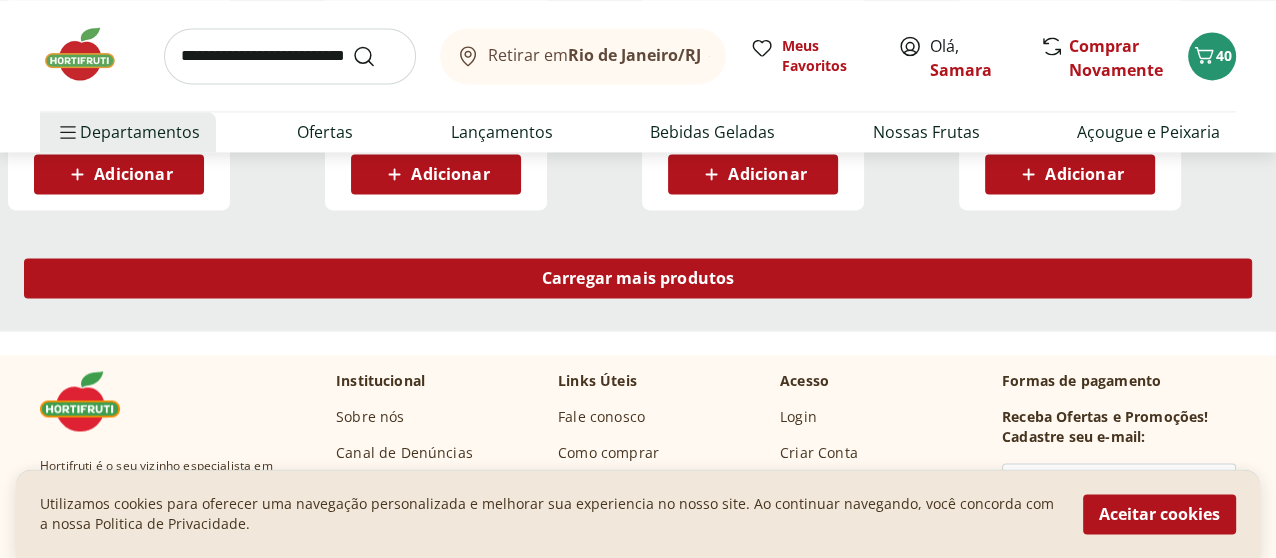 click on "Carregar mais produtos" at bounding box center [638, 278] 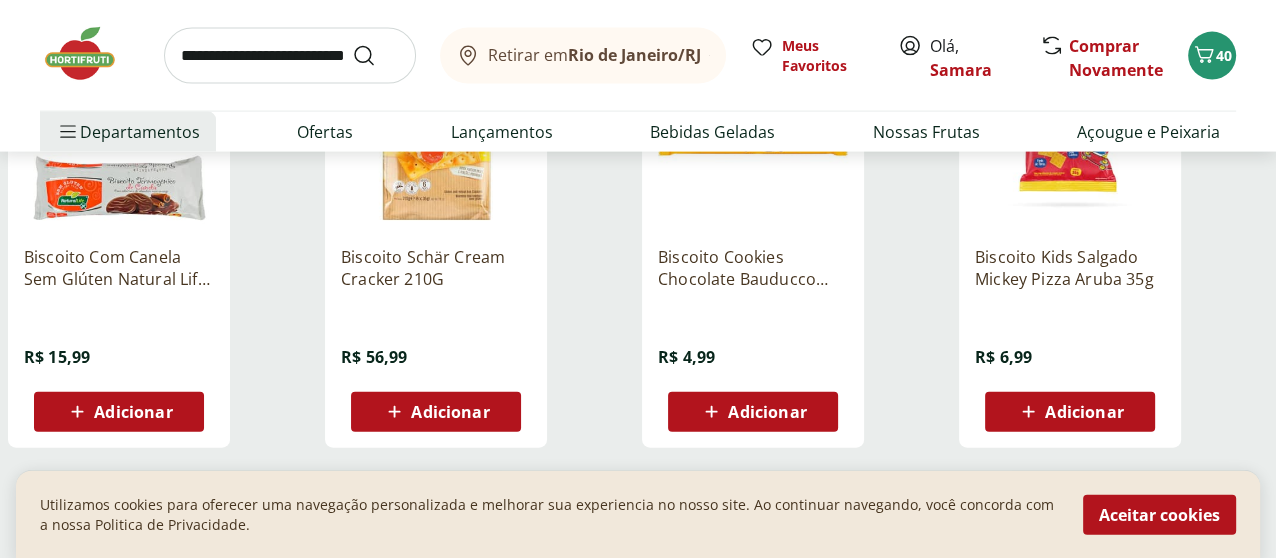 scroll, scrollTop: 10400, scrollLeft: 0, axis: vertical 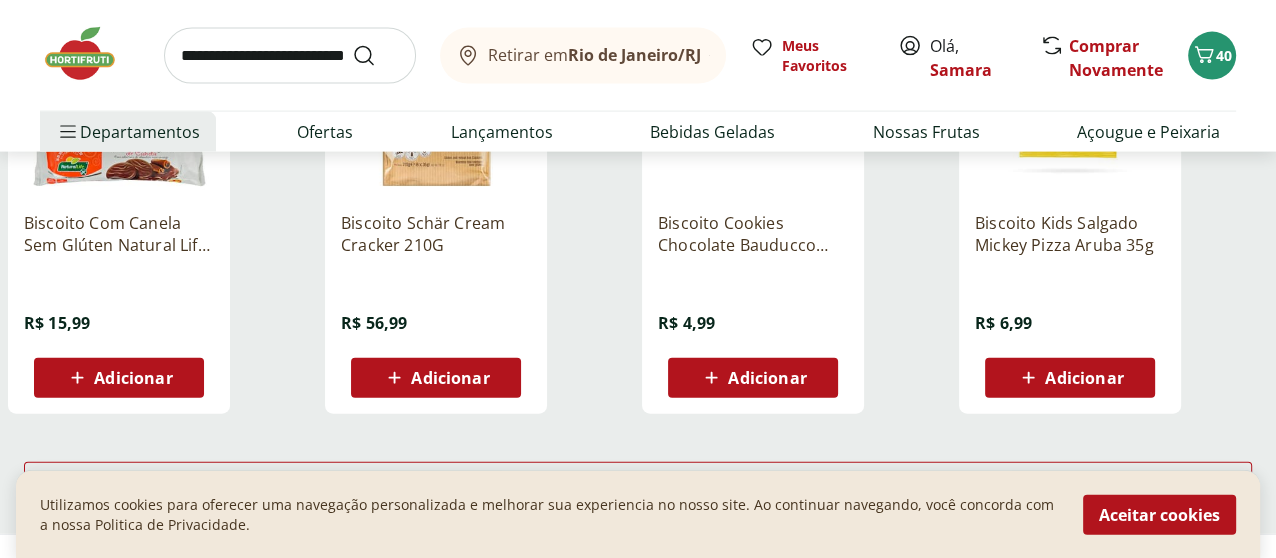 click on "Adicionar" at bounding box center [1069, 378] 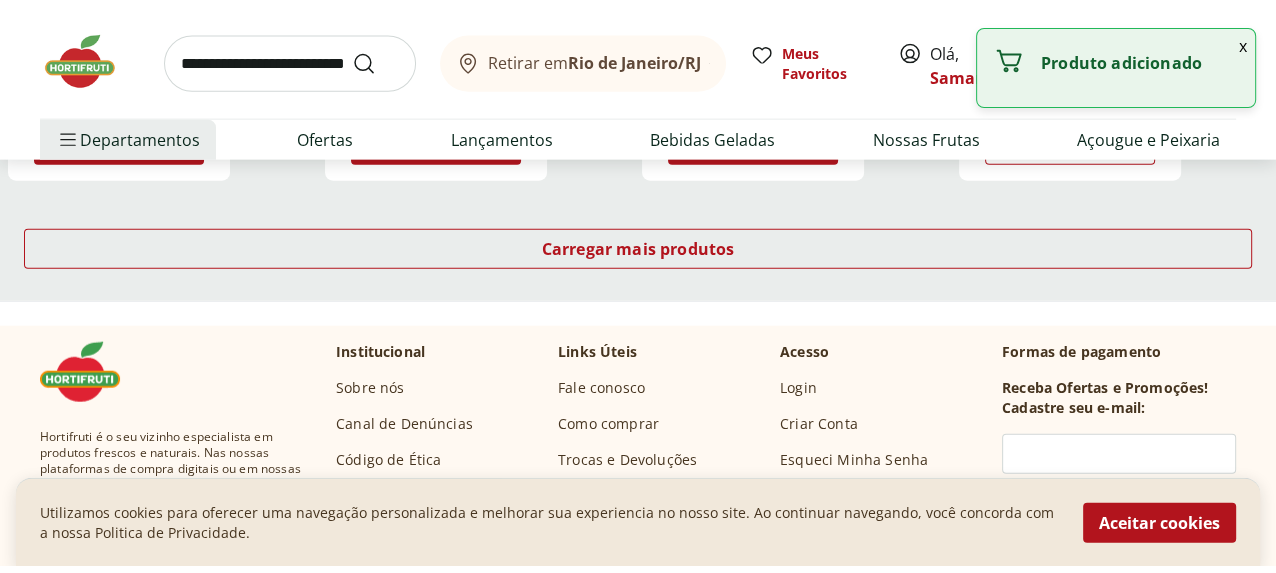 scroll, scrollTop: 10700, scrollLeft: 0, axis: vertical 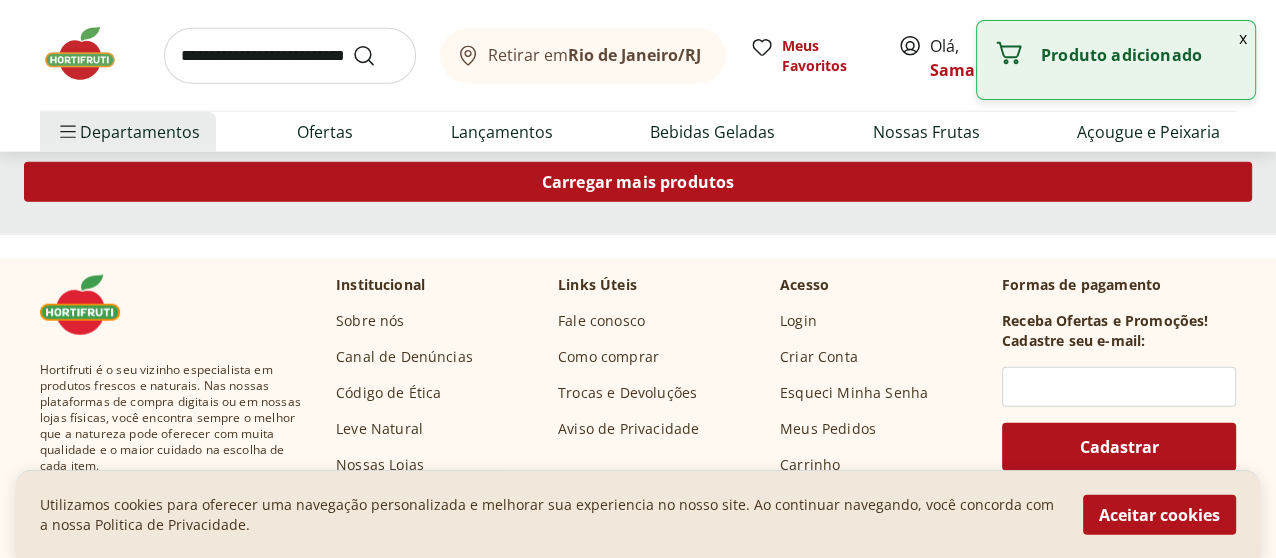 click on "Carregar mais produtos" at bounding box center [638, 182] 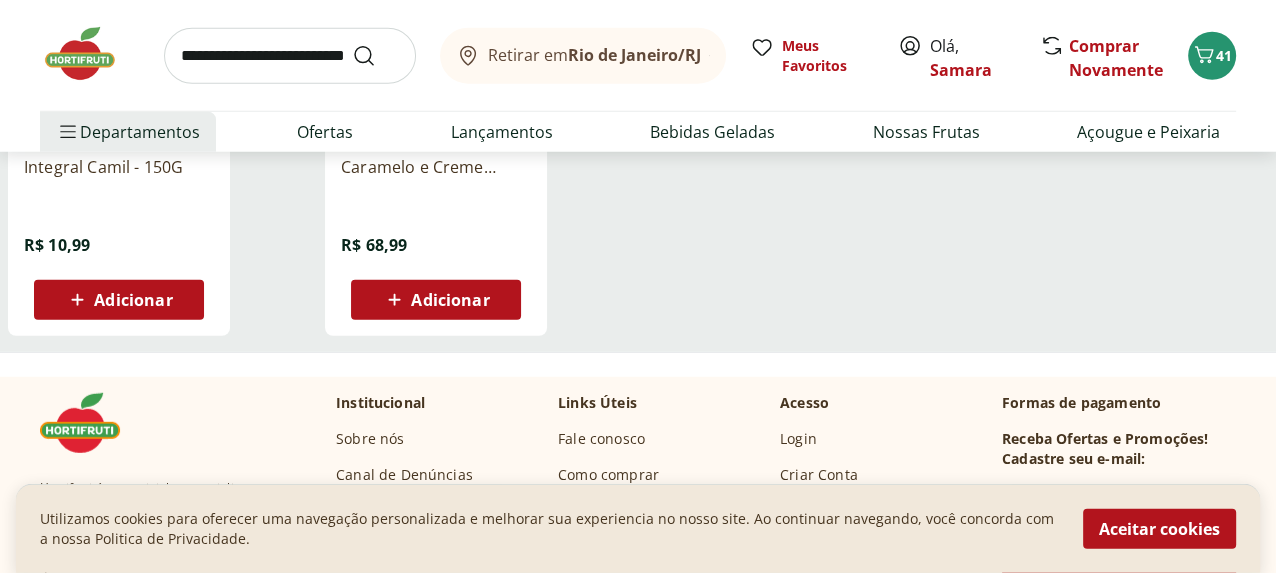 scroll, scrollTop: 11400, scrollLeft: 0, axis: vertical 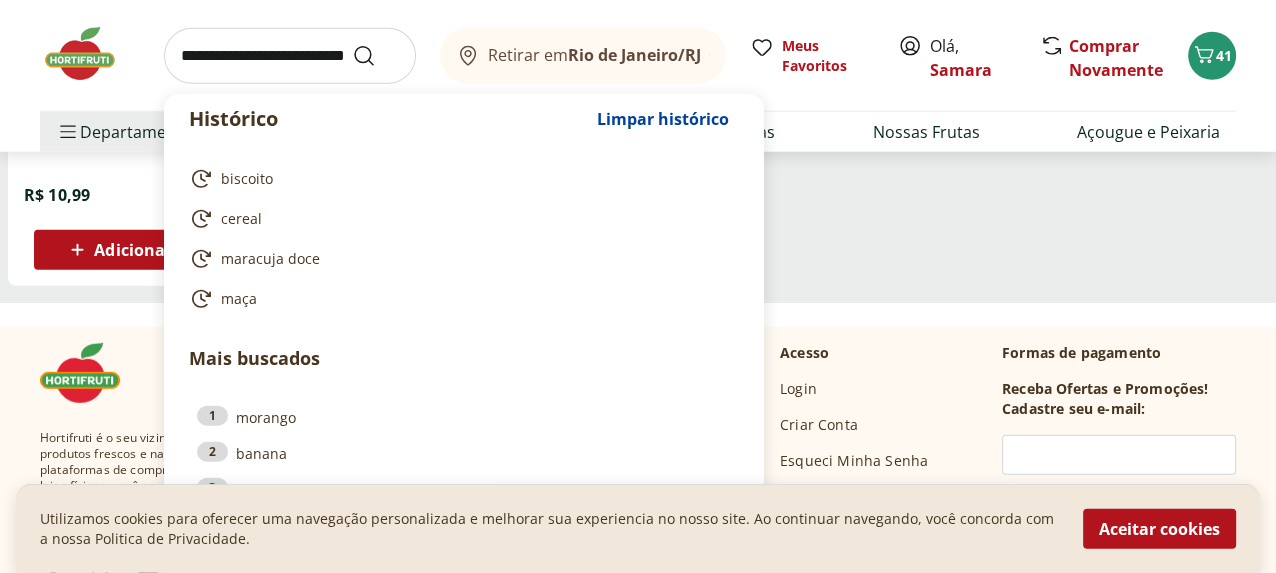 click at bounding box center (290, 56) 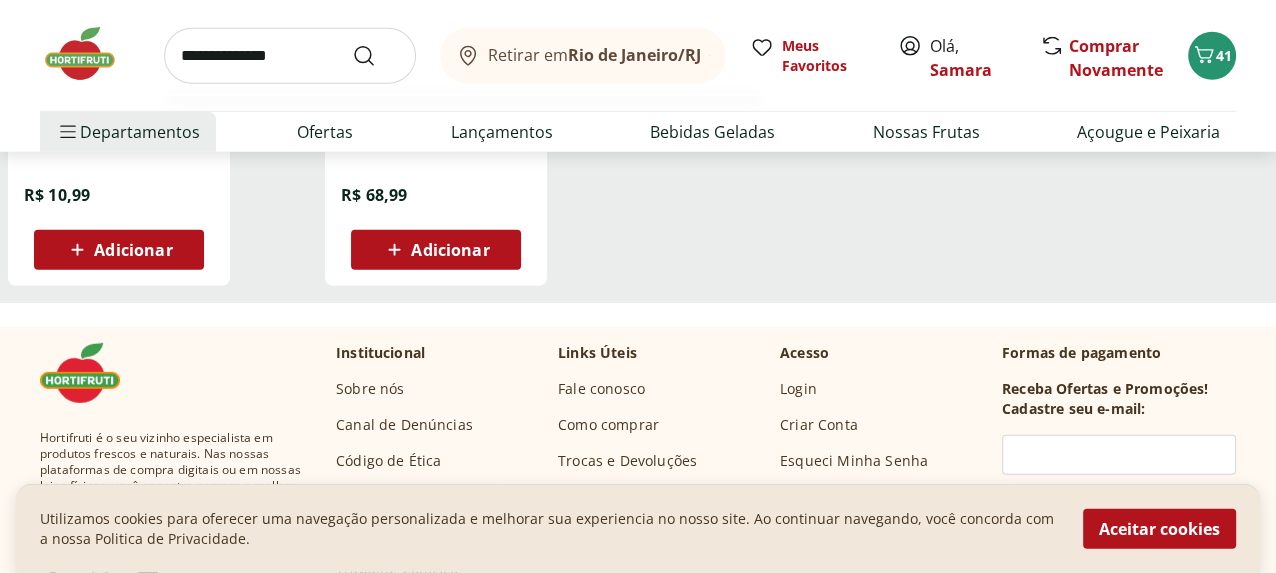 type on "**********" 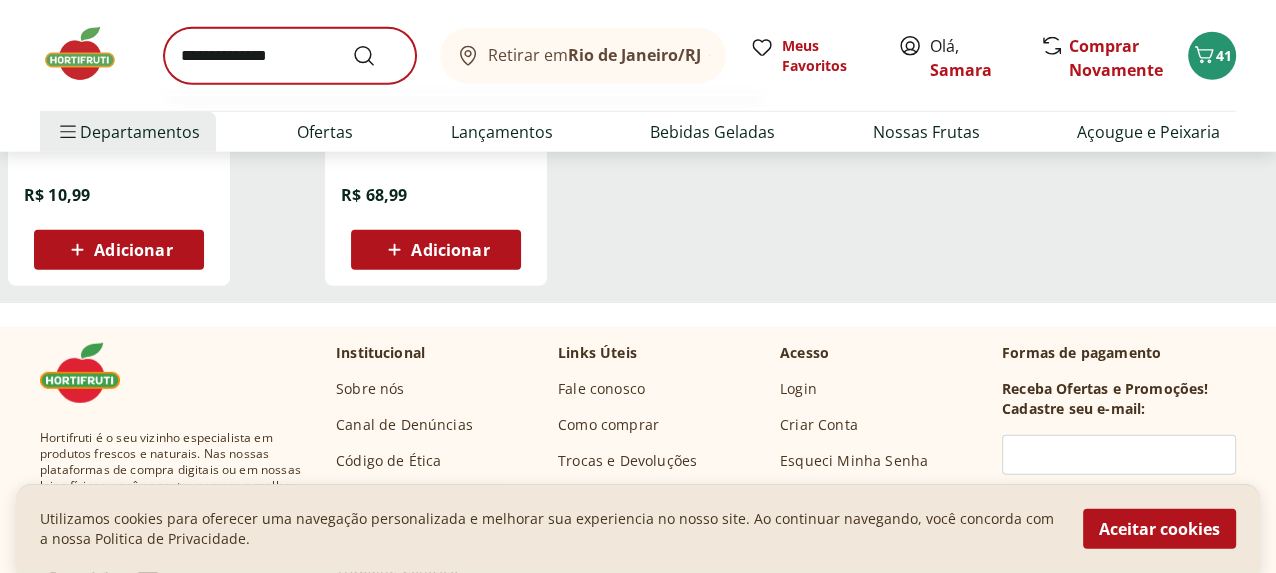 scroll, scrollTop: 0, scrollLeft: 0, axis: both 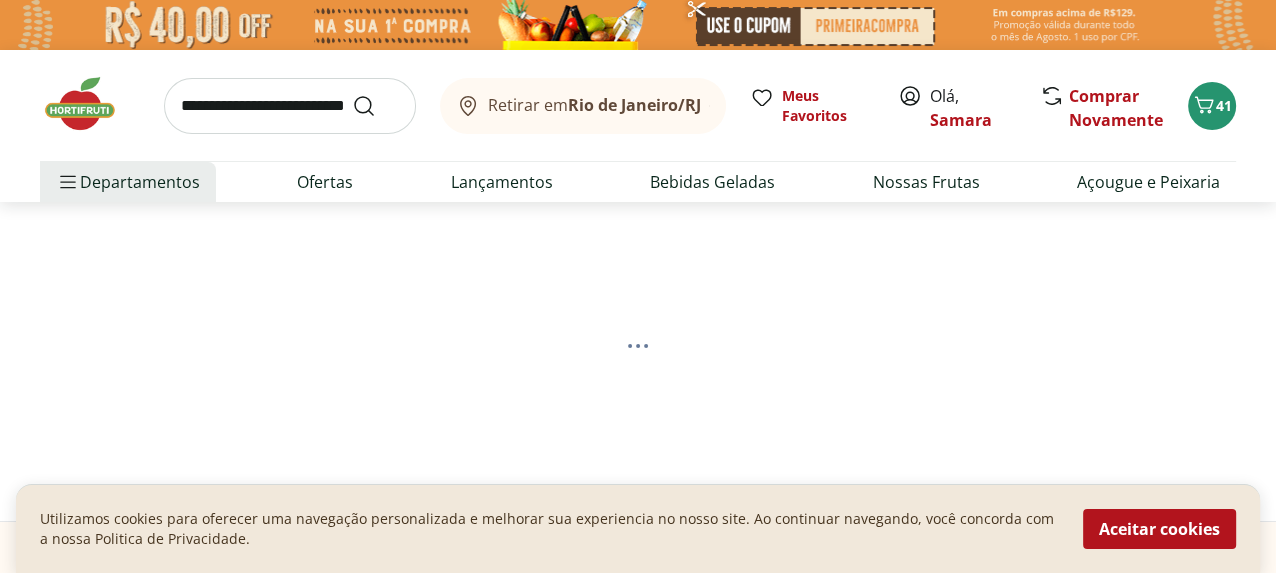 select on "**********" 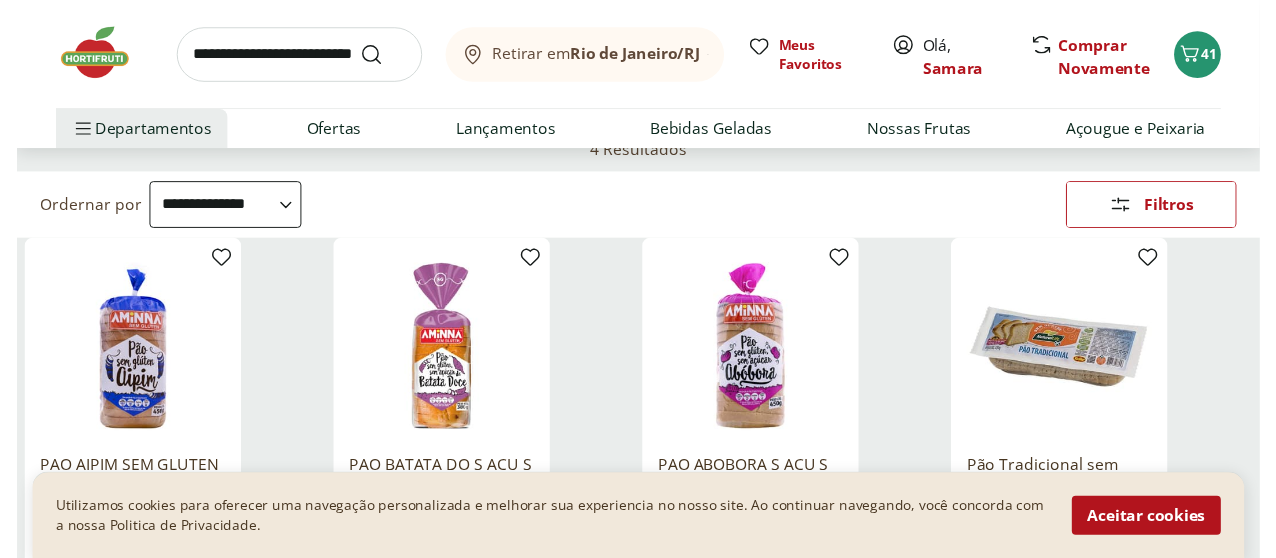 scroll, scrollTop: 0, scrollLeft: 0, axis: both 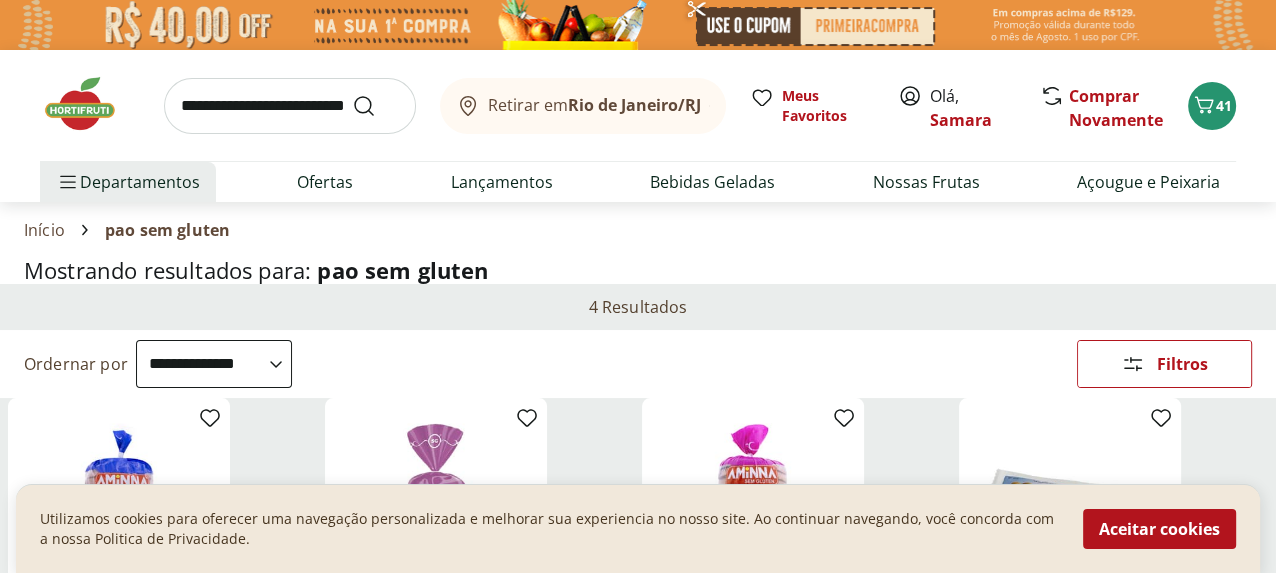 drag, startPoint x: 298, startPoint y: 116, endPoint x: 462, endPoint y: 49, distance: 177.15813 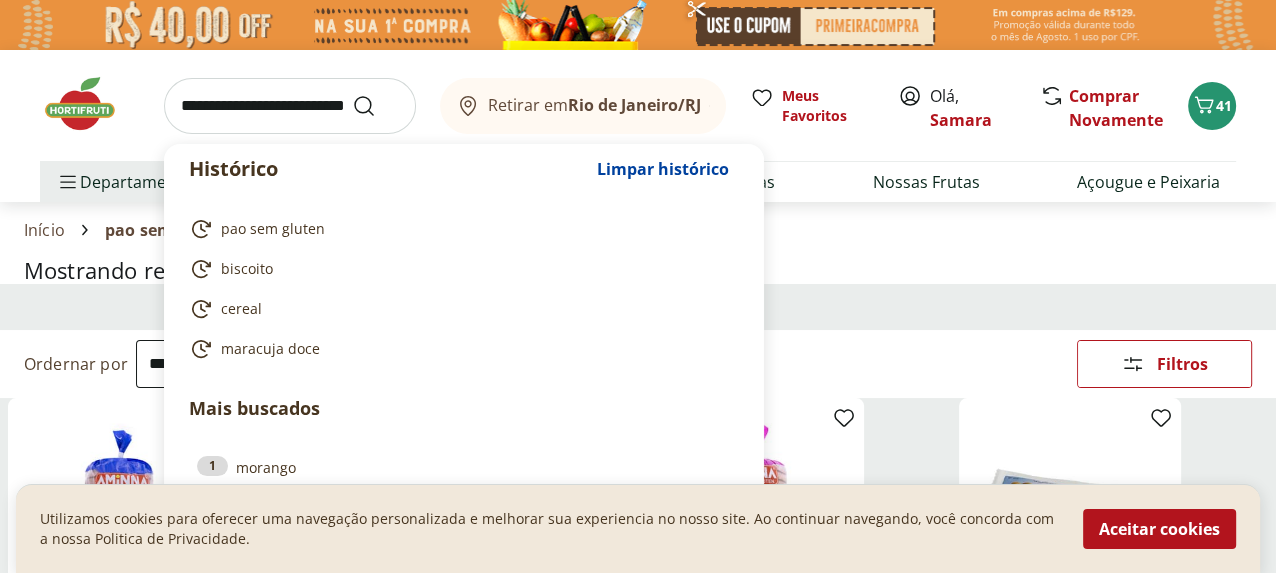 click on "Início pao sem gluten" at bounding box center (638, 230) 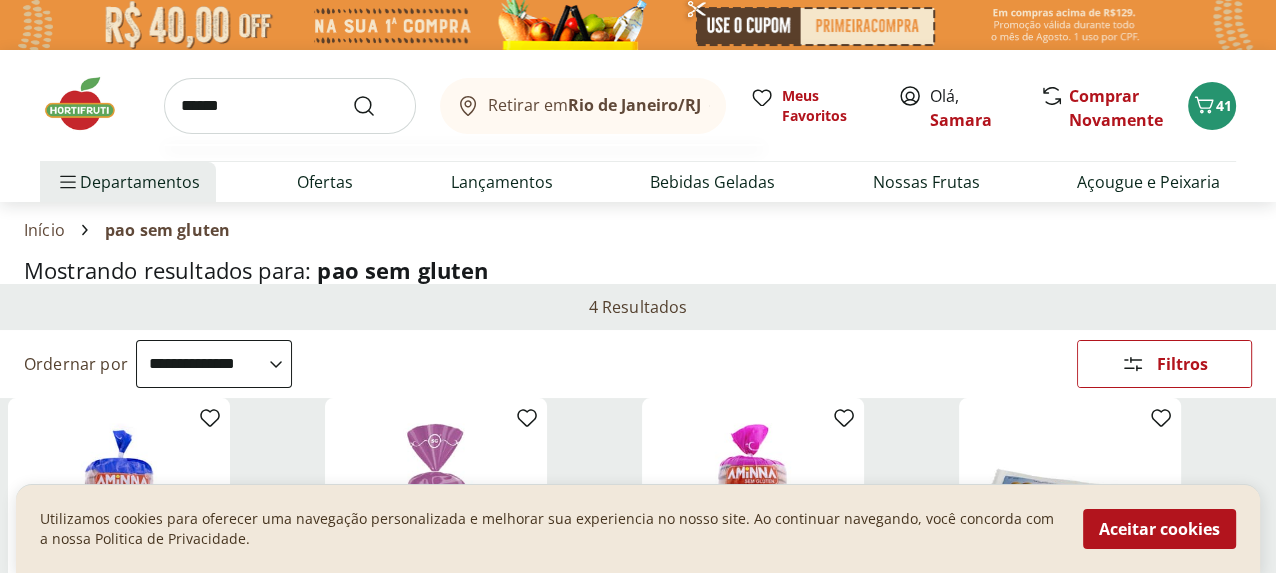 type on "******" 